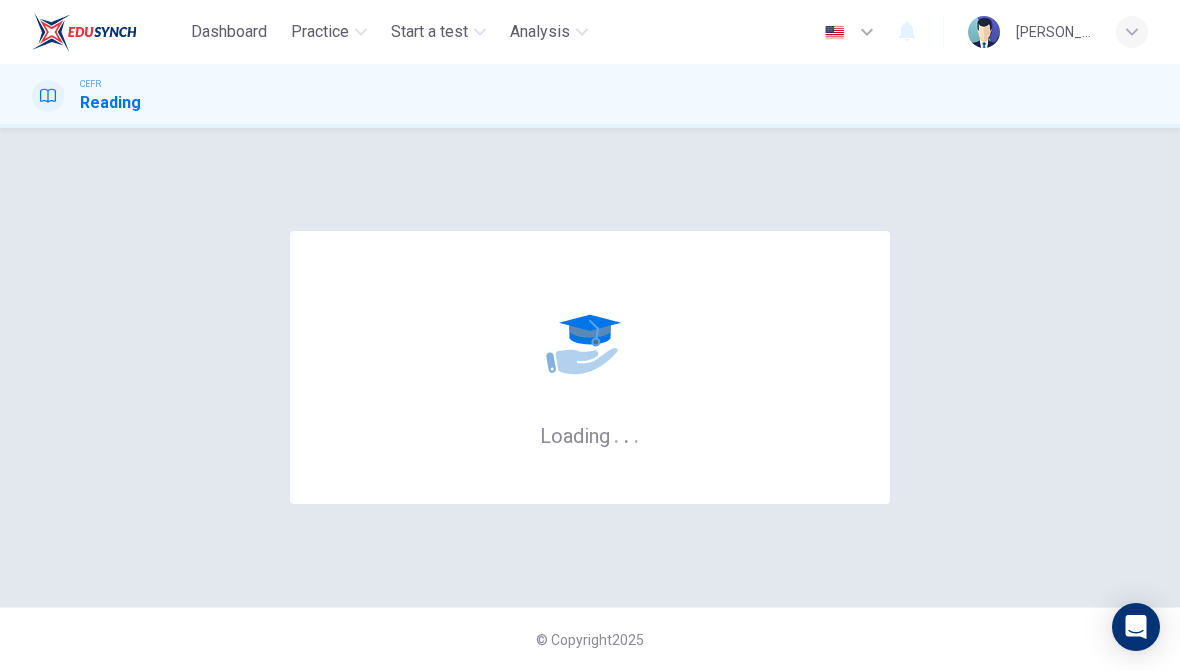 scroll, scrollTop: 0, scrollLeft: 0, axis: both 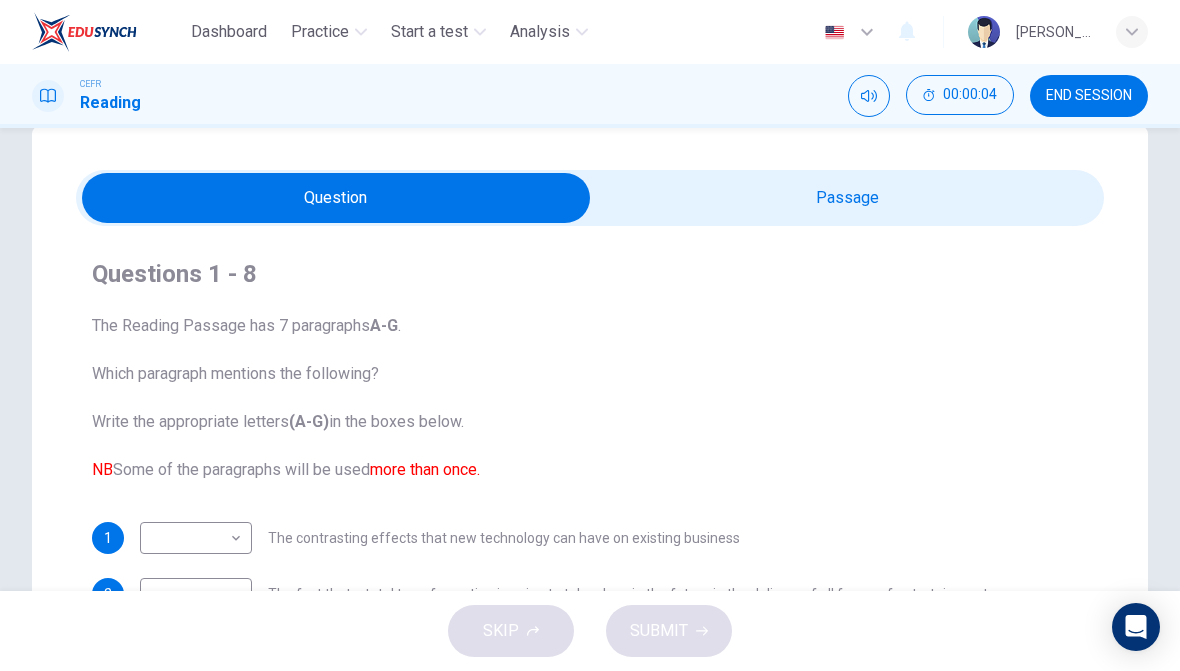 click at bounding box center [336, 198] 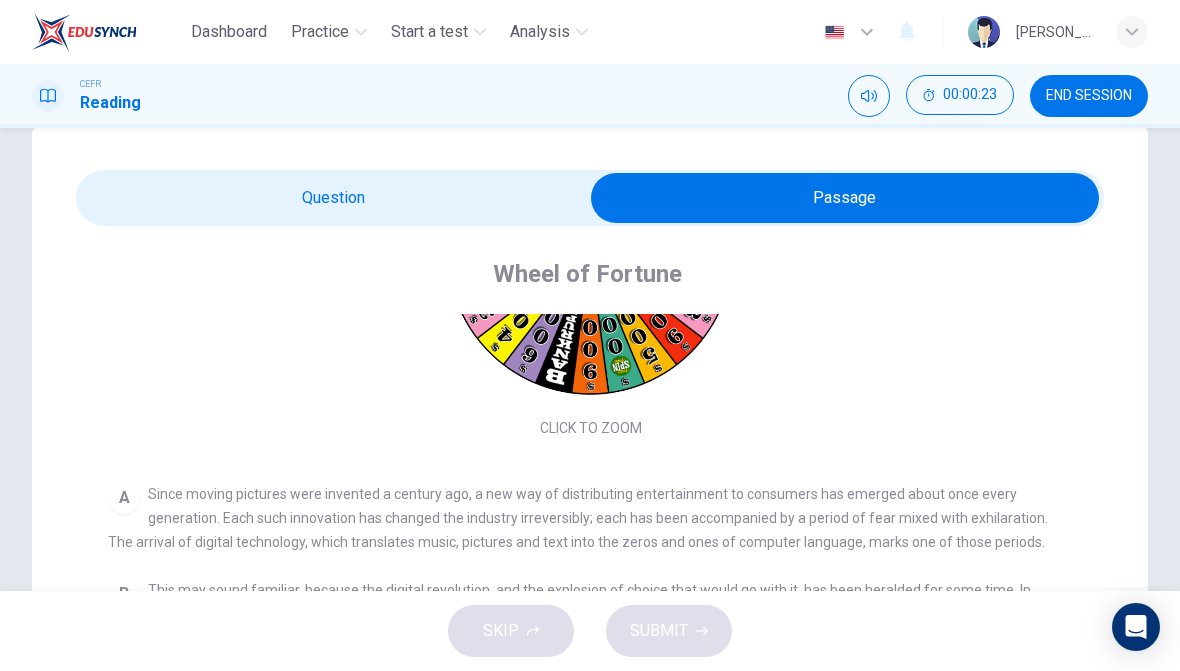 scroll, scrollTop: 207, scrollLeft: 0, axis: vertical 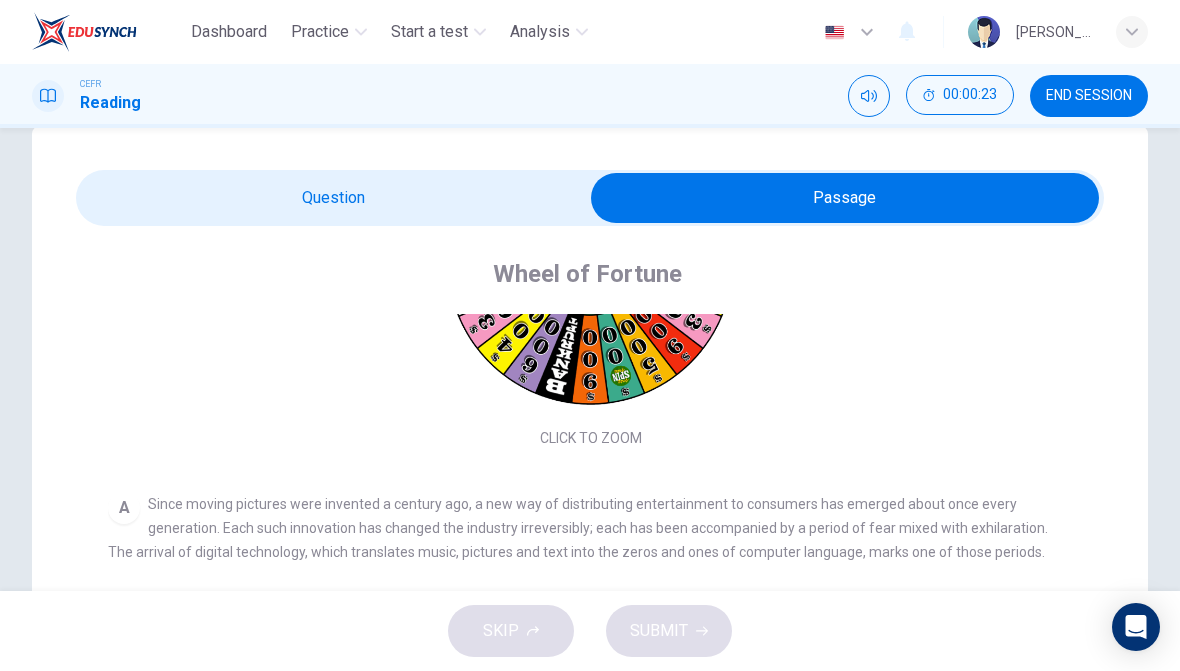 click at bounding box center [845, 198] 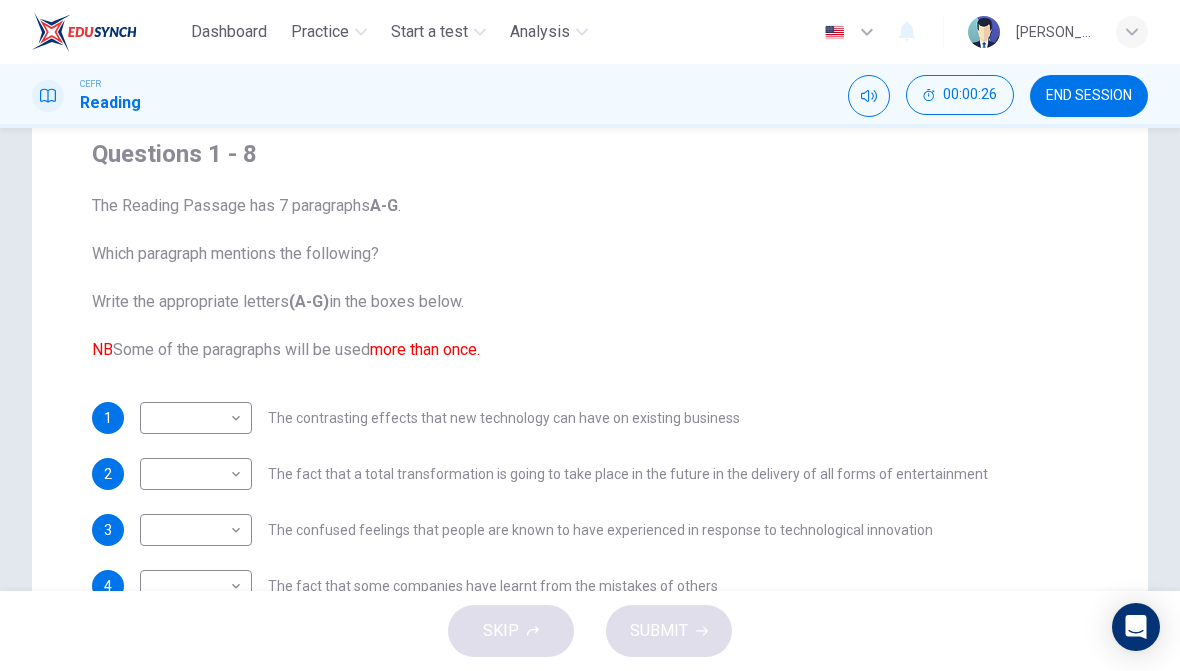 scroll, scrollTop: 161, scrollLeft: 0, axis: vertical 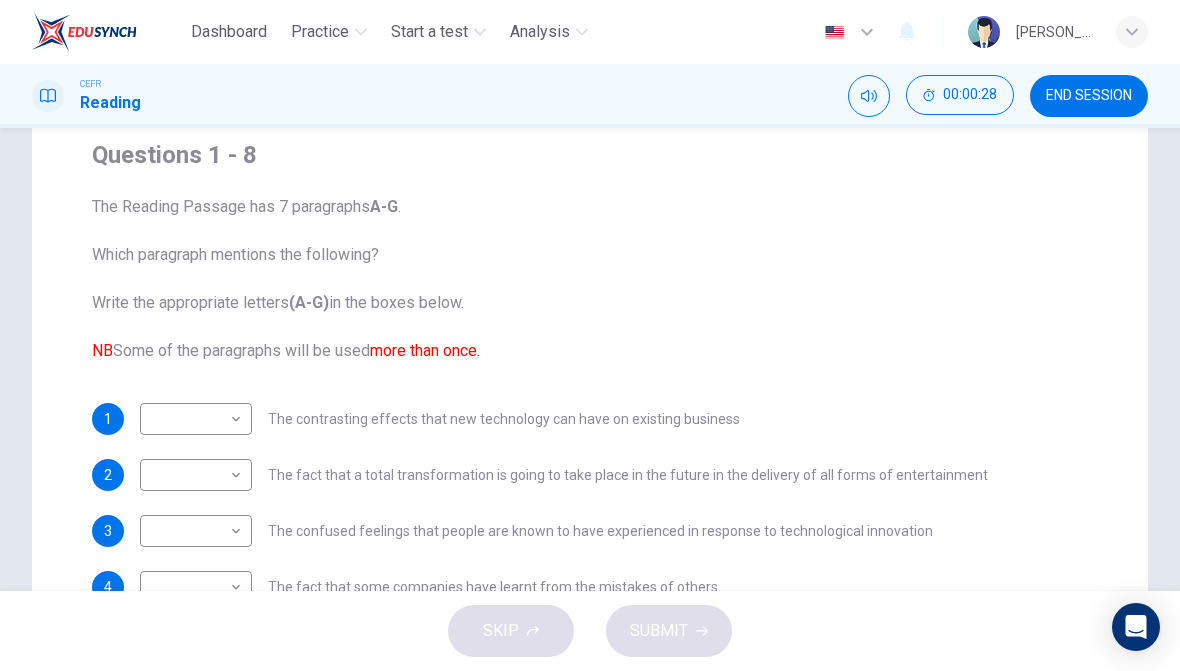 click on "NB" at bounding box center [102, 350] 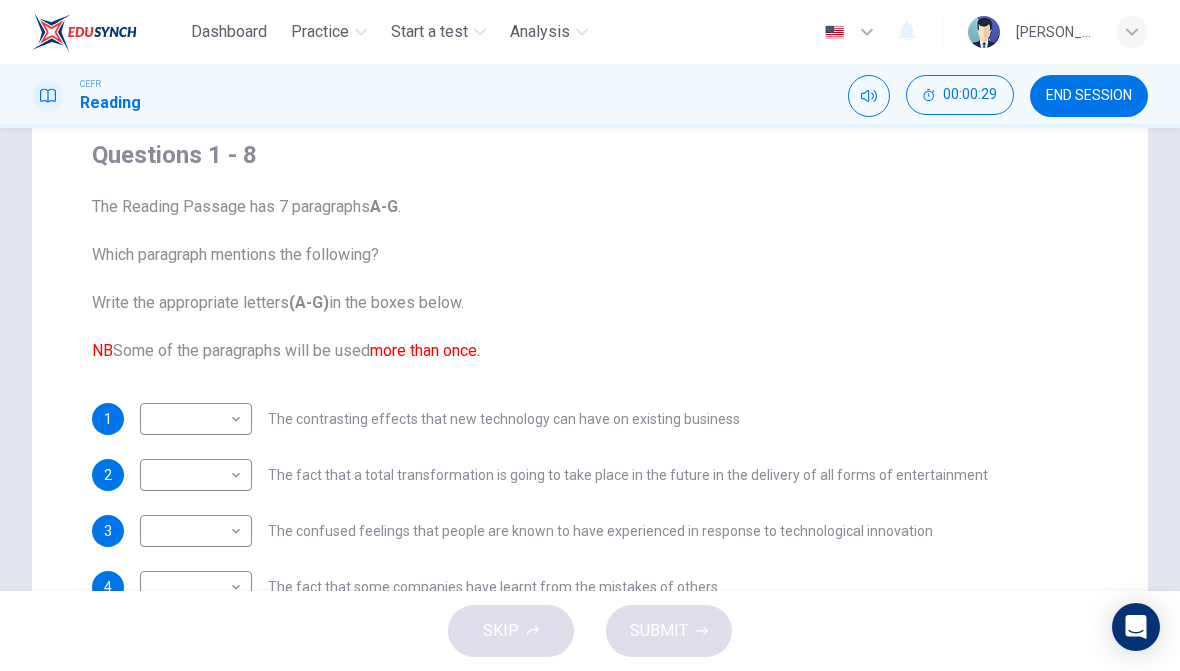 click on "NB" at bounding box center [102, 350] 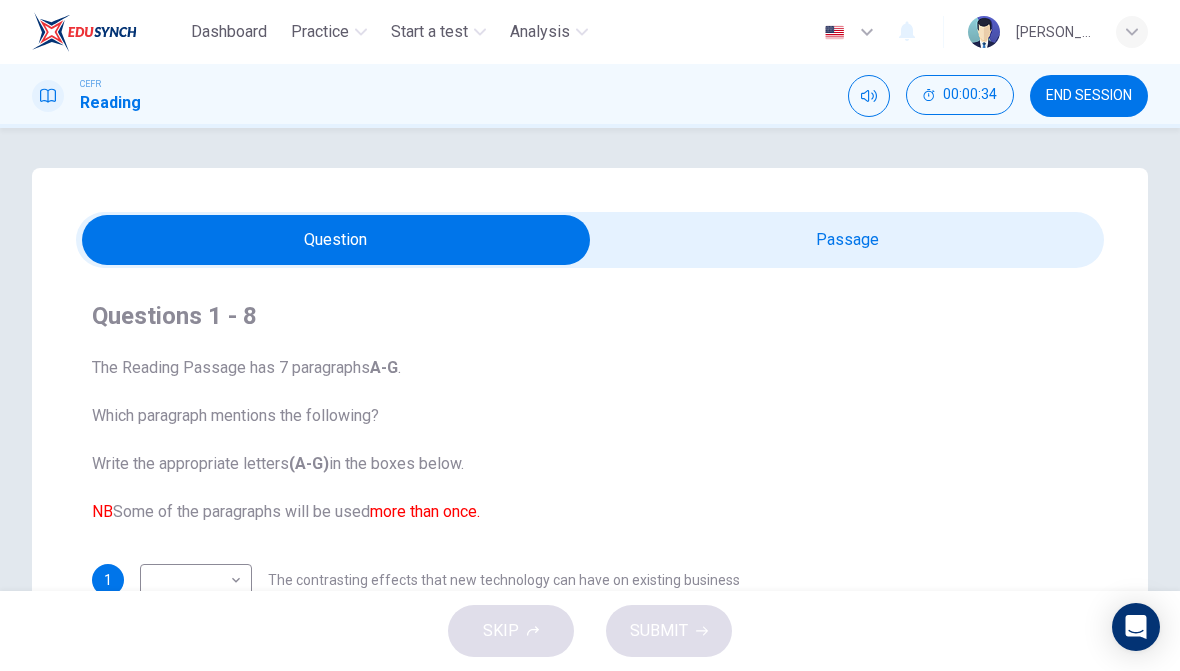 scroll, scrollTop: 0, scrollLeft: 0, axis: both 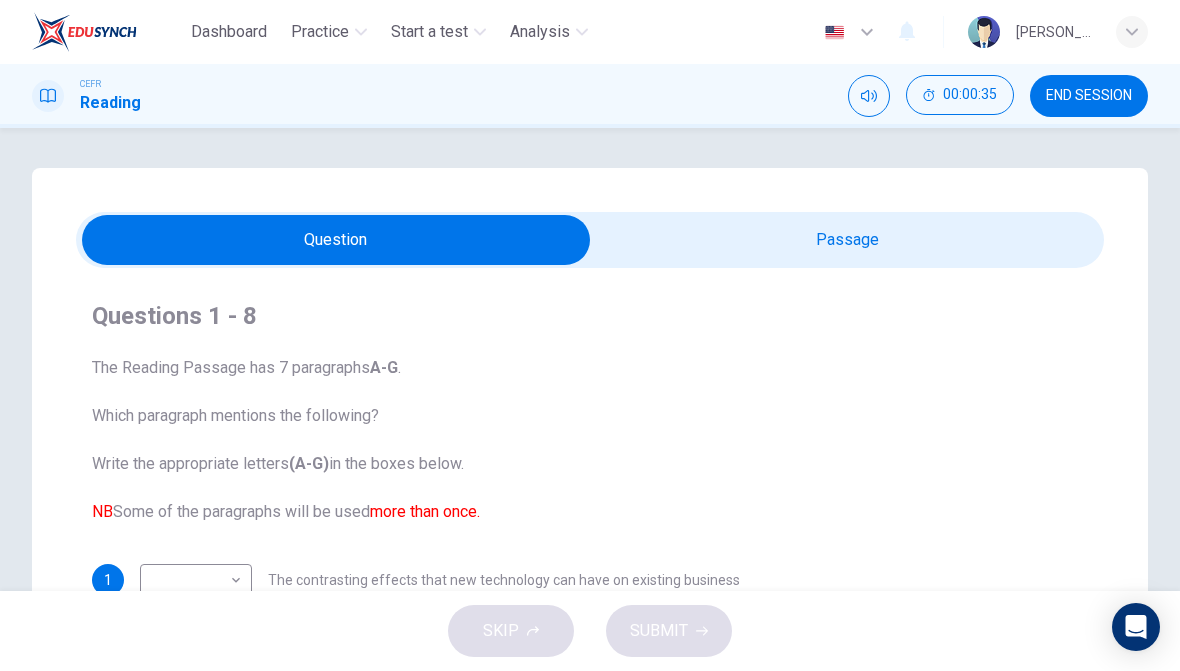 click at bounding box center (336, 240) 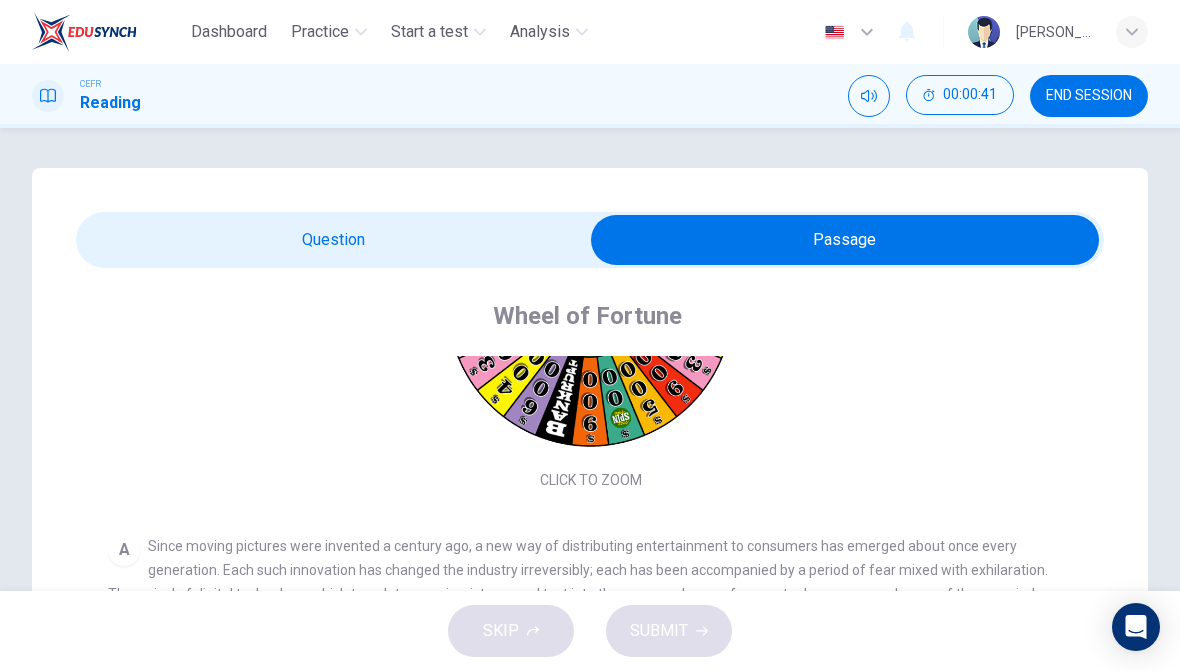 click on "00:00:41" at bounding box center (970, 95) 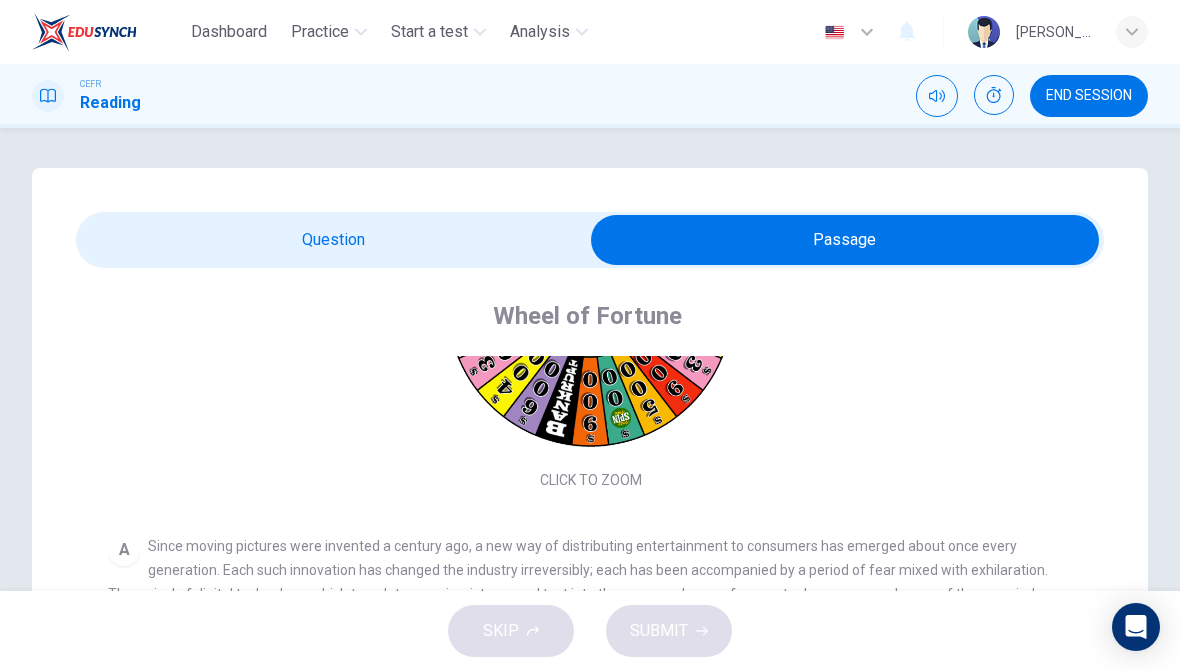 click 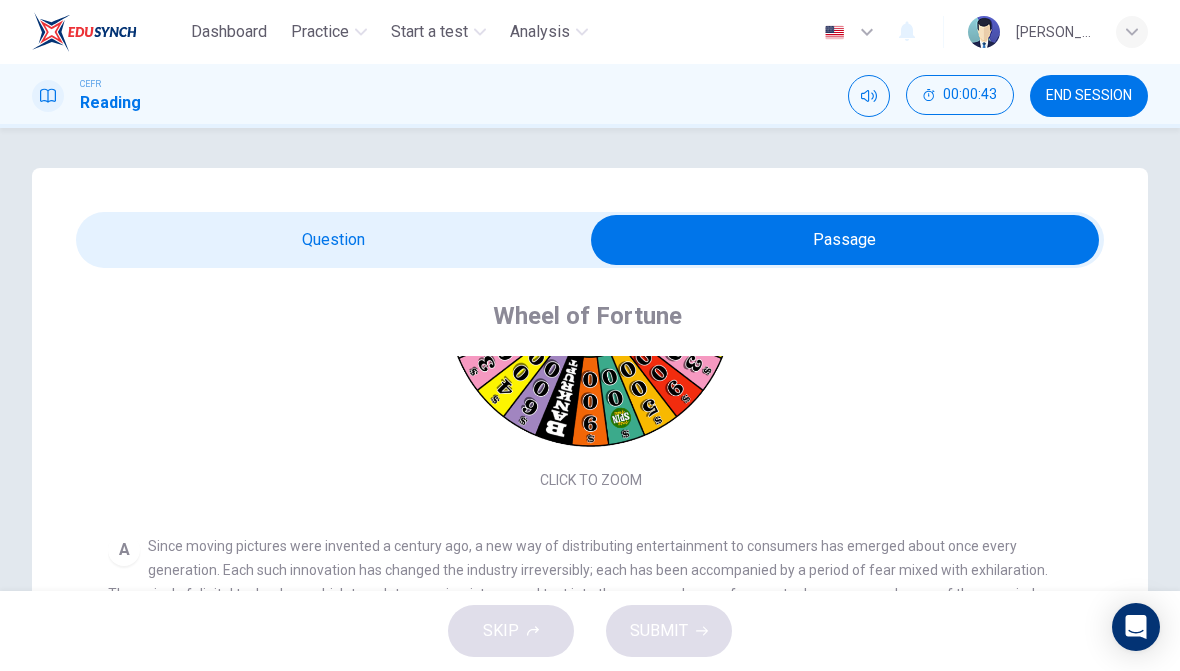 click on "00:00:43" at bounding box center (970, 95) 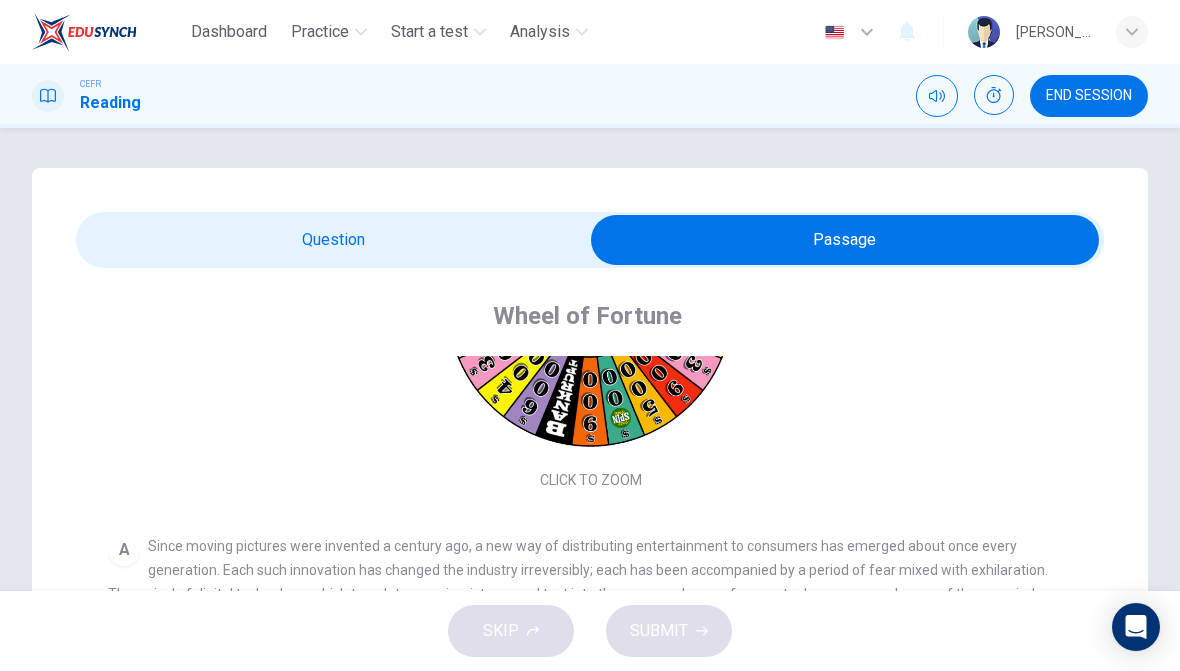 click at bounding box center (994, 95) 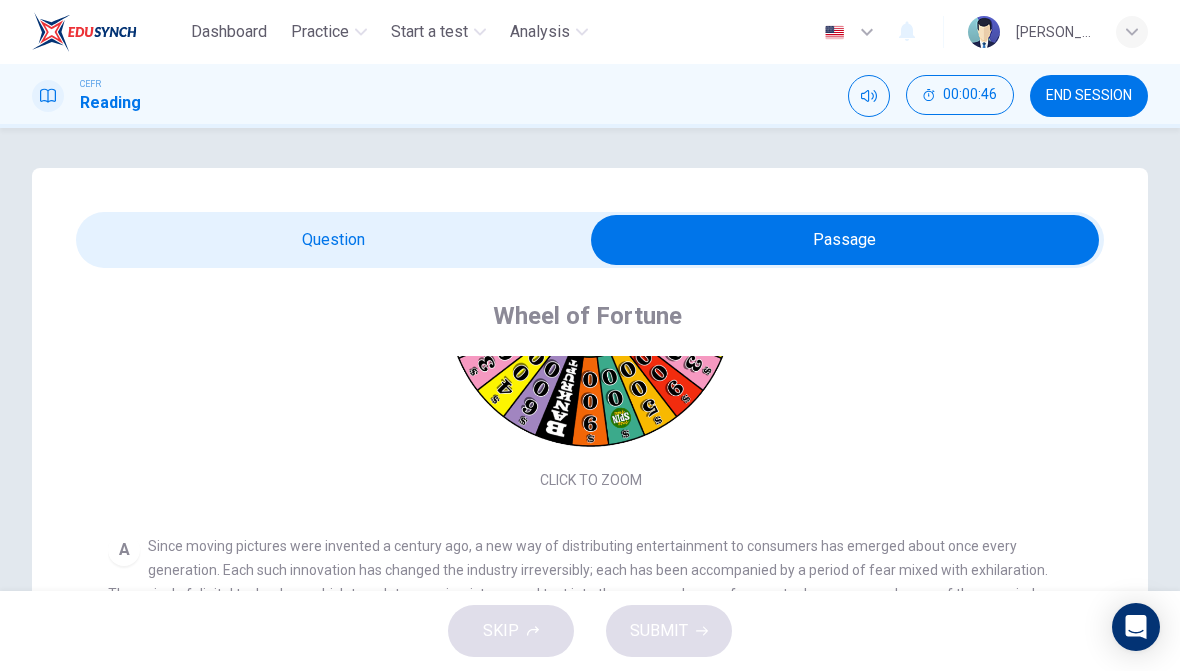 click on "00:00:46" at bounding box center (970, 95) 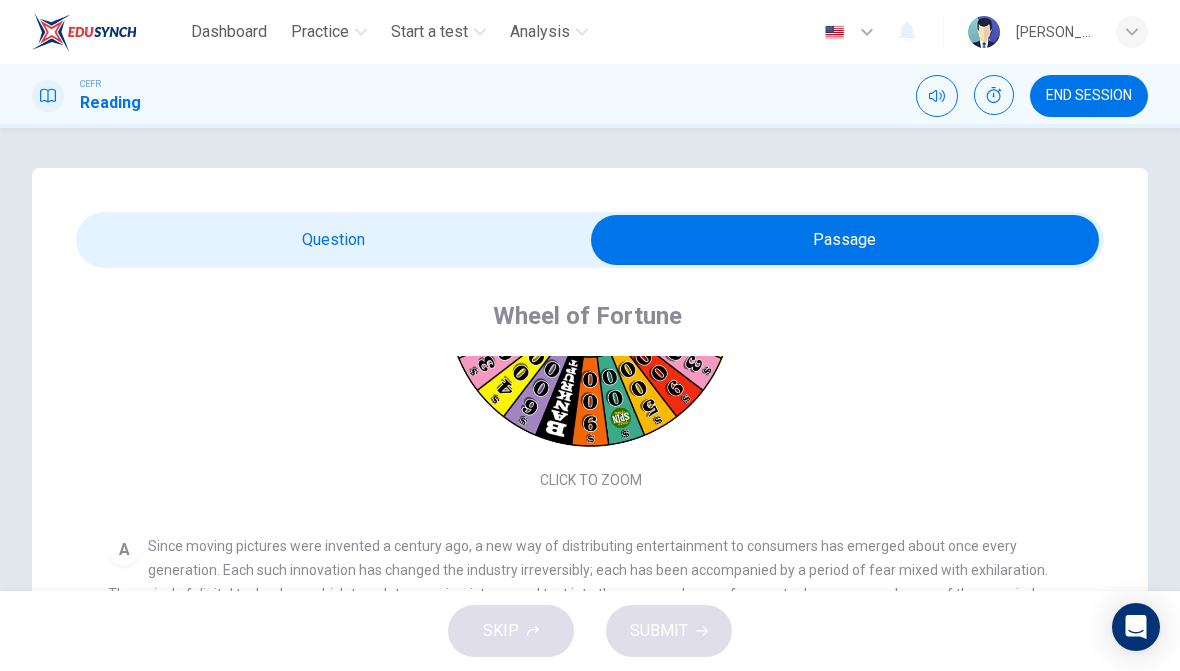click 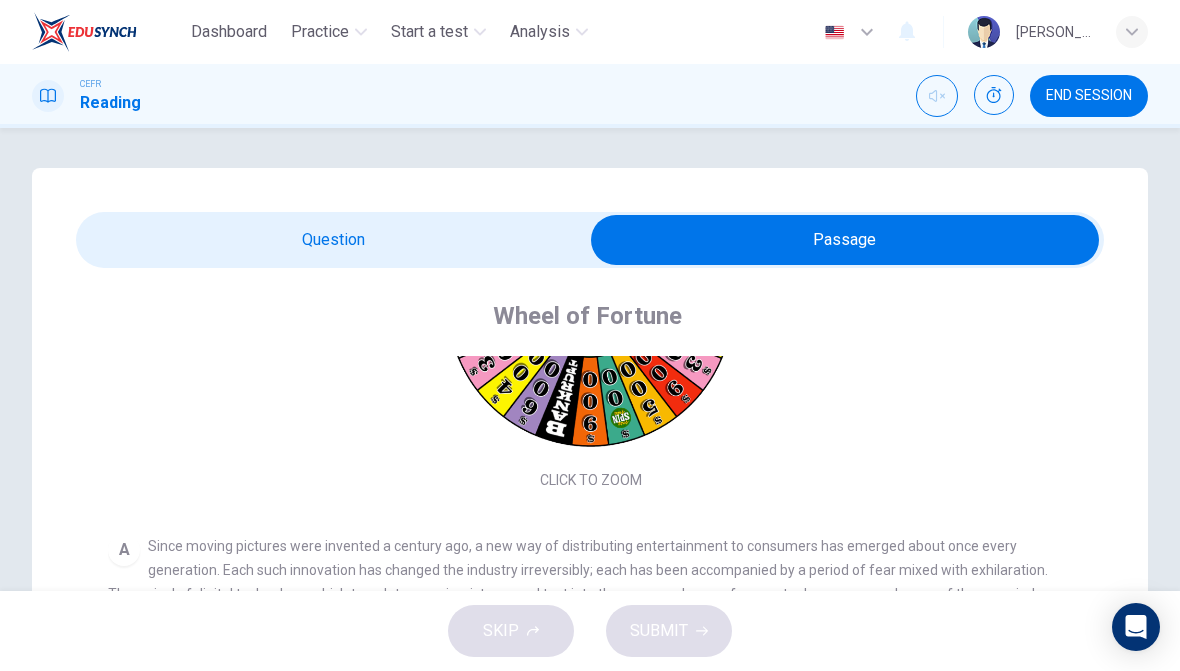 click 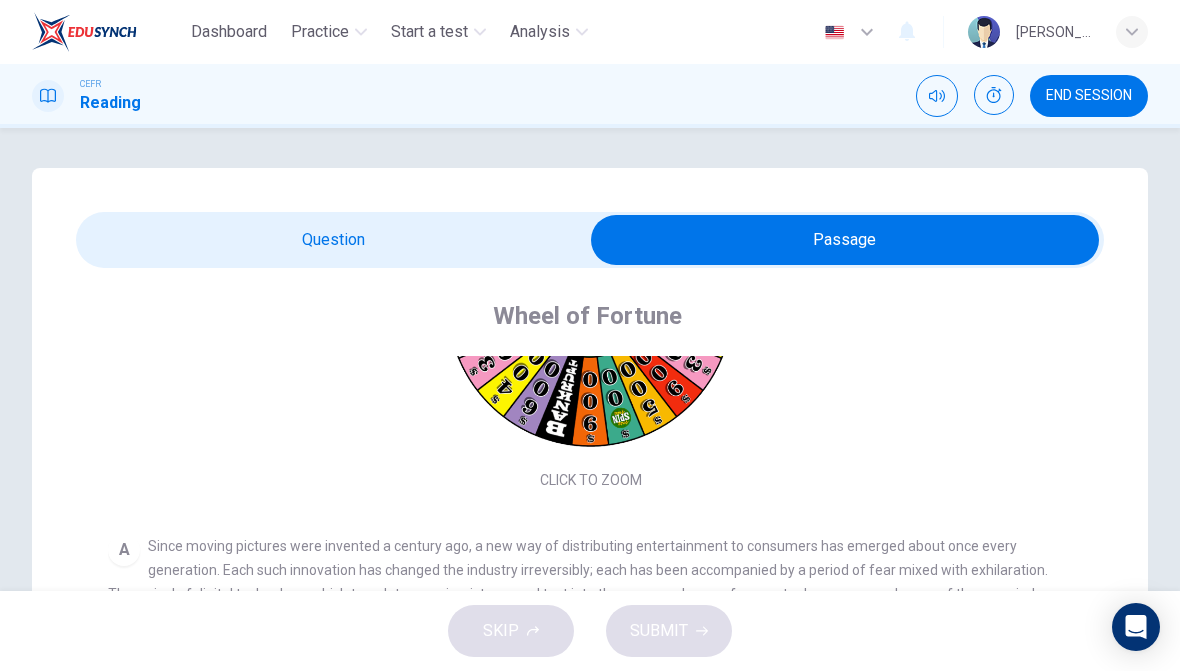 click 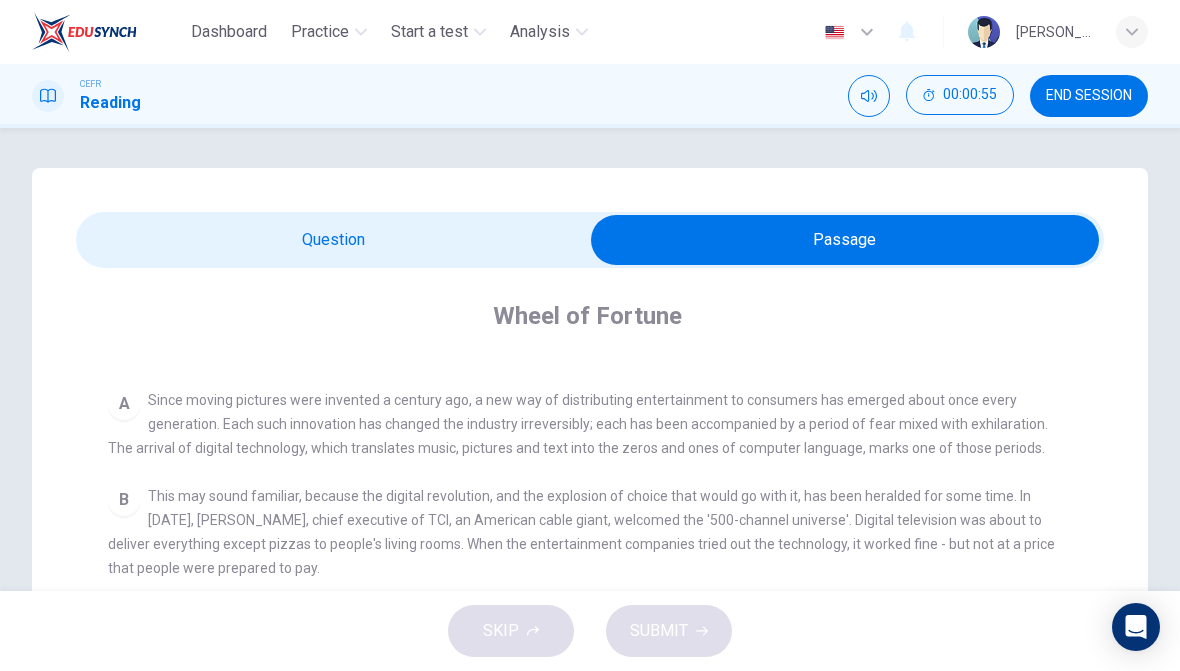 scroll, scrollTop: 333, scrollLeft: 0, axis: vertical 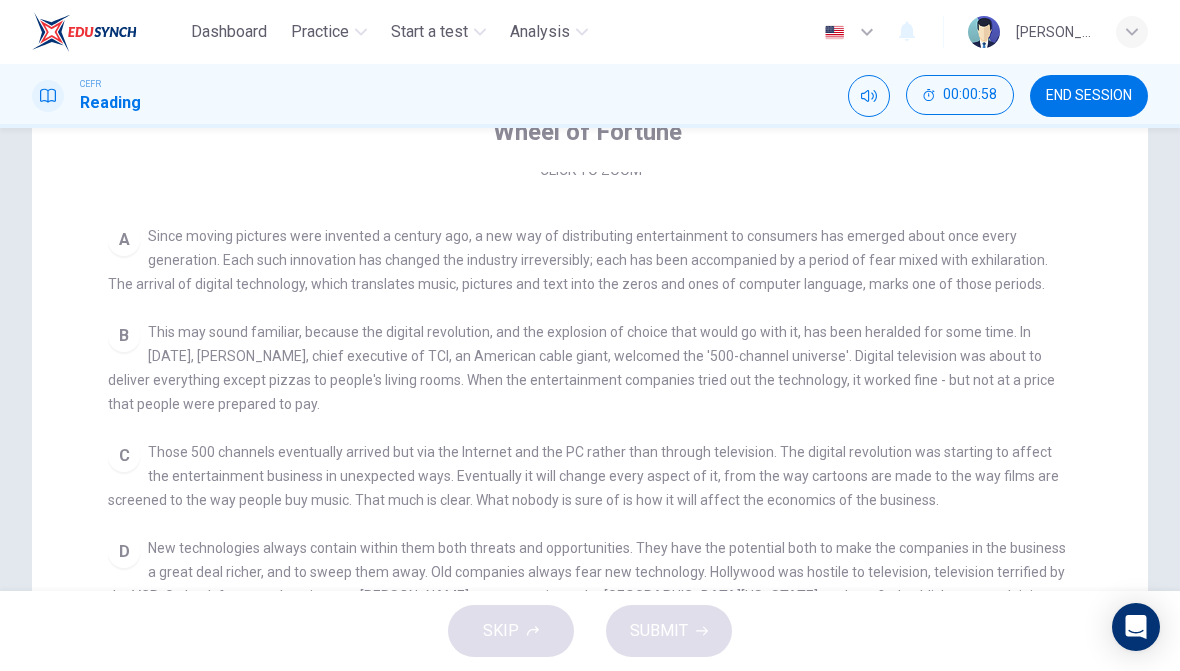 click on "00:00:58" at bounding box center (970, 95) 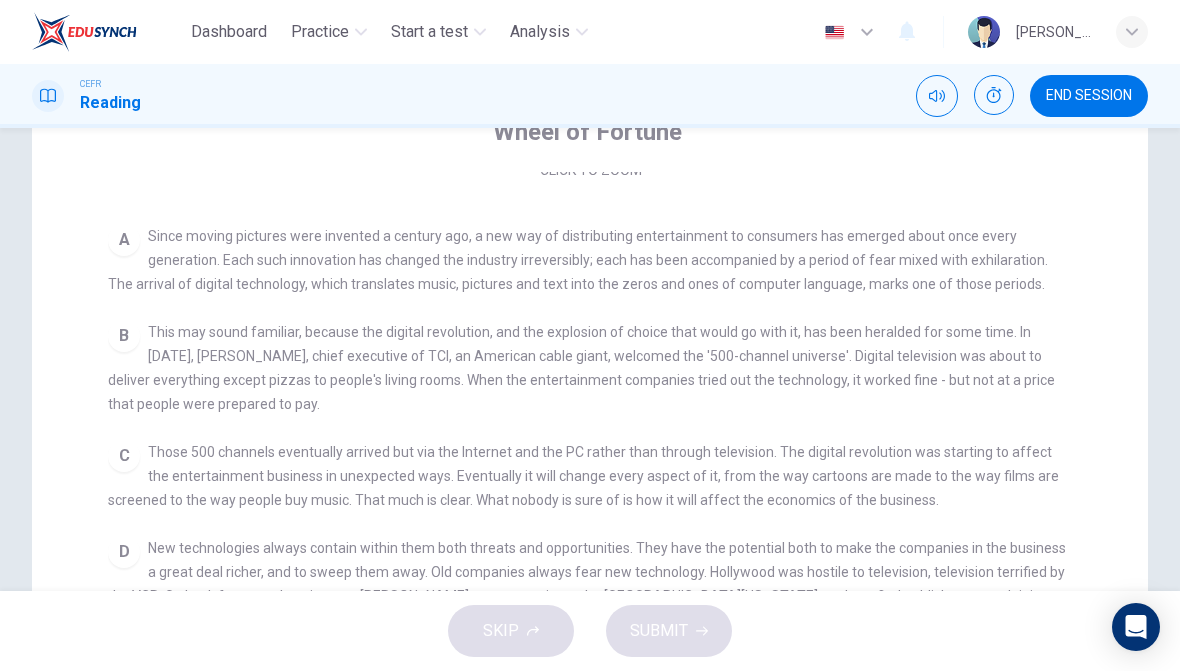 click at bounding box center [994, 95] 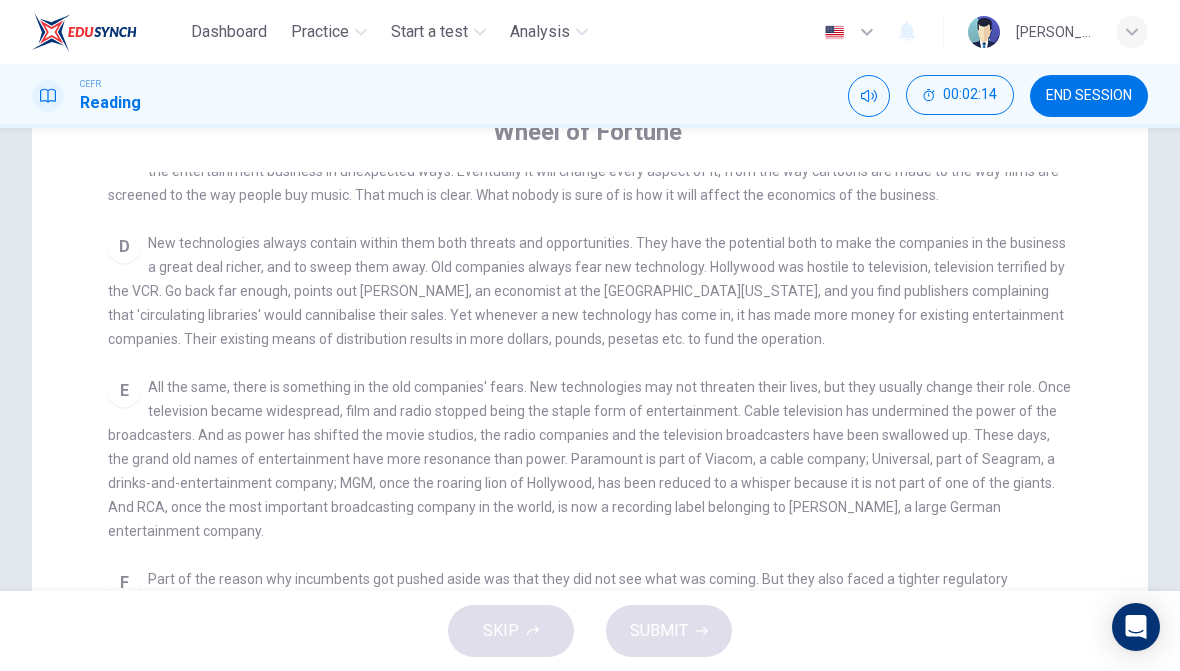 scroll, scrollTop: 637, scrollLeft: 0, axis: vertical 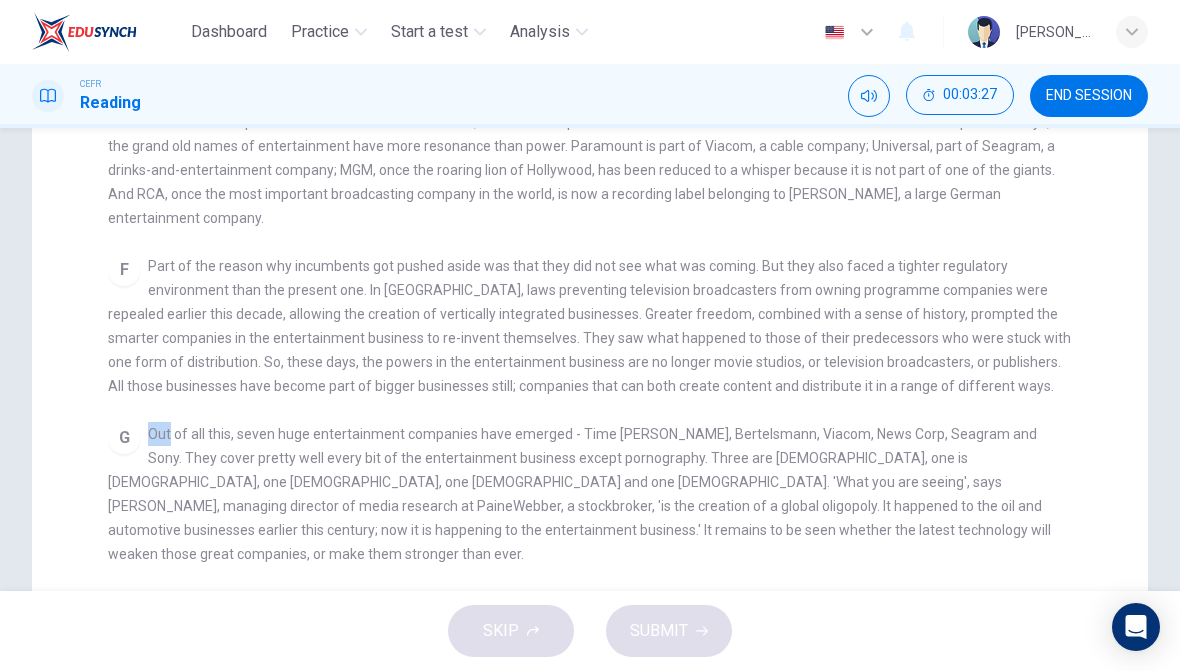 click on "Out of all this, seven huge entertainment companies have emerged - Time [PERSON_NAME], Bertelsmann, Viacom, News Corp, Seagram and Sony. They cover pretty well every bit of the entertainment business except pornography. Three are [DEMOGRAPHIC_DATA], one is [DEMOGRAPHIC_DATA], one [DEMOGRAPHIC_DATA], one [DEMOGRAPHIC_DATA] and one [DEMOGRAPHIC_DATA]. 'What you are seeing', says [PERSON_NAME], managing director of media research at PaineWebber, a stockbroker, 'is the creation of a global oligopoly. It happened to the oil and automotive businesses earlier this century; now it is happening to the entertainment business.' It remains to be seen whether the latest technology will weaken those great companies, or make them stronger than ever." at bounding box center [579, 494] 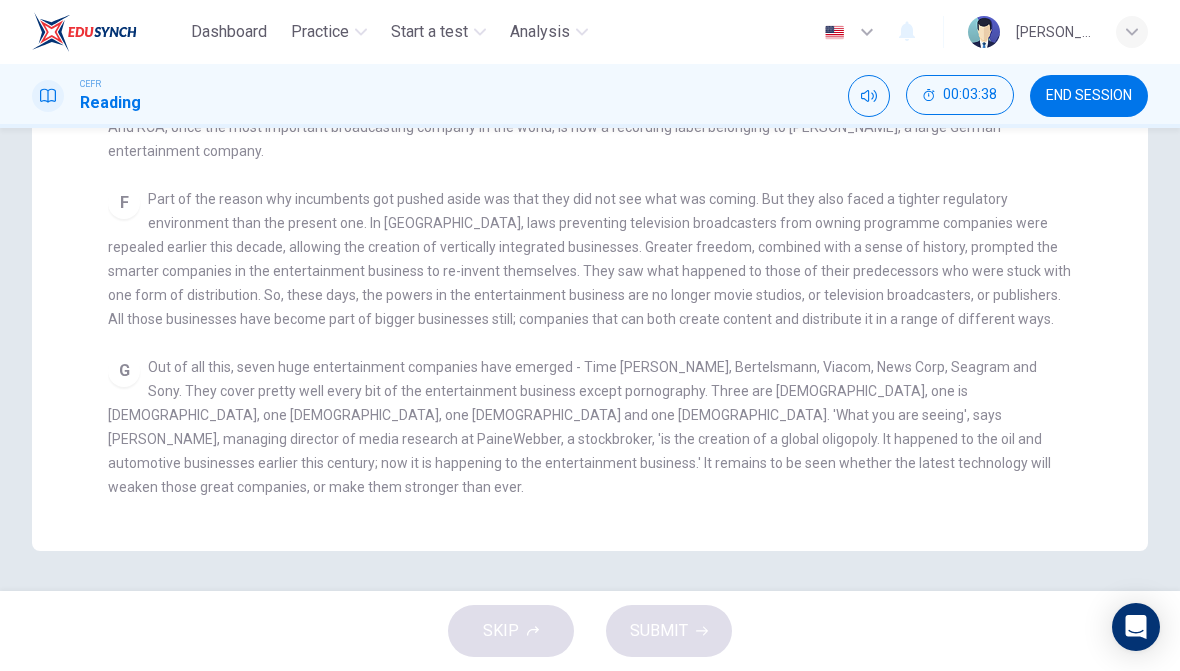 scroll, scrollTop: 565, scrollLeft: 0, axis: vertical 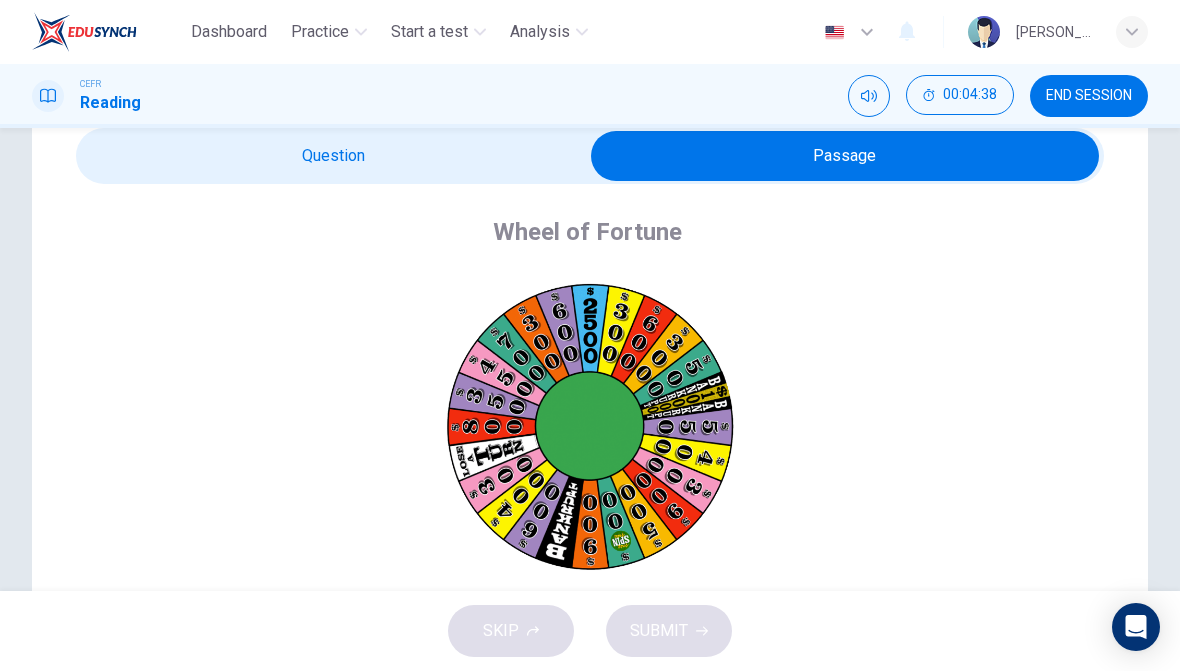 click at bounding box center (845, 156) 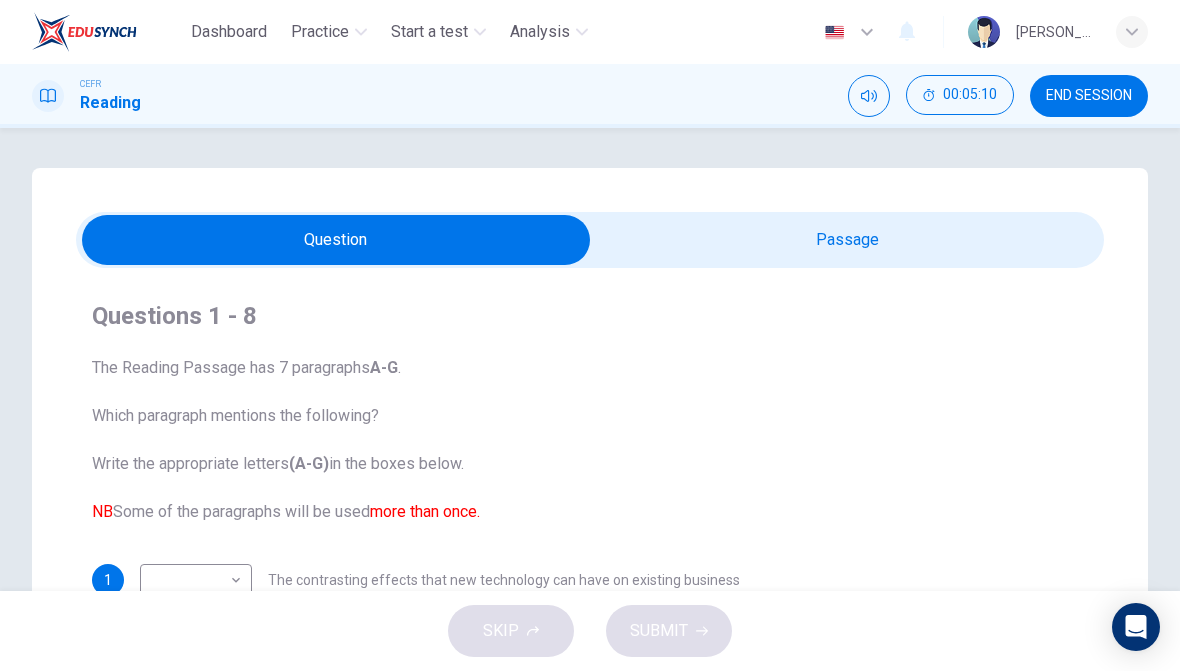 scroll, scrollTop: 0, scrollLeft: 0, axis: both 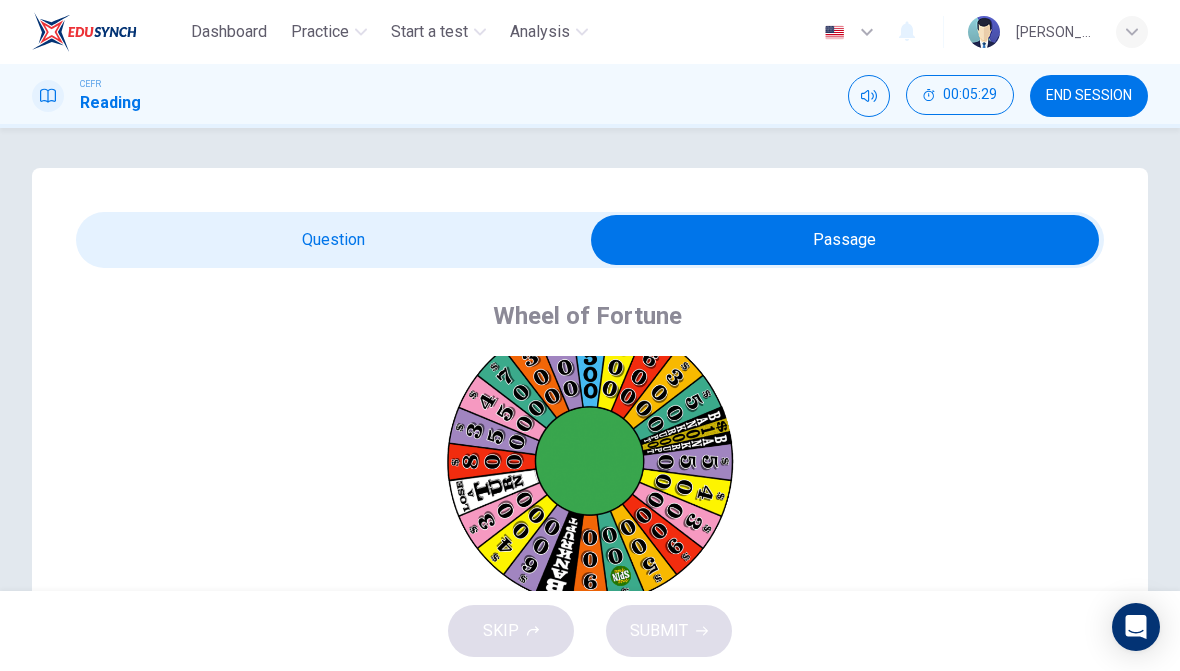 click at bounding box center [845, 240] 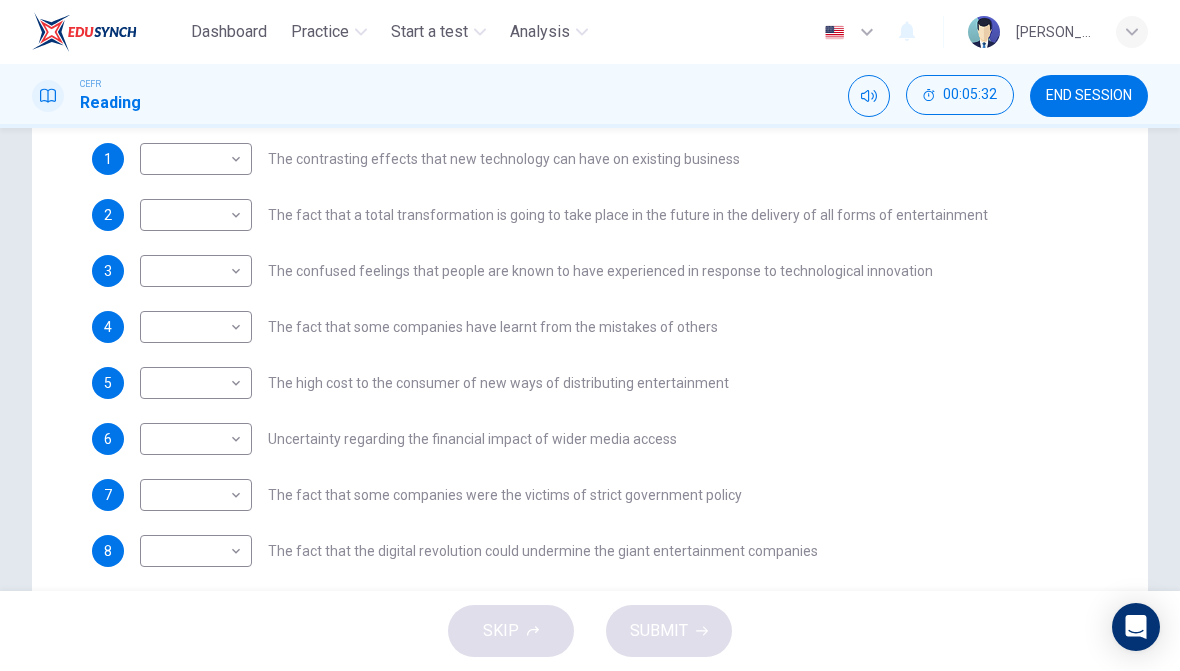 scroll, scrollTop: 423, scrollLeft: 0, axis: vertical 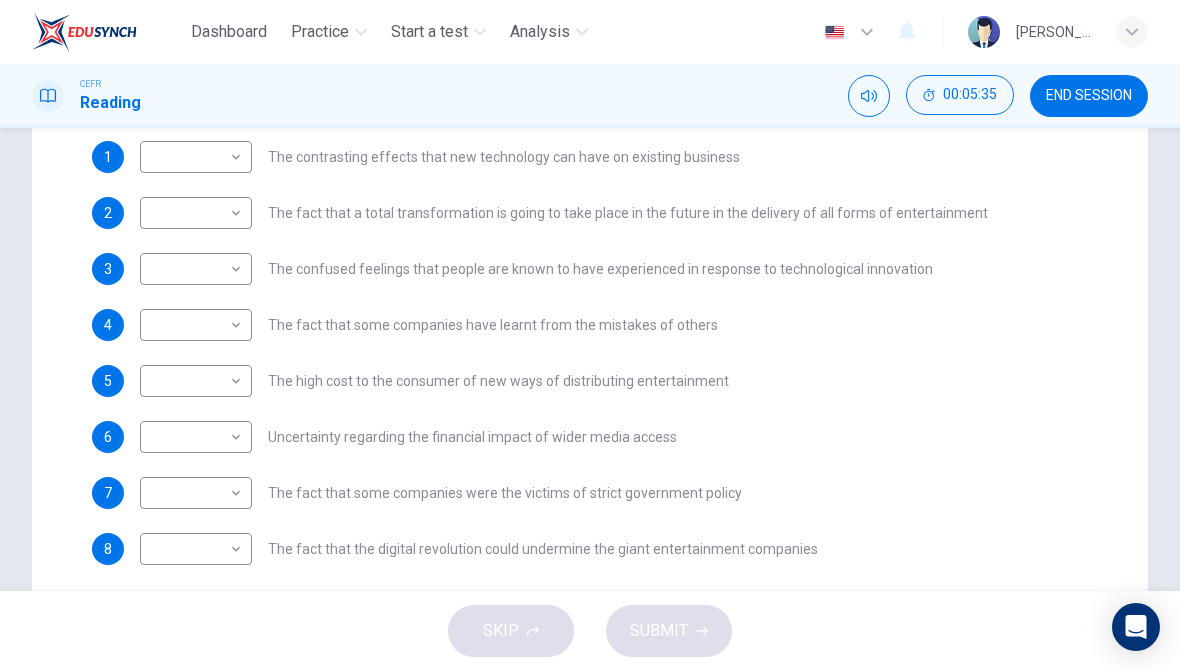 click on "Dashboard Practice Start a test Analysis English en ​ [PERSON_NAME] CEFR Reading 00:05:35 END SESSION Question Passage Questions 1 - 8 The Reading Passage has 7 paragraphs  A-G .
Which paragraph mentions the following?
Write the appropriate letters  (A-G)  in the boxes below.
NB  Some of the paragraphs will be used  more than once. 1 ​ ​ The contrasting effects that new technology can have on existing business 2 ​ ​ The fact that a total transformation is going to take place in the future in the delivery of all forms of entertainment 3 ​ ​ The confused feelings that people are known to have experienced in response to technological innovation 4 ​ ​ The fact that some companies have learnt from the mistakes of others 5 ​ ​ The high cost to the consumer of new ways of distributing entertainment 6 ​ ​ Uncertainty regarding the financial impact of wider media access 7 ​ ​ The fact that some companies were the victims of strict government policy 8 ​ ​ CLICK TO ZOOM" at bounding box center (590, 335) 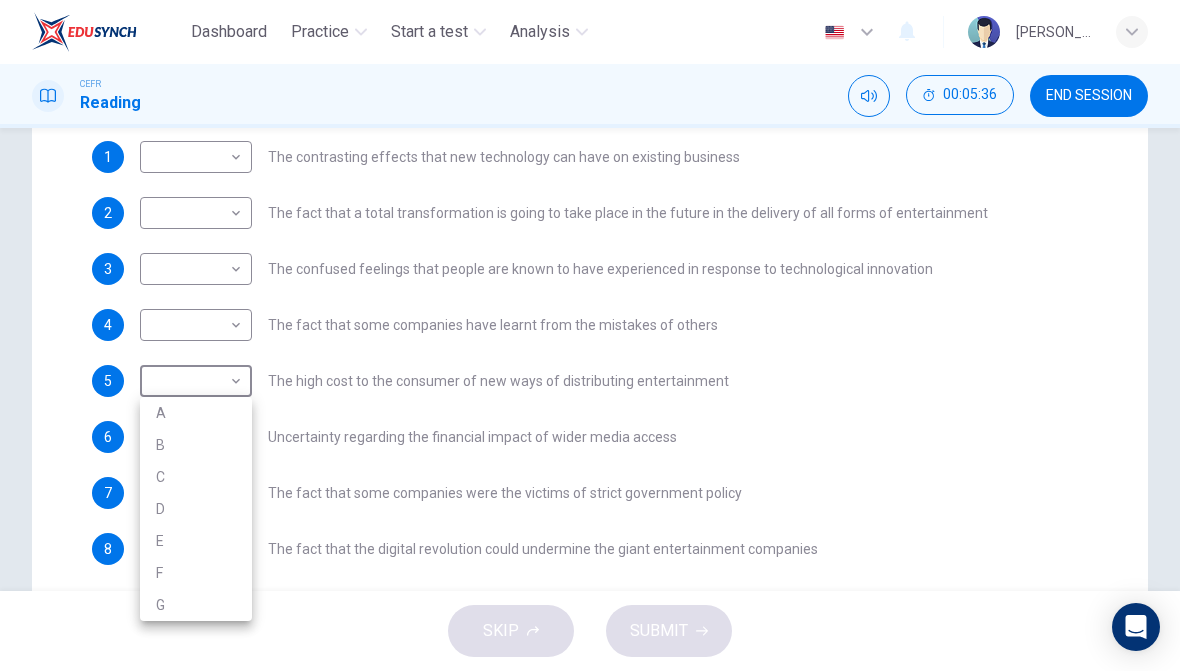 click on "B" at bounding box center [196, 445] 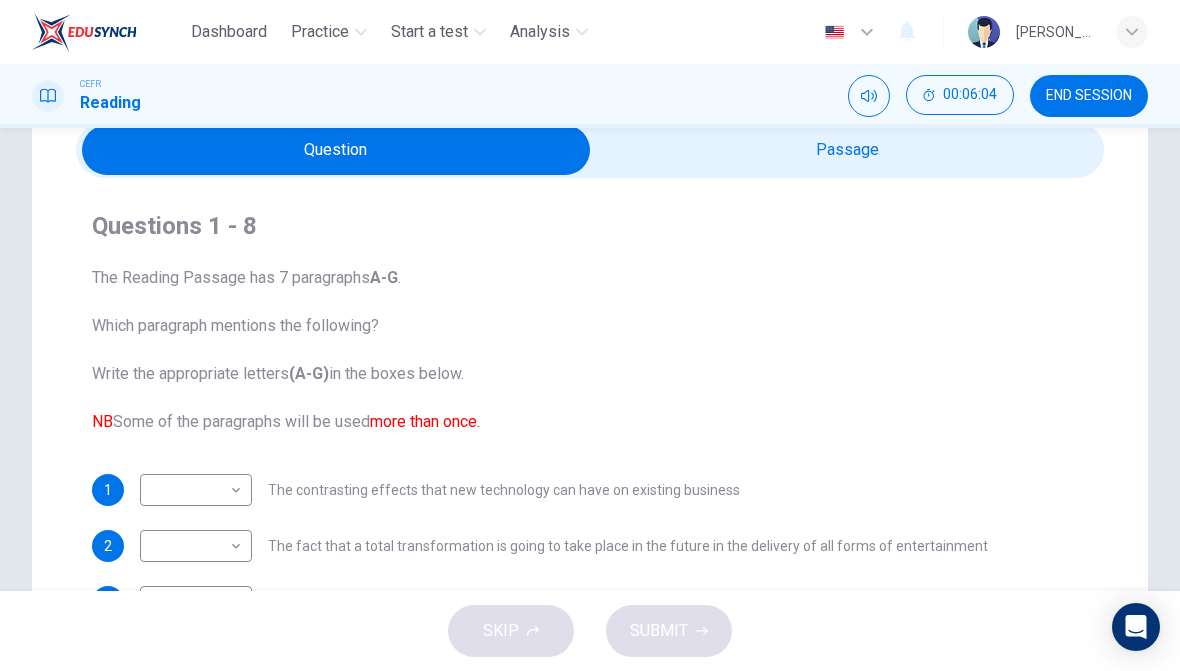 scroll, scrollTop: 51, scrollLeft: 0, axis: vertical 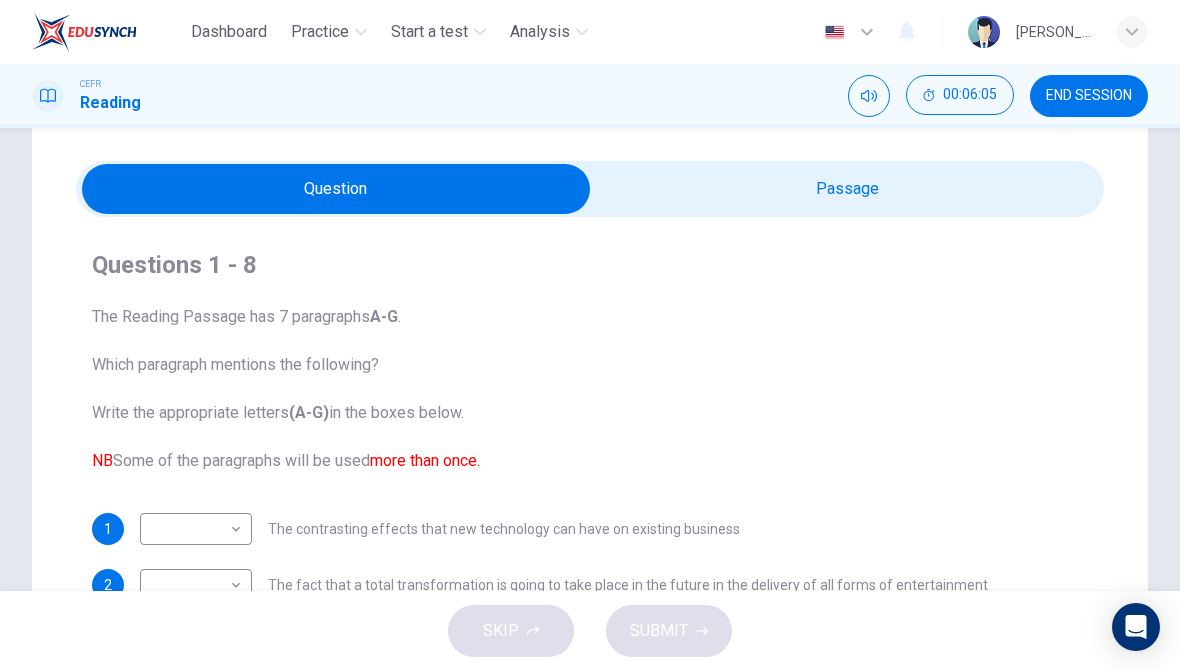 click at bounding box center [336, 189] 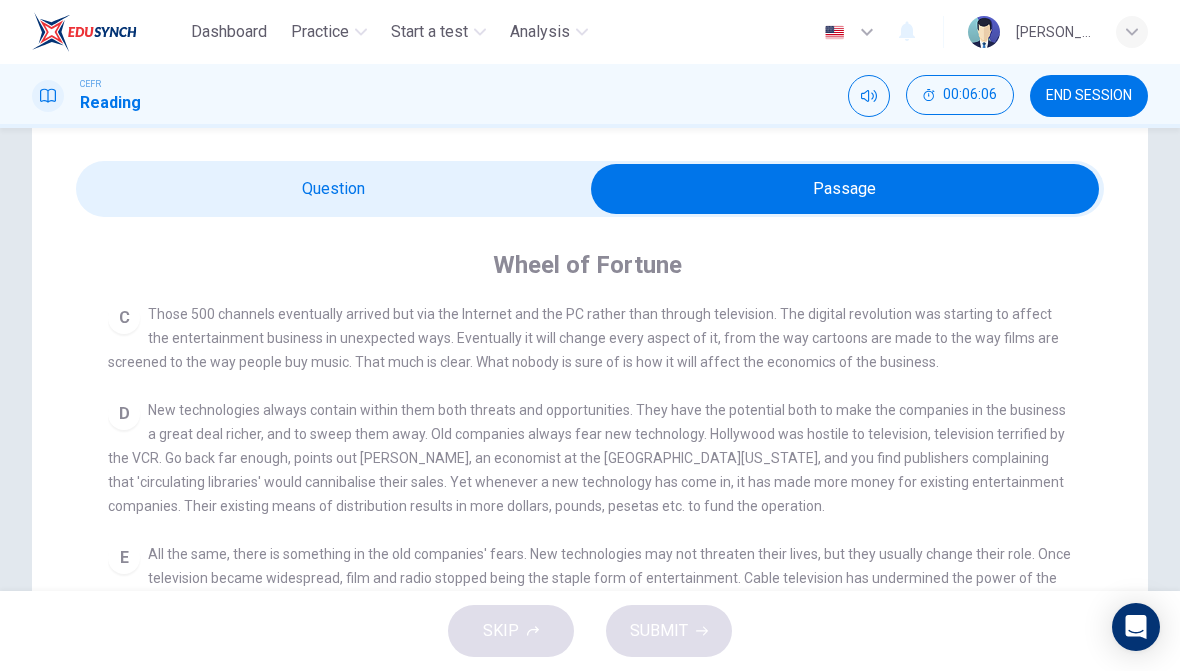 scroll, scrollTop: 651, scrollLeft: 0, axis: vertical 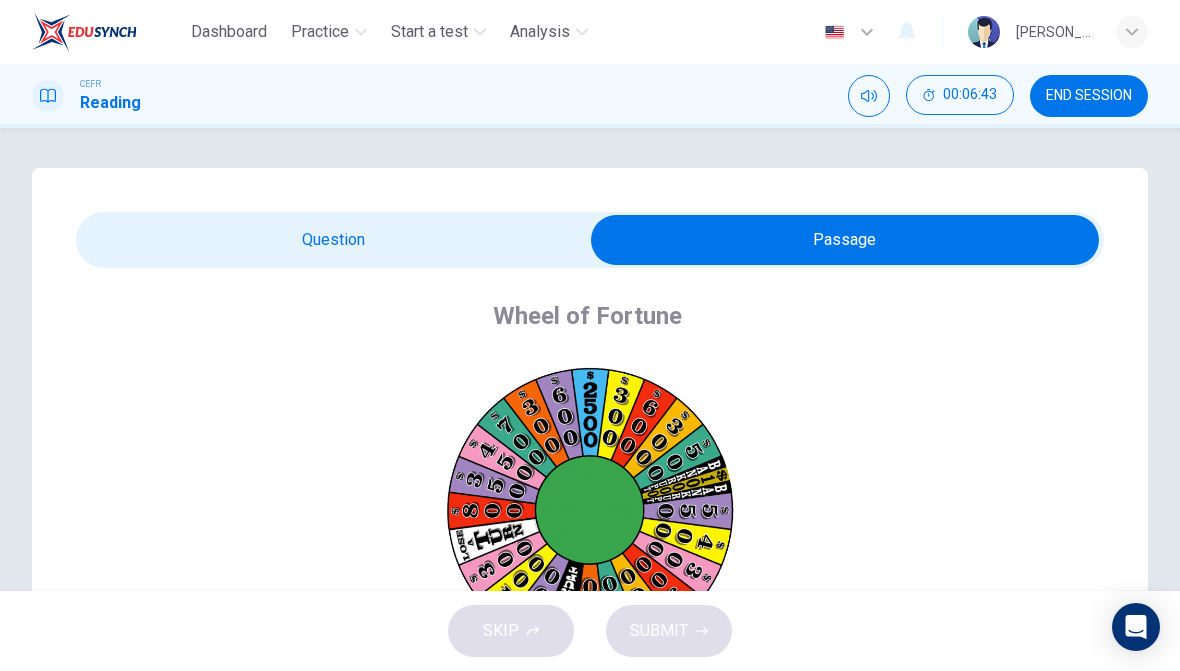 click at bounding box center [845, 240] 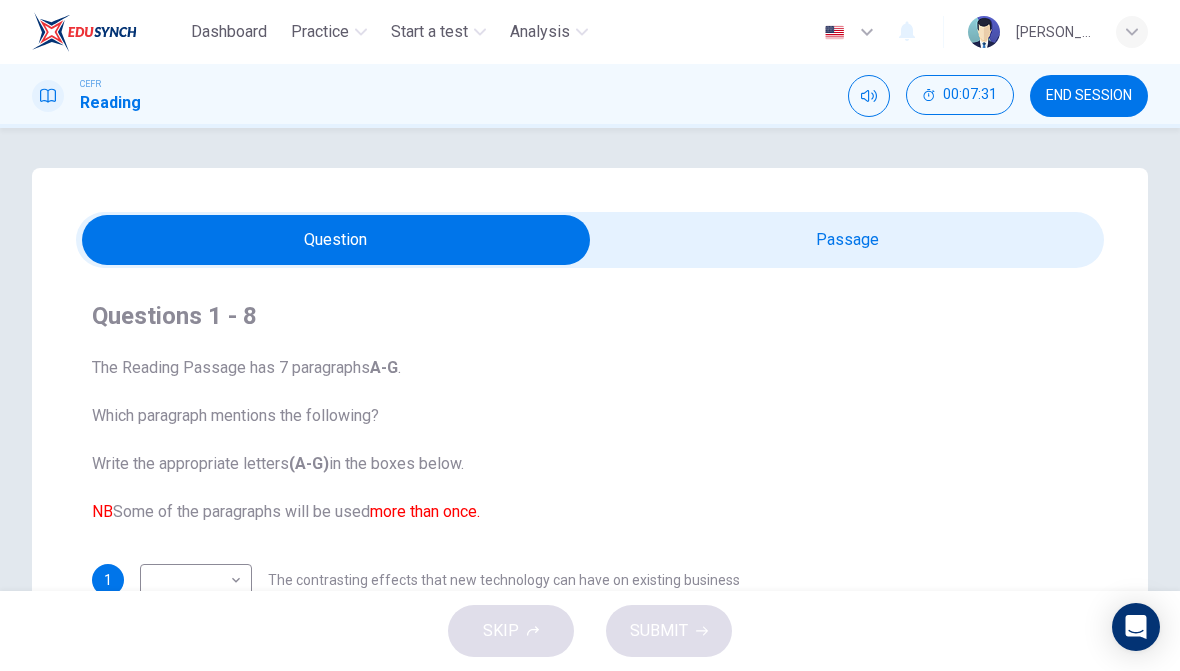 scroll, scrollTop: -1, scrollLeft: 0, axis: vertical 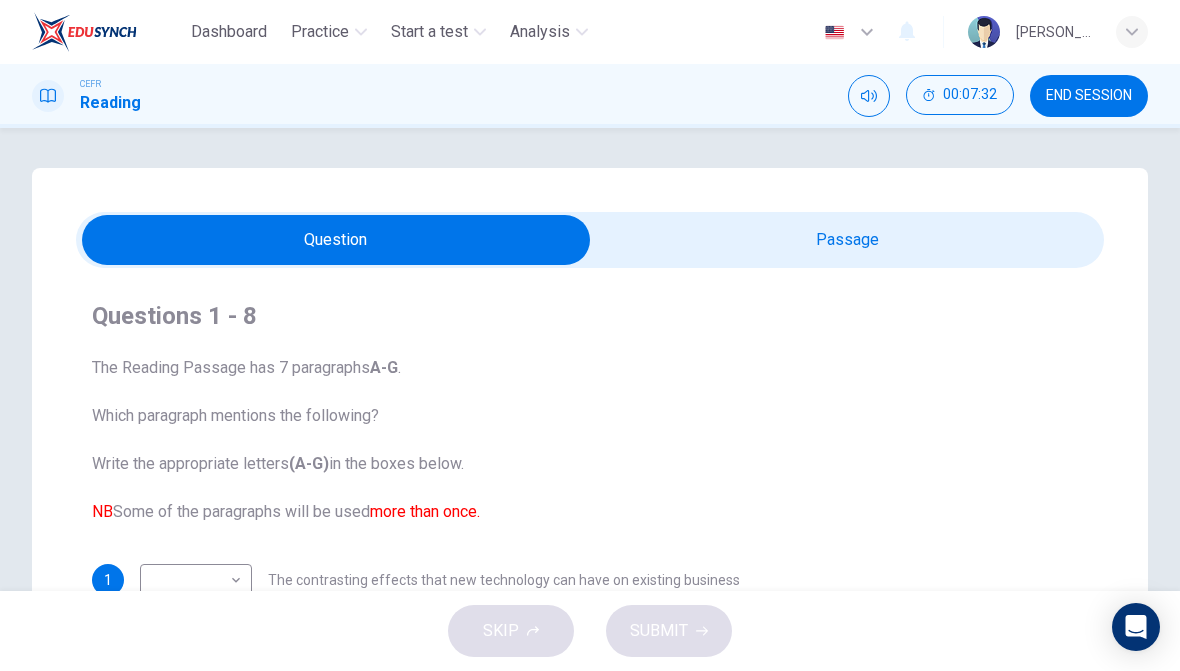 click at bounding box center (336, 240) 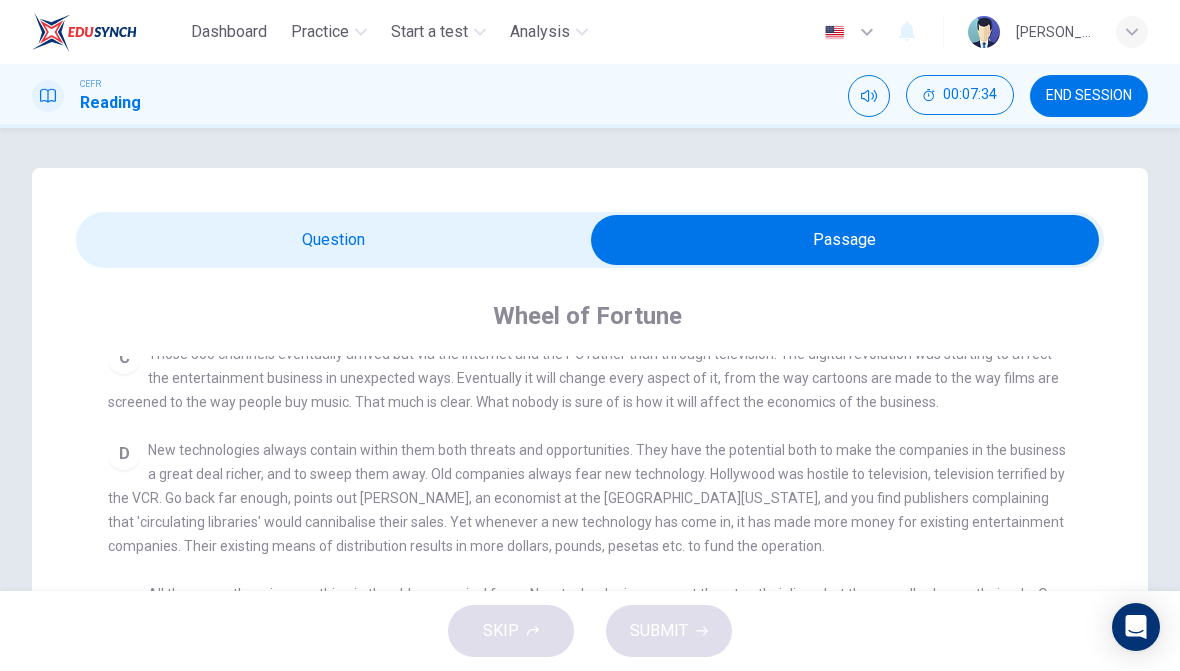 scroll, scrollTop: 614, scrollLeft: 0, axis: vertical 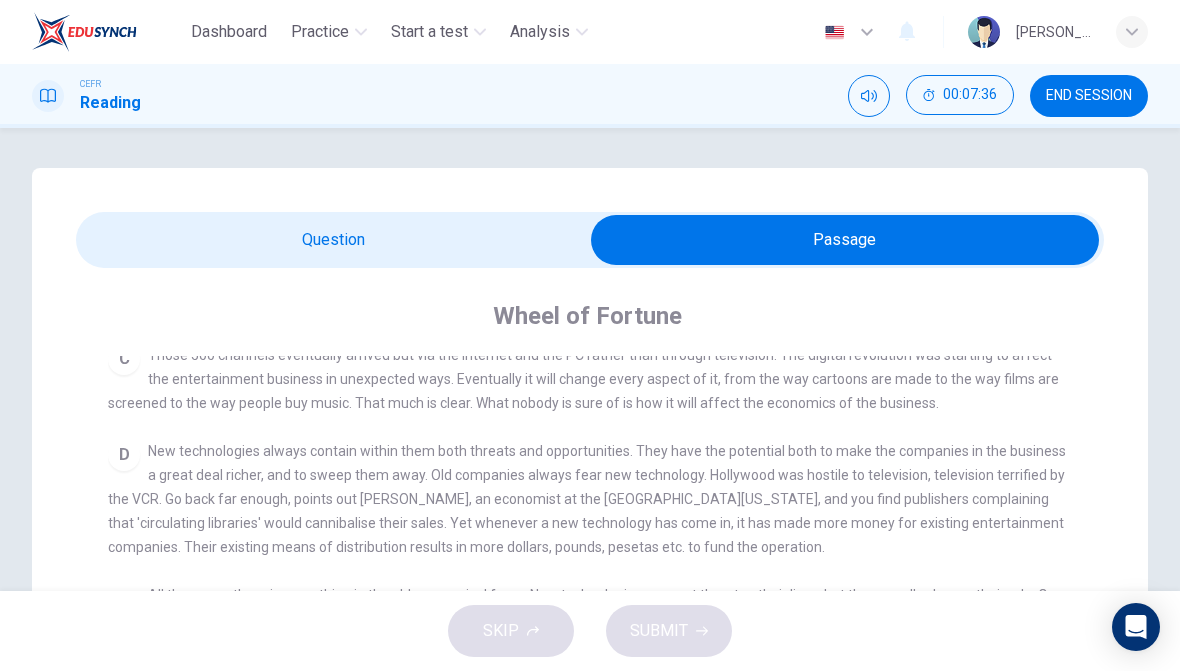 click at bounding box center (845, 240) 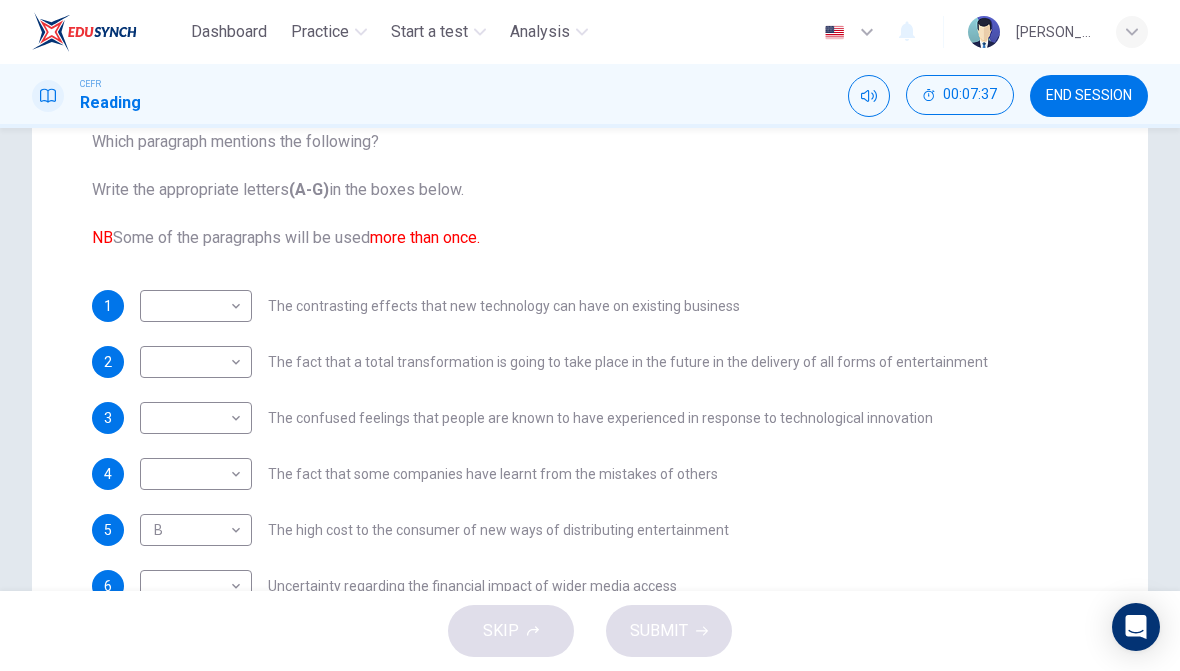 scroll, scrollTop: 272, scrollLeft: 0, axis: vertical 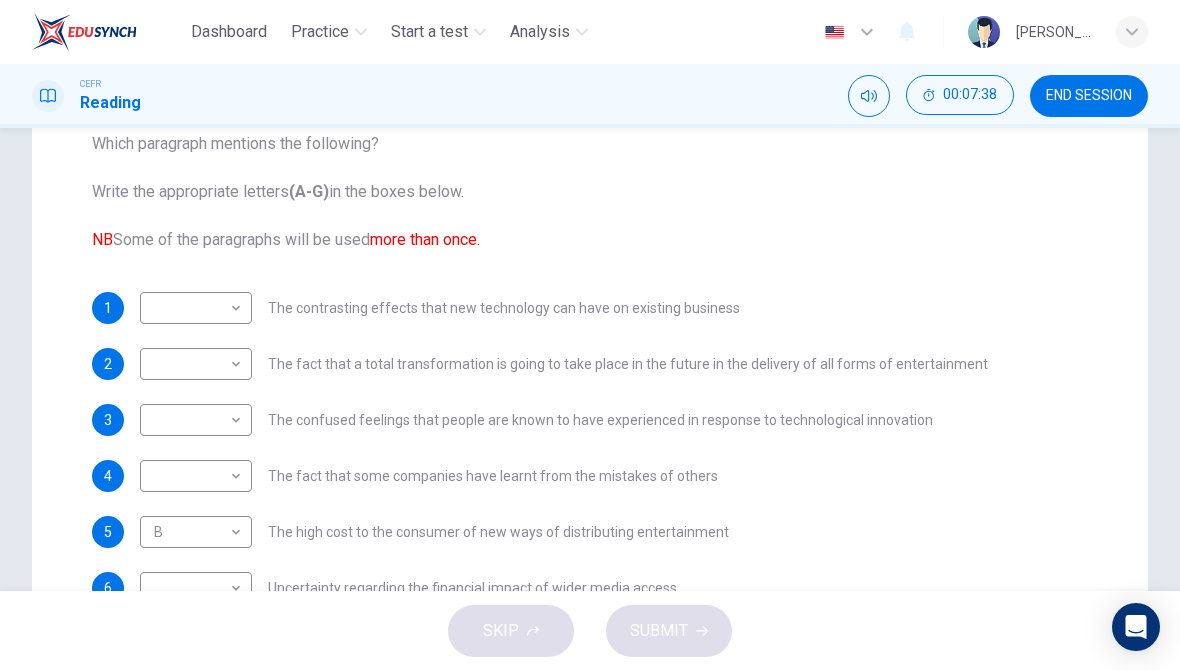 click on "Dashboard Practice Start a test Analysis English en ​ [PERSON_NAME] CEFR Reading 00:07:38 END SESSION Question Passage Questions 1 - 8 The Reading Passage has 7 paragraphs  A-G .
Which paragraph mentions the following?
Write the appropriate letters  (A-G)  in the boxes below.
NB  Some of the paragraphs will be used  more than once. 1 ​ ​ The contrasting effects that new technology can have on existing business 2 ​ ​ The fact that a total transformation is going to take place in the future in the delivery of all forms of entertainment 3 ​ ​ The confused feelings that people are known to have experienced in response to technological innovation 4 ​ ​ The fact that some companies have learnt from the mistakes of others 5 B B ​ The high cost to the consumer of new ways of distributing entertainment 6 ​ ​ Uncertainty regarding the financial impact of wider media access 7 ​ ​ The fact that some companies were the victims of strict government policy 8 ​ ​ CLICK TO ZOOM" at bounding box center [590, 335] 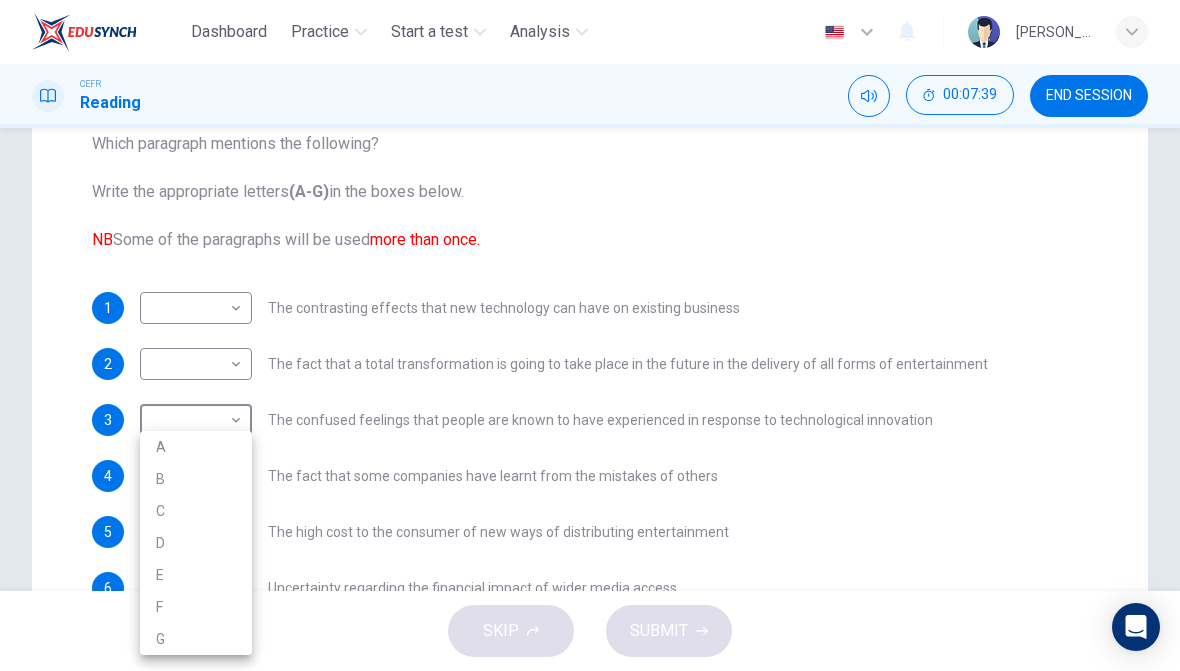 click on "D" at bounding box center (196, 543) 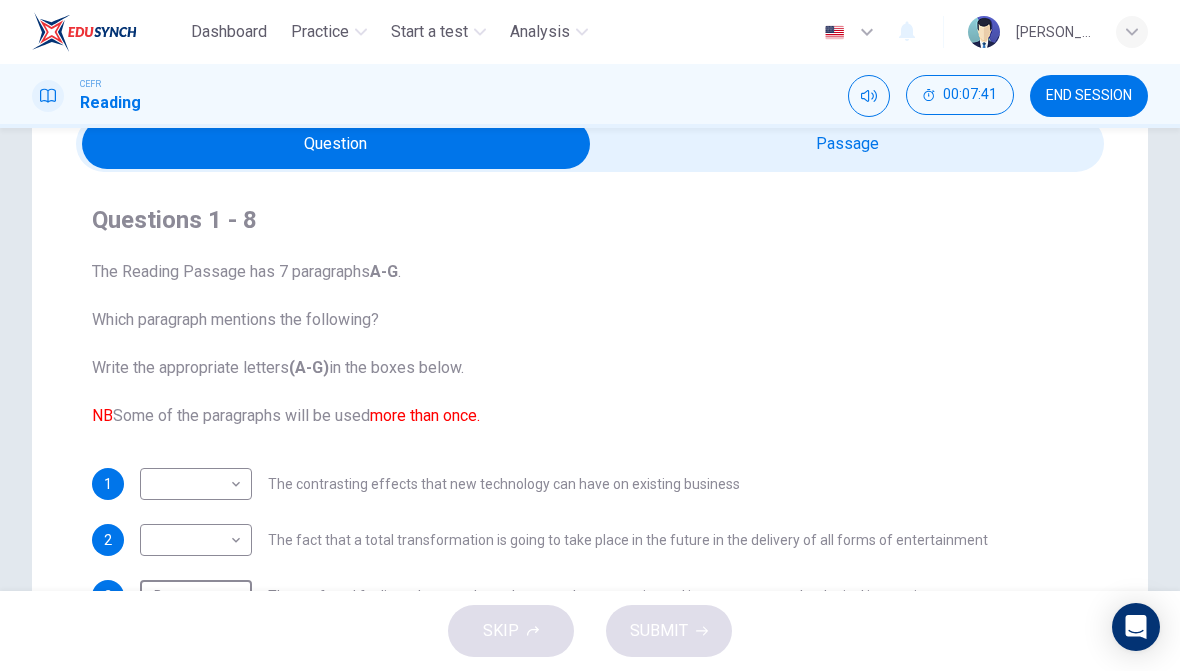 scroll, scrollTop: 94, scrollLeft: 0, axis: vertical 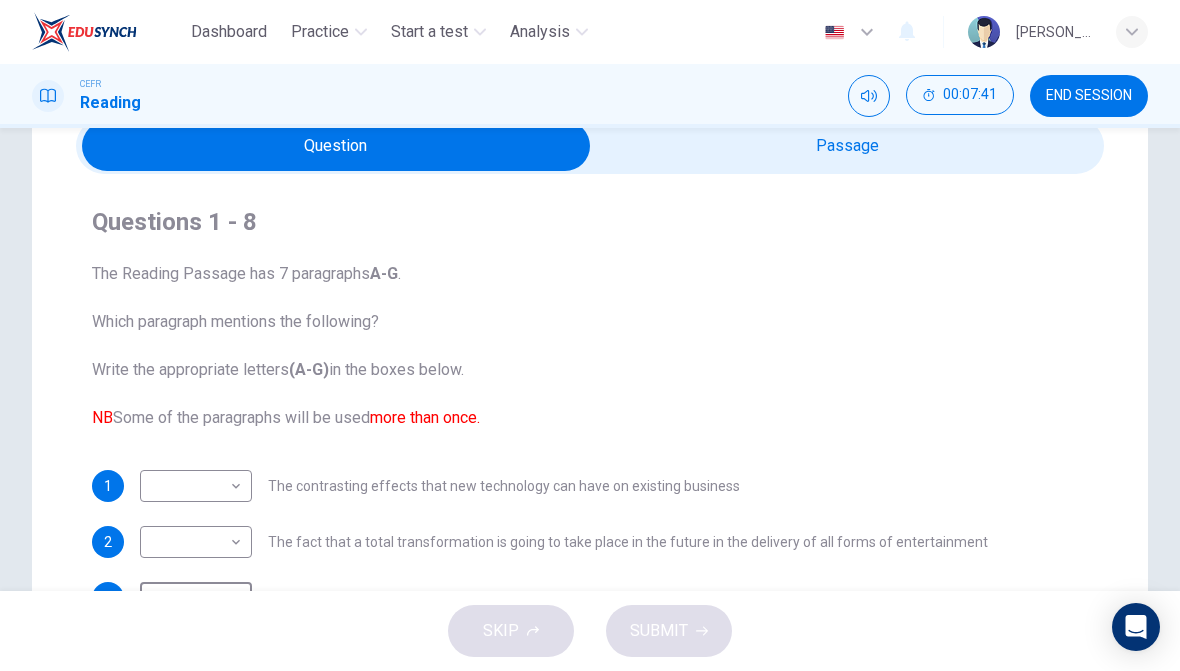 click at bounding box center (336, 146) 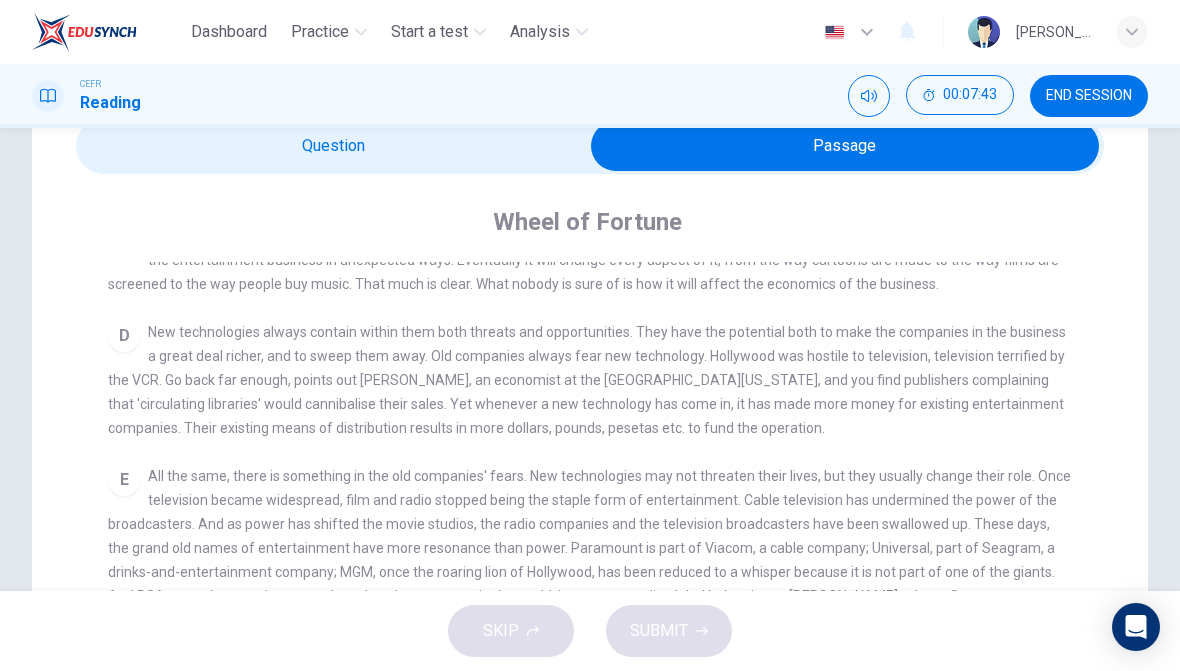 scroll, scrollTop: 637, scrollLeft: 0, axis: vertical 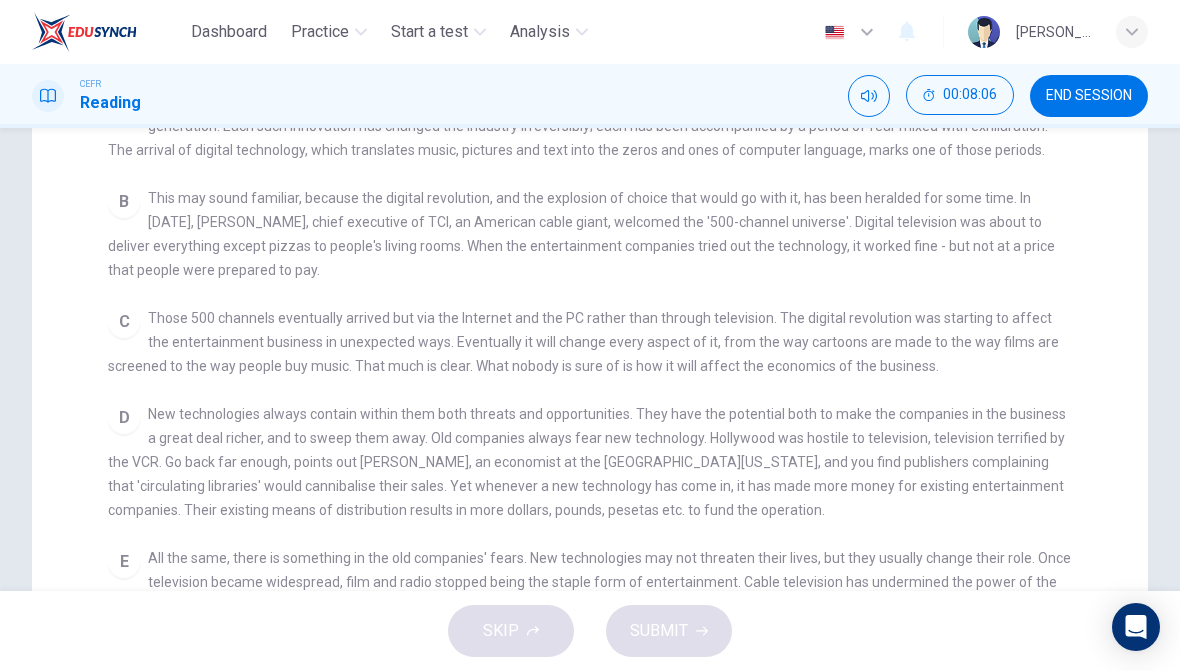 click on "Those 500 channels eventually arrived but via the Internet and the PC rather than through television. The digital revolution was starting to affect the entertainment business in unexpected ways. Eventually it will change every aspect of it, from the way cartoons are made to the way films are screened to the way people buy music. That much is clear. What nobody is sure of is how it will affect the economics of the business." at bounding box center (583, 342) 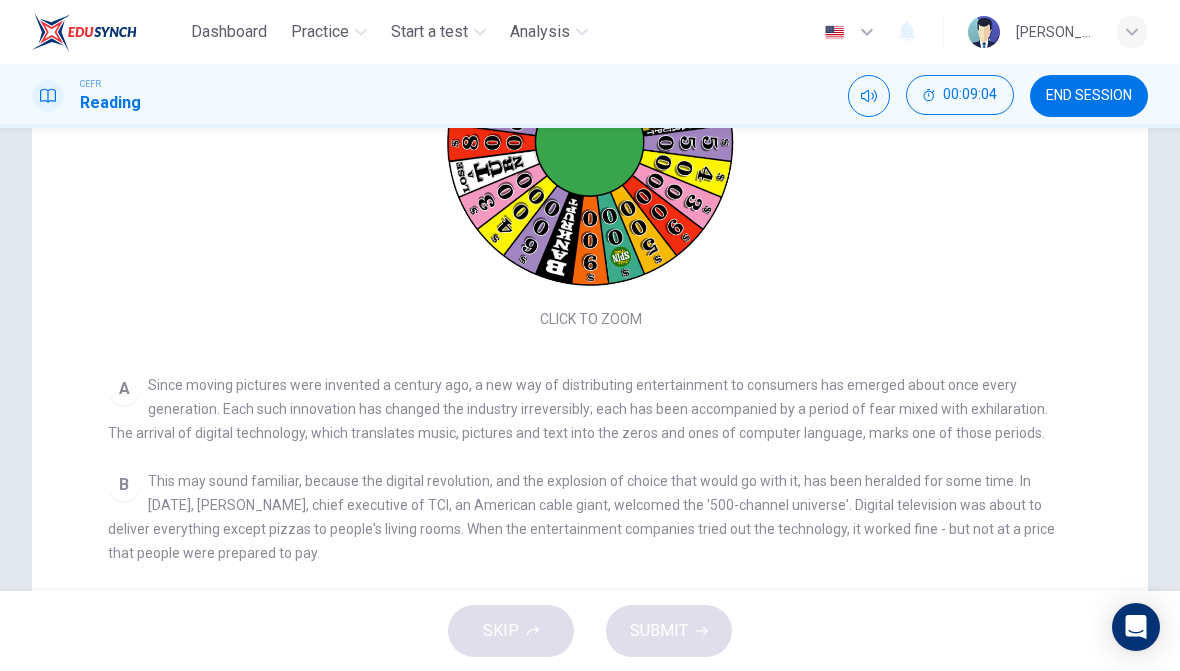 scroll, scrollTop: 0, scrollLeft: 0, axis: both 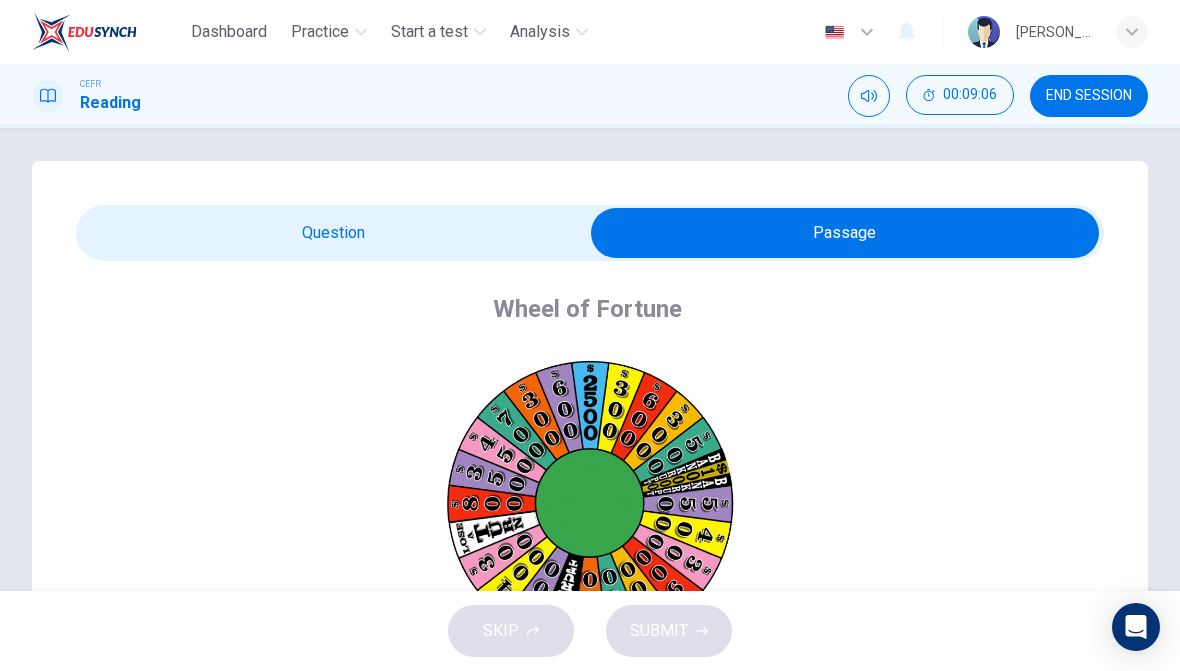 click at bounding box center [845, 233] 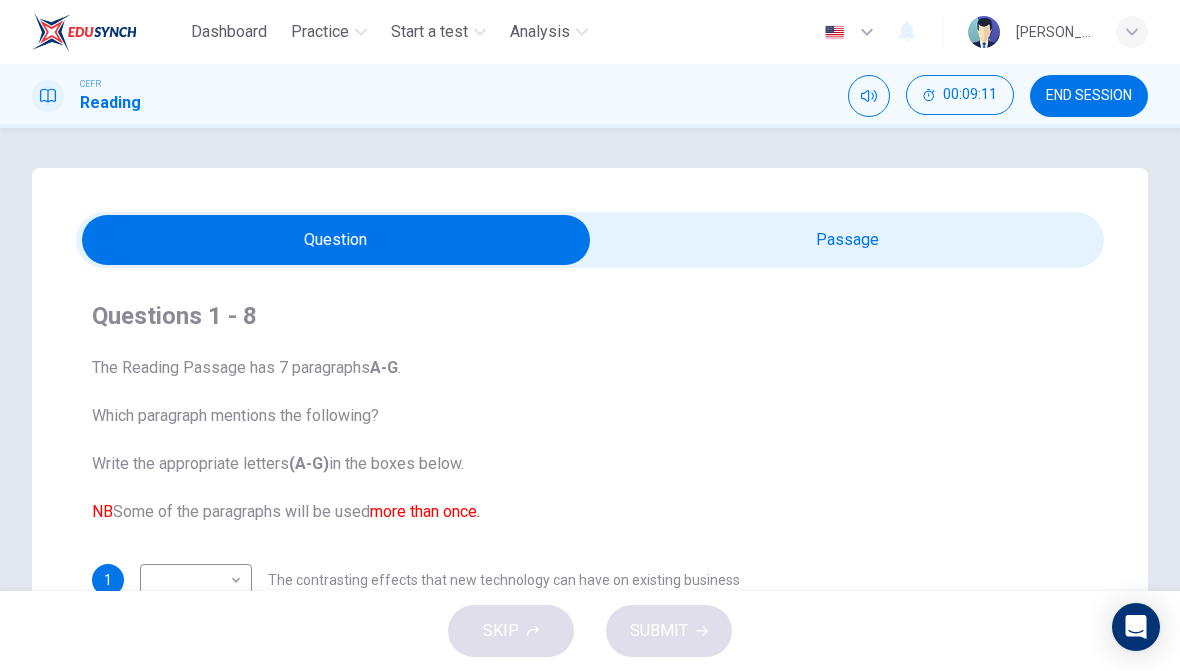 scroll, scrollTop: -1, scrollLeft: 0, axis: vertical 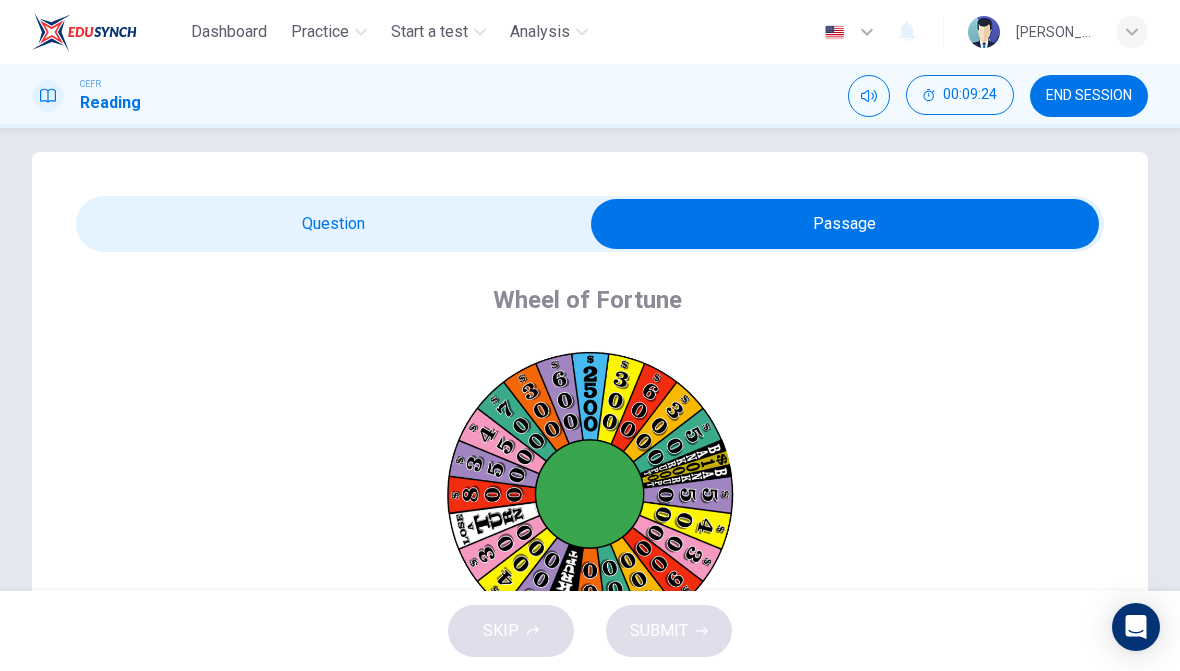 click at bounding box center [845, 224] 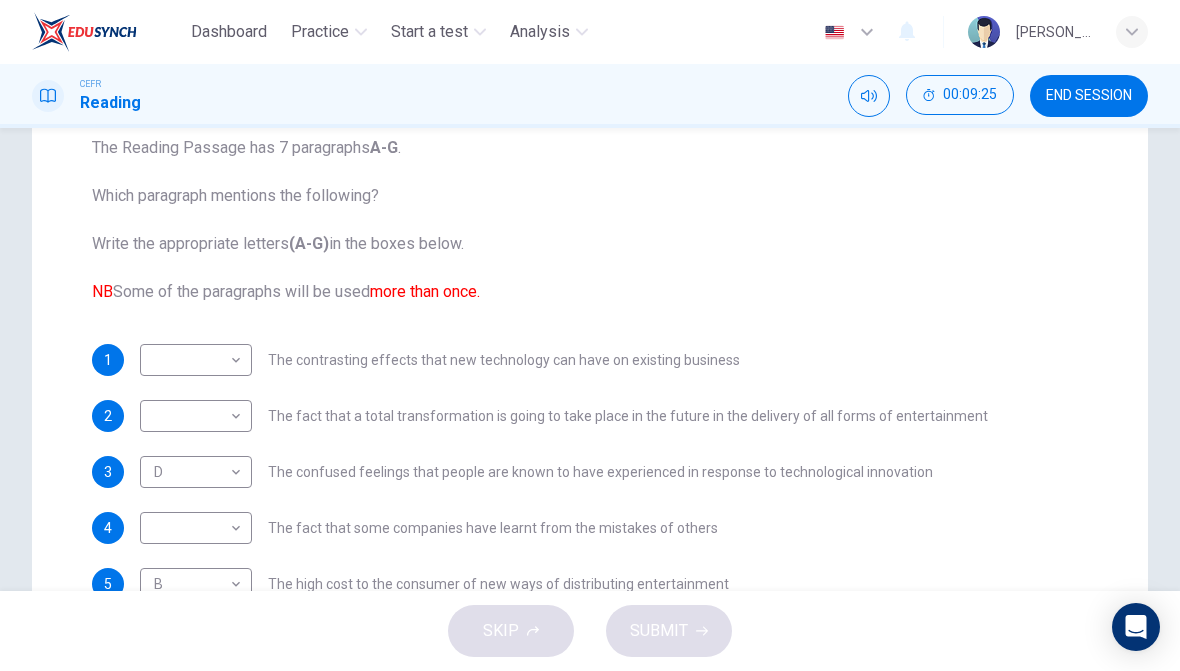 scroll, scrollTop: 224, scrollLeft: 0, axis: vertical 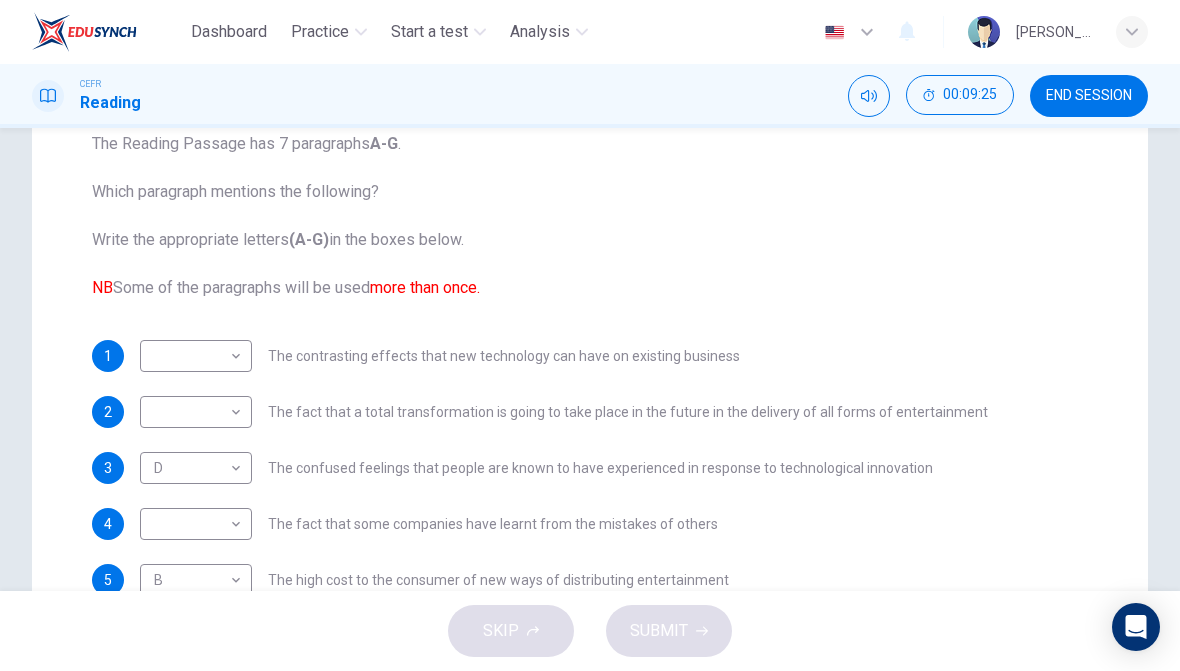 click on "Dashboard Practice Start a test Analysis English en ​ [PERSON_NAME] CEFR Reading 00:09:25 END SESSION Question Passage Questions 1 - 8 The Reading Passage has 7 paragraphs  A-G .
Which paragraph mentions the following?
Write the appropriate letters  (A-G)  in the boxes below.
NB  Some of the paragraphs will be used  more than once. 1 ​ ​ The contrasting effects that new technology can have on existing business 2 ​ ​ The fact that a total transformation is going to take place in the future in the delivery of all forms of entertainment 3 D D ​ The confused feelings that people are known to have experienced in response to technological innovation 4 ​ ​ The fact that some companies have learnt from the mistakes of others 5 B B ​ The high cost to the consumer of new ways of distributing entertainment 6 ​ ​ Uncertainty regarding the financial impact of wider media access 7 ​ ​ The fact that some companies were the victims of strict government policy 8 ​ ​ CLICK TO ZOOM" at bounding box center (590, 335) 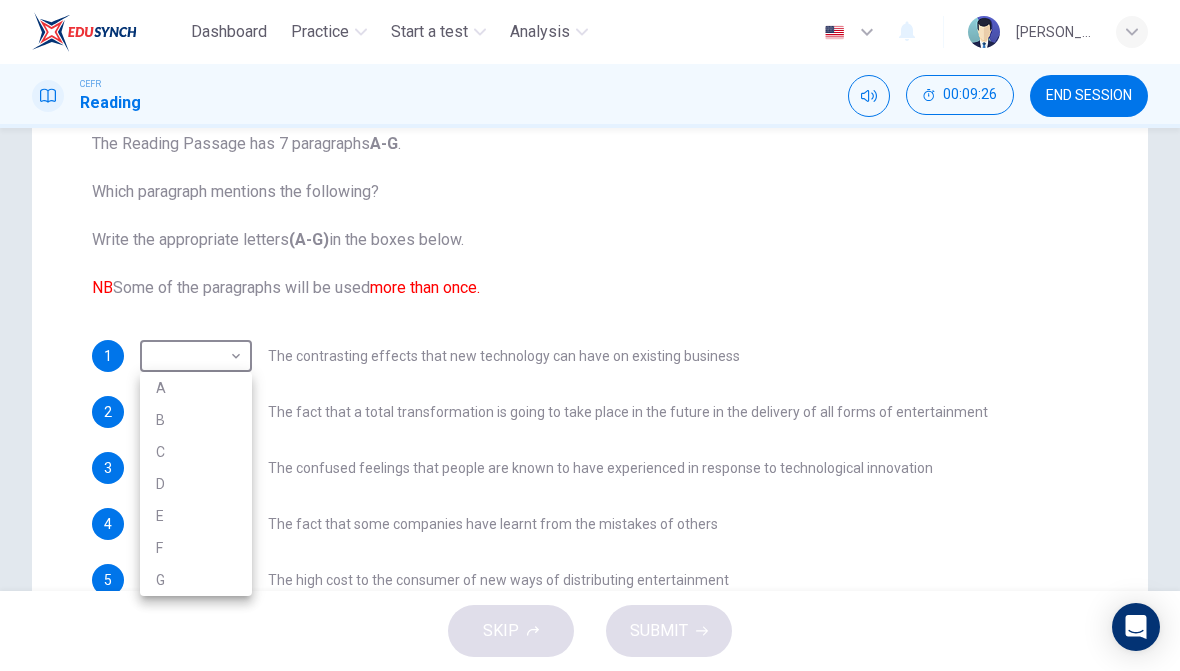 click on "C" at bounding box center [196, 452] 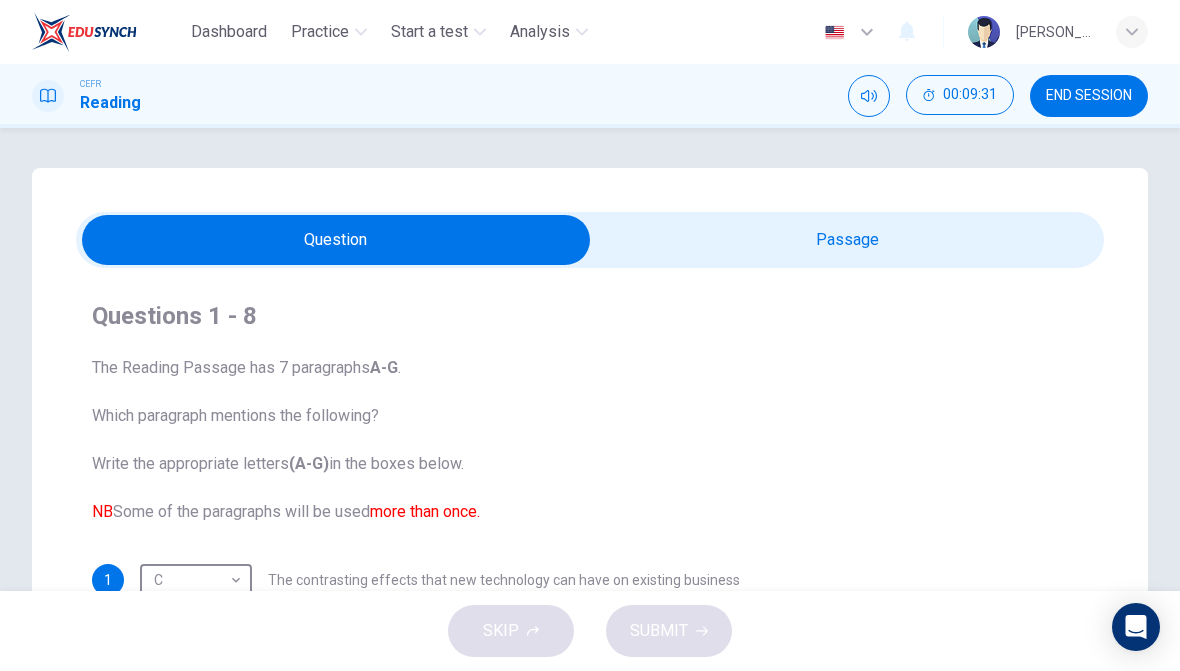 scroll, scrollTop: 0, scrollLeft: 0, axis: both 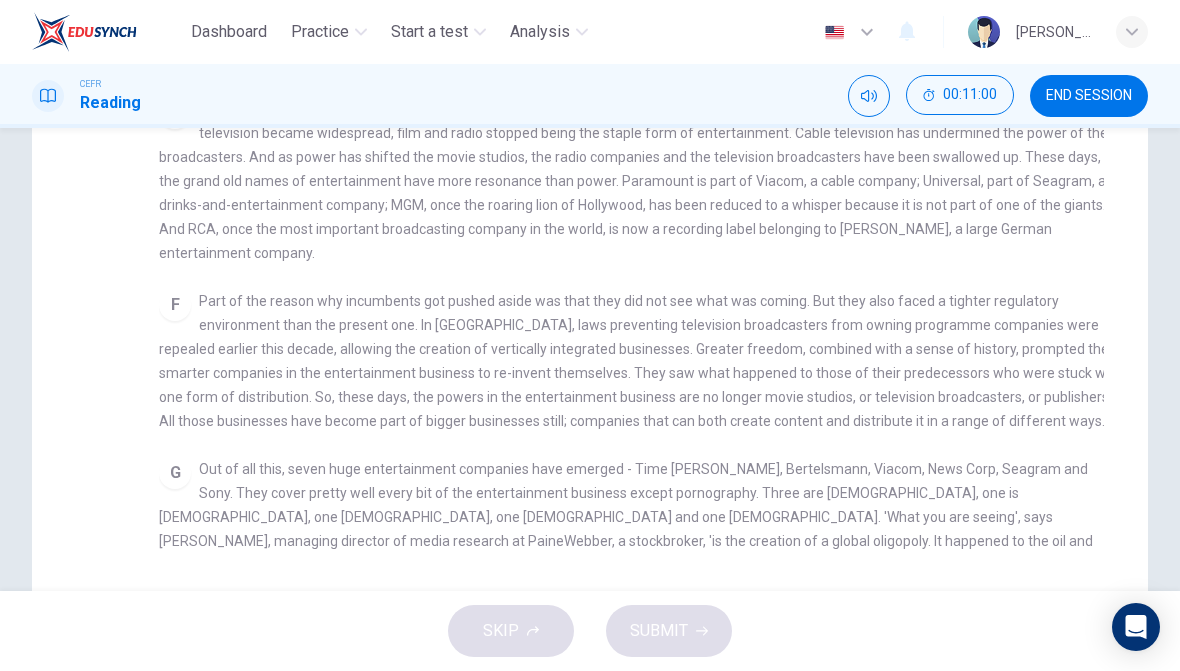 checkbox on "false" 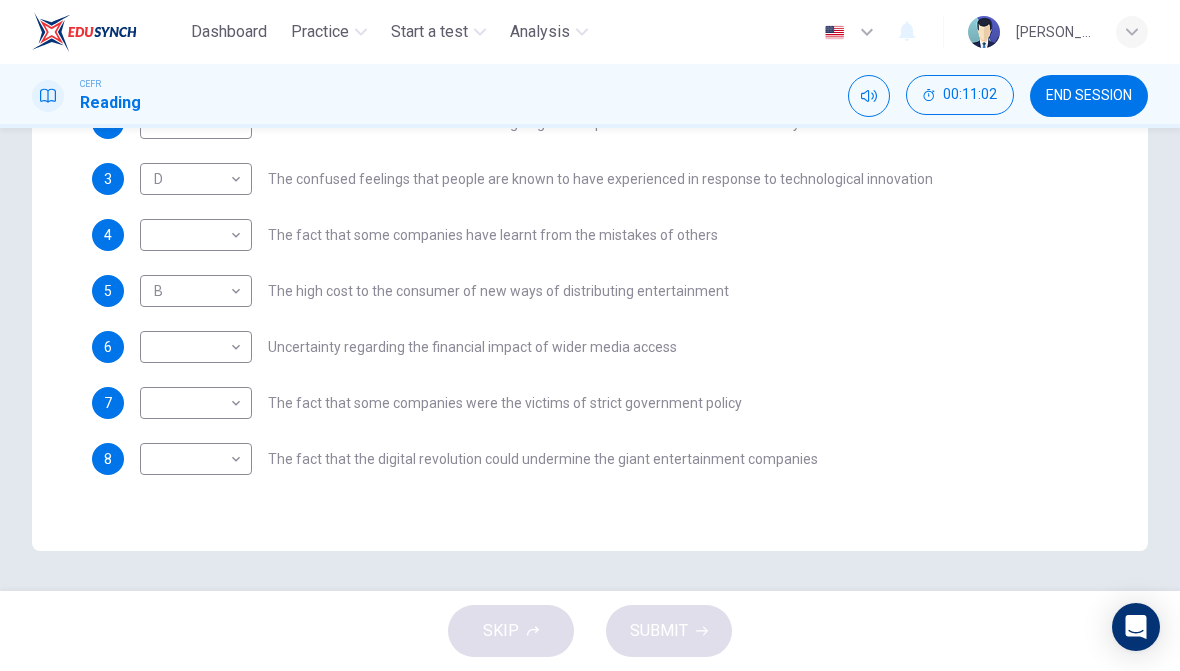 click on "Dashboard Practice Start a test Analysis English en ​ [PERSON_NAME] CEFR Reading 00:11:02 END SESSION Question Passage Questions 1 - 8 The Reading Passage has 7 paragraphs  A-G .
Which paragraph mentions the following?
Write the appropriate letters  (A-G)  in the boxes below.
NB  Some of the paragraphs will be used  more than once. 1 C C ​ The contrasting effects that new technology can have on existing business 2 ​ ​ The fact that a total transformation is going to take place in the future in the delivery of all forms of entertainment 3 D D ​ The confused feelings that people are known to have experienced in response to technological innovation 4 ​ ​ The fact that some companies have learnt from the mistakes of others 5 B B ​ The high cost to the consumer of new ways of distributing entertainment 6 ​ ​ Uncertainty regarding the financial impact of wider media access 7 ​ ​ The fact that some companies were the victims of strict government policy 8 ​ ​ CLICK TO ZOOM" at bounding box center (590, 335) 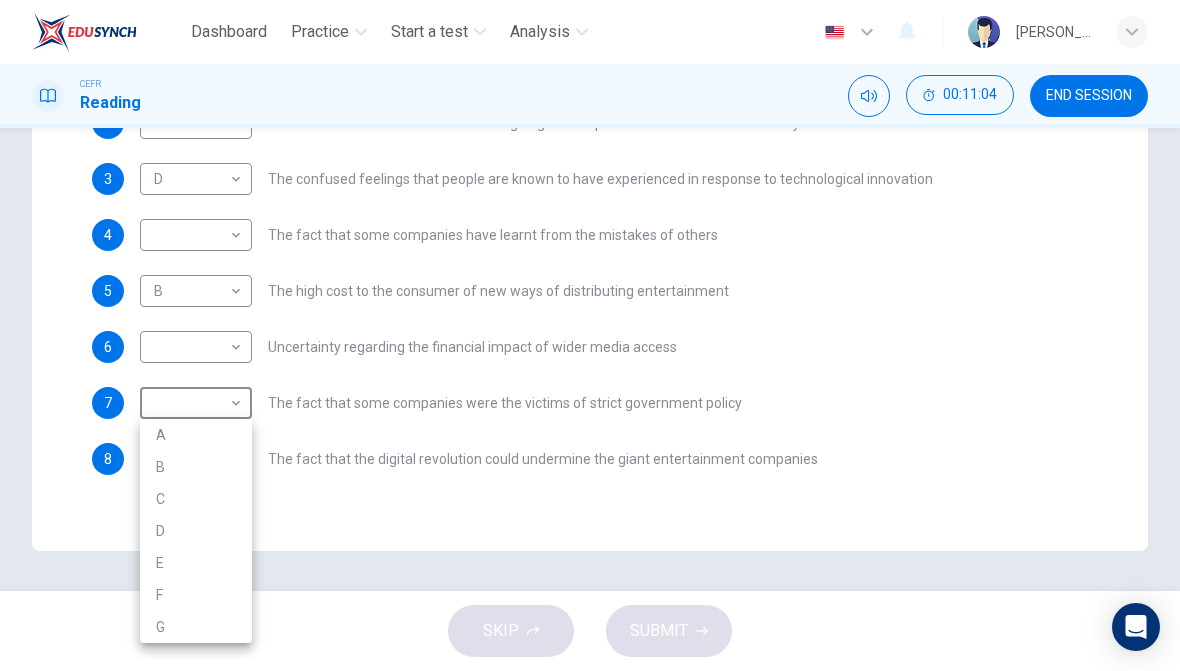 click on "F" at bounding box center [196, 595] 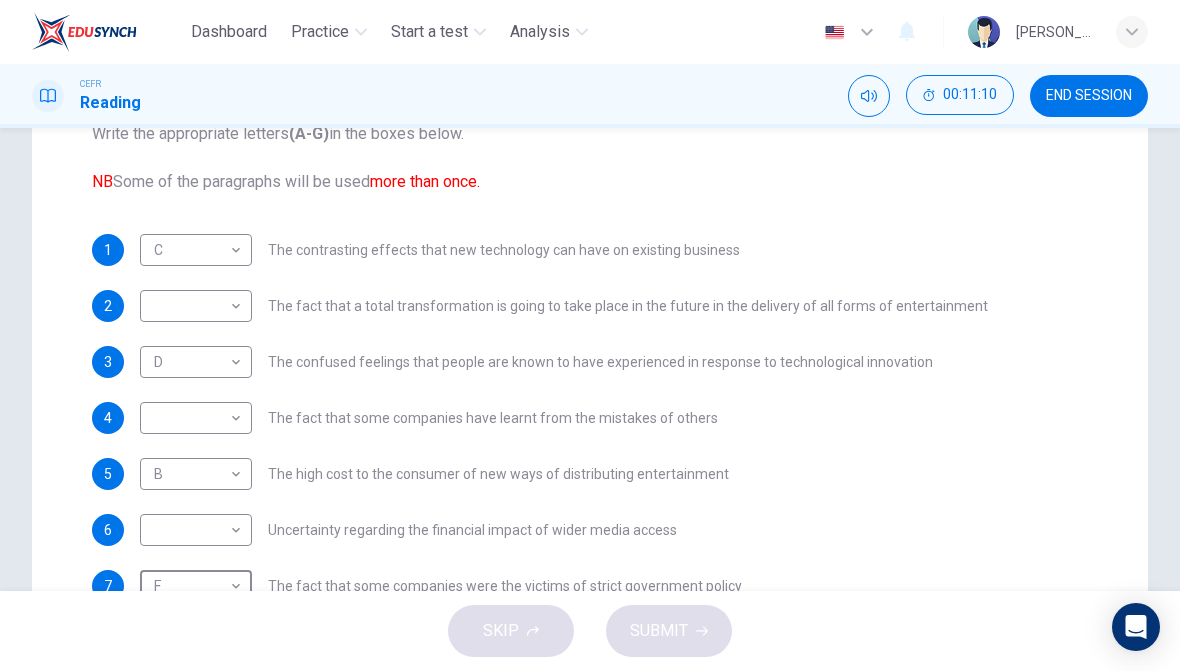 scroll, scrollTop: 318, scrollLeft: 0, axis: vertical 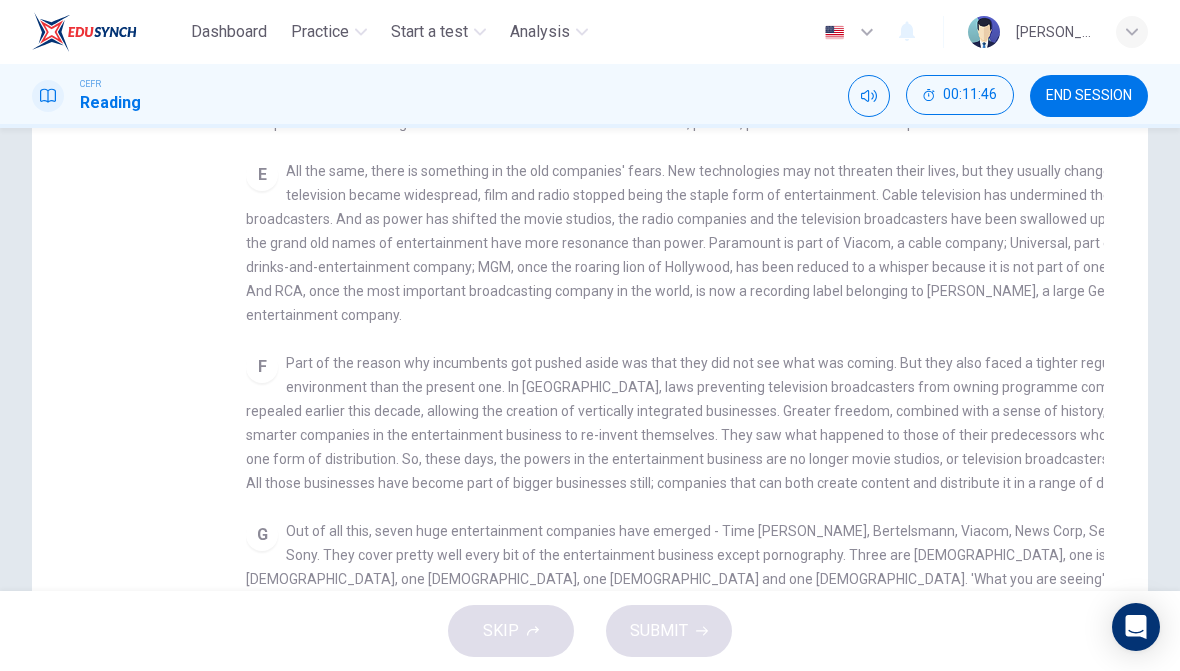 checkbox on "false" 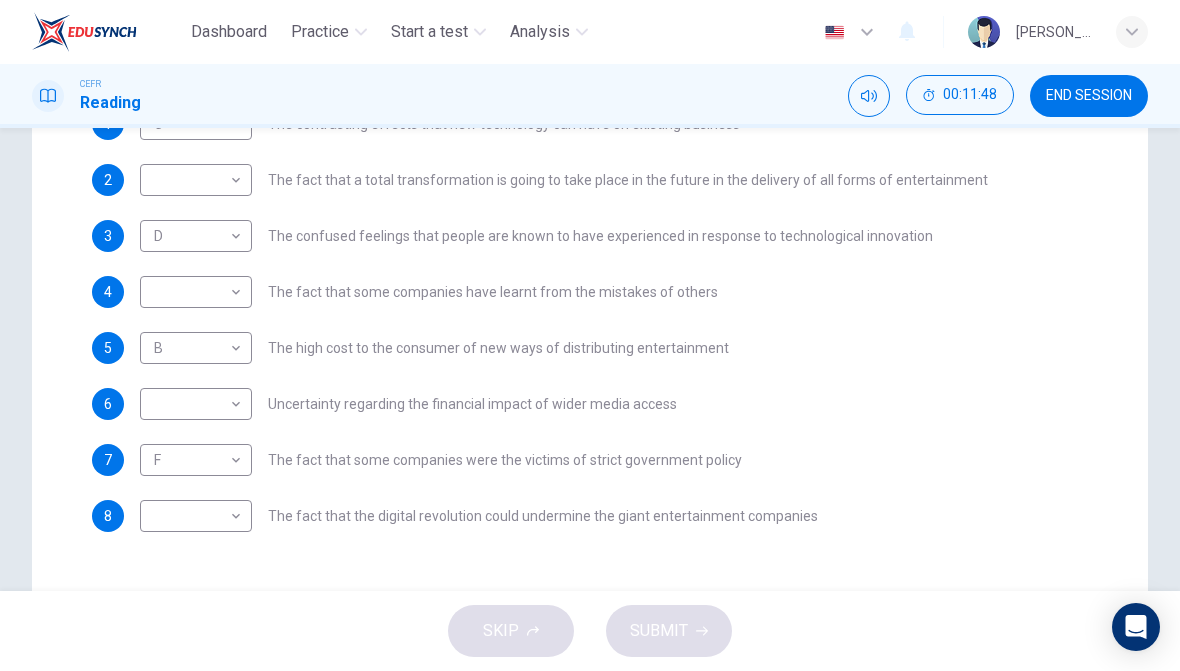 click on "Dashboard Practice Start a test Analysis English en ​ [PERSON_NAME] CEFR Reading 00:11:48 END SESSION Question Passage Questions 1 - 8 The Reading Passage has 7 paragraphs  A-G .
Which paragraph mentions the following?
Write the appropriate letters  (A-G)  in the boxes below.
NB  Some of the paragraphs will be used  more than once. 1 C C ​ The contrasting effects that new technology can have on existing business 2 ​ ​ The fact that a total transformation is going to take place in the future in the delivery of all forms of entertainment 3 D D ​ The confused feelings that people are known to have experienced in response to technological innovation 4 ​ ​ The fact that some companies have learnt from the mistakes of others 5 B B ​ The high cost to the consumer of new ways of distributing entertainment 6 ​ ​ Uncertainty regarding the financial impact of wider media access 7 F F ​ The fact that some companies were the victims of strict government policy 8 ​ ​ CLICK TO ZOOM" at bounding box center (590, 335) 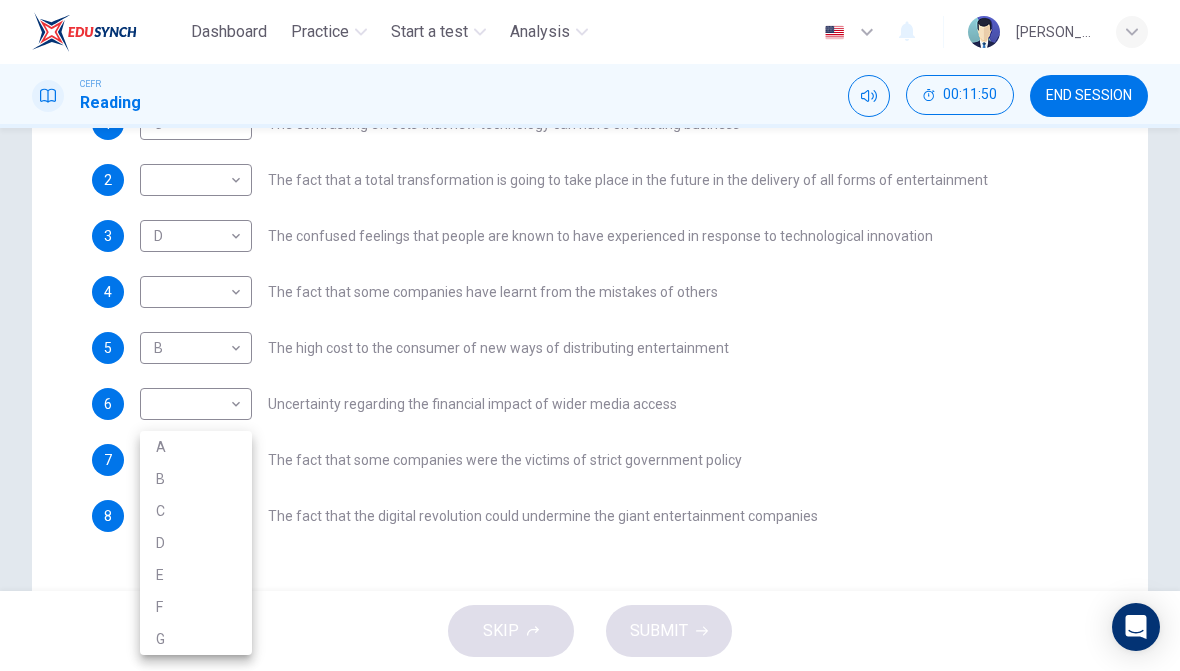 click on "E" at bounding box center [196, 575] 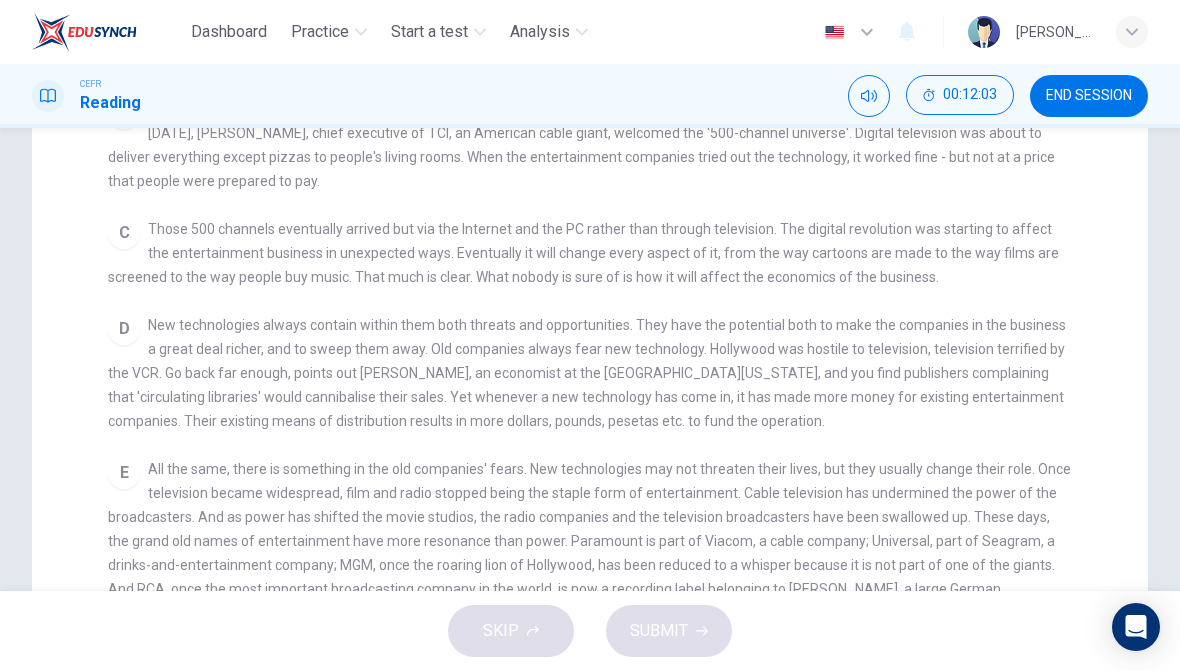 scroll, scrollTop: 285, scrollLeft: 0, axis: vertical 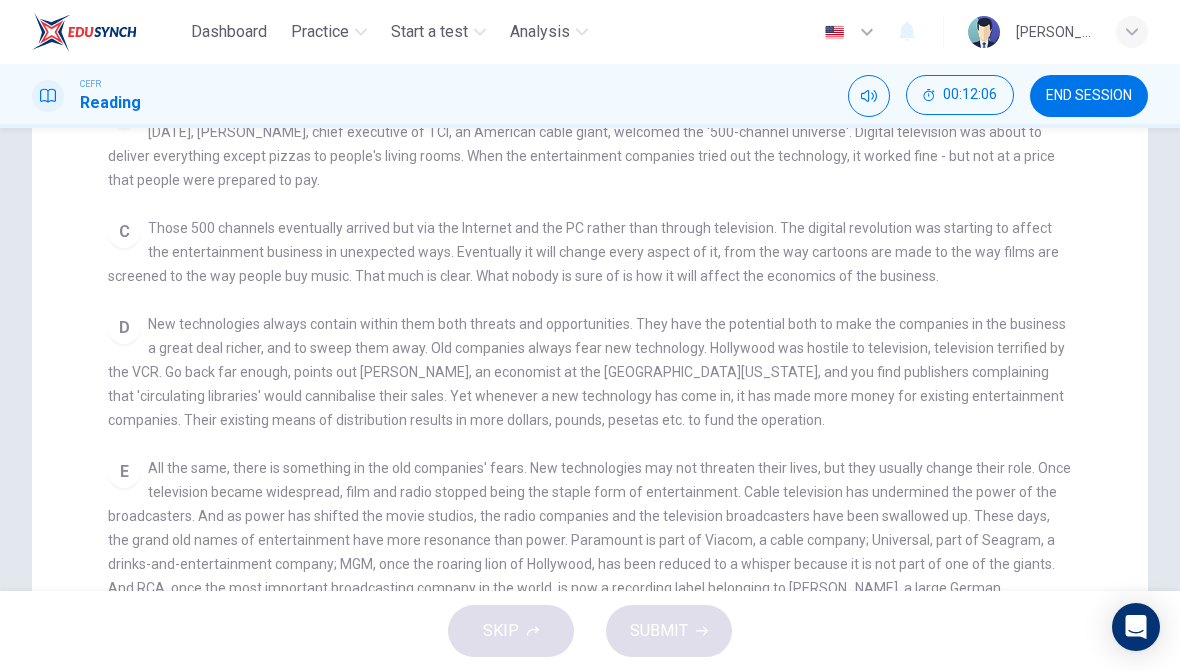 checkbox on "false" 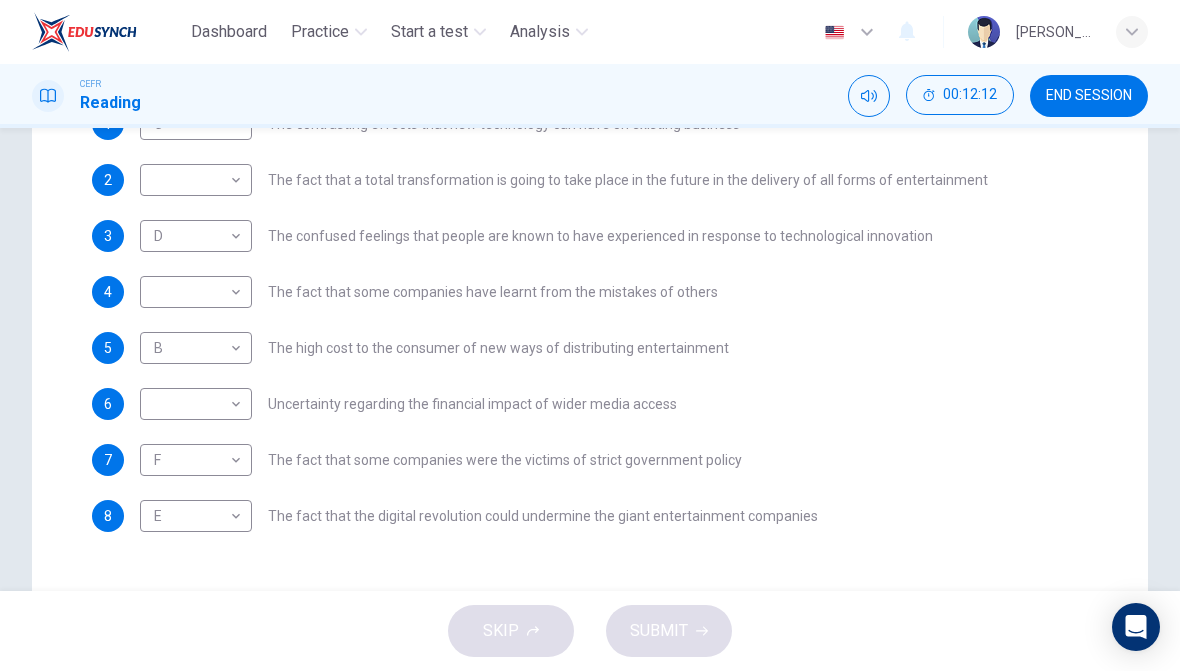 click on "Dashboard Practice Start a test Analysis English en ​ [PERSON_NAME] CEFR Reading 00:12:12 END SESSION Question Passage Questions 1 - 8 The Reading Passage has 7 paragraphs  A-G .
Which paragraph mentions the following?
Write the appropriate letters  (A-G)  in the boxes below.
NB  Some of the paragraphs will be used  more than once. 1 C C ​ The contrasting effects that new technology can have on existing business 2 ​ ​ The fact that a total transformation is going to take place in the future in the delivery of all forms of entertainment 3 D D ​ The confused feelings that people are known to have experienced in response to technological innovation 4 ​ ​ The fact that some companies have learnt from the mistakes of others 5 B B ​ The high cost to the consumer of new ways of distributing entertainment 6 ​ ​ Uncertainty regarding the financial impact of wider media access 7 F F ​ The fact that some companies were the victims of strict government policy 8 E E ​ CLICK TO ZOOM" at bounding box center [590, 335] 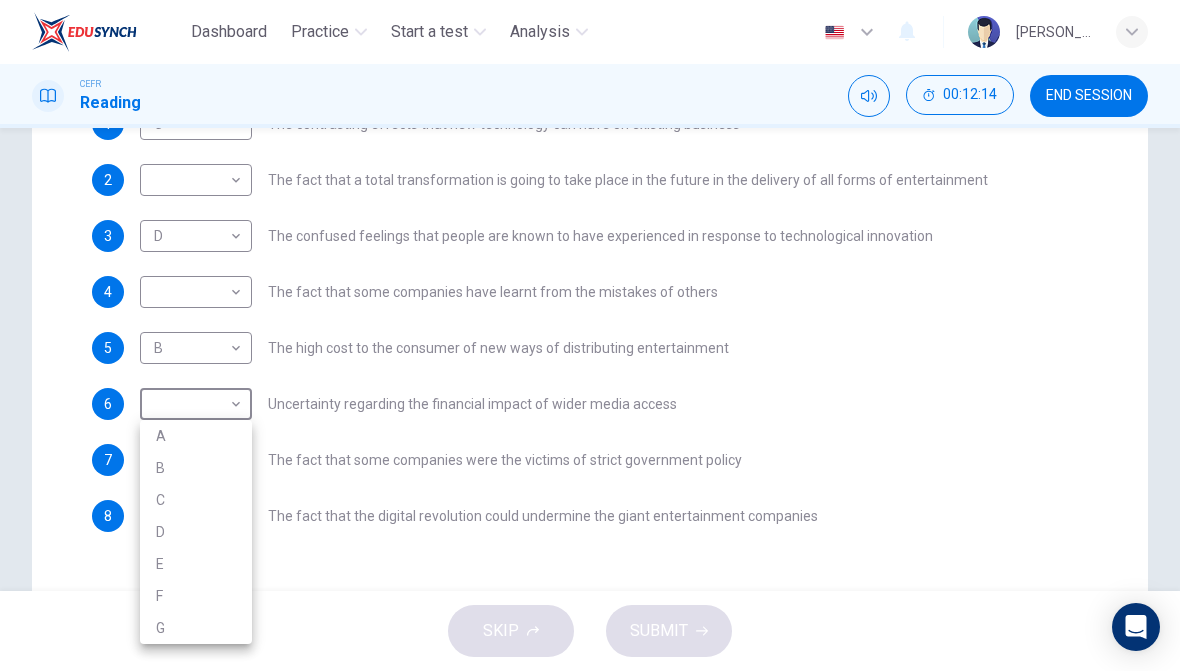 click on "C" at bounding box center [196, 500] 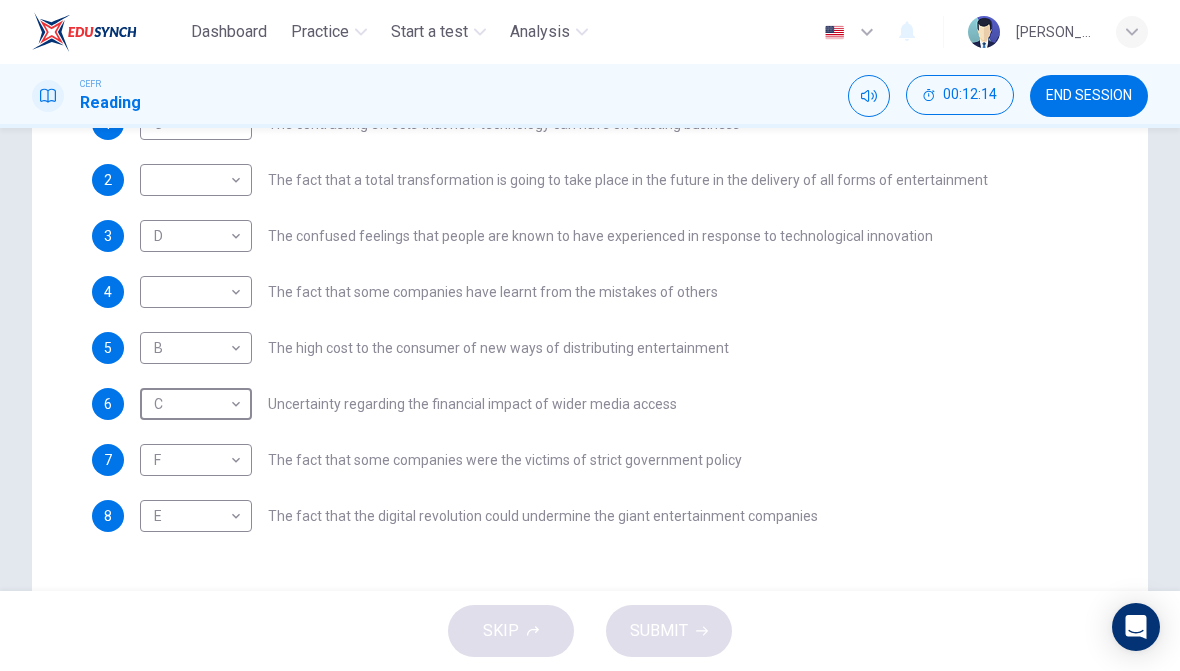 type on "C" 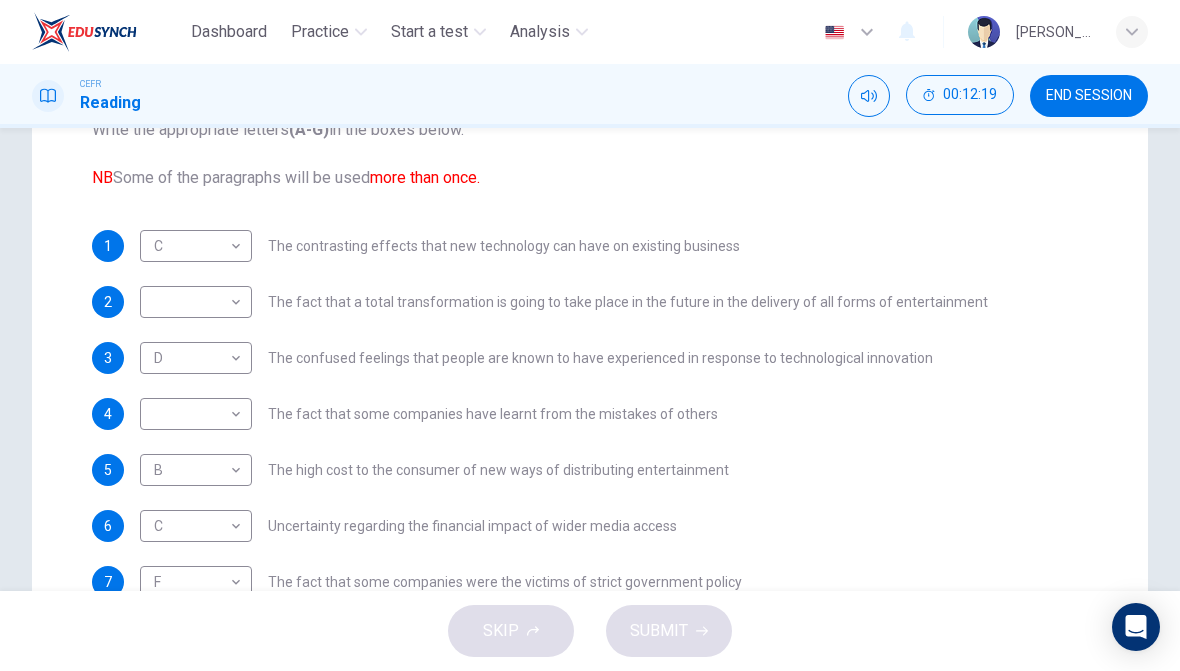 scroll, scrollTop: 336, scrollLeft: 0, axis: vertical 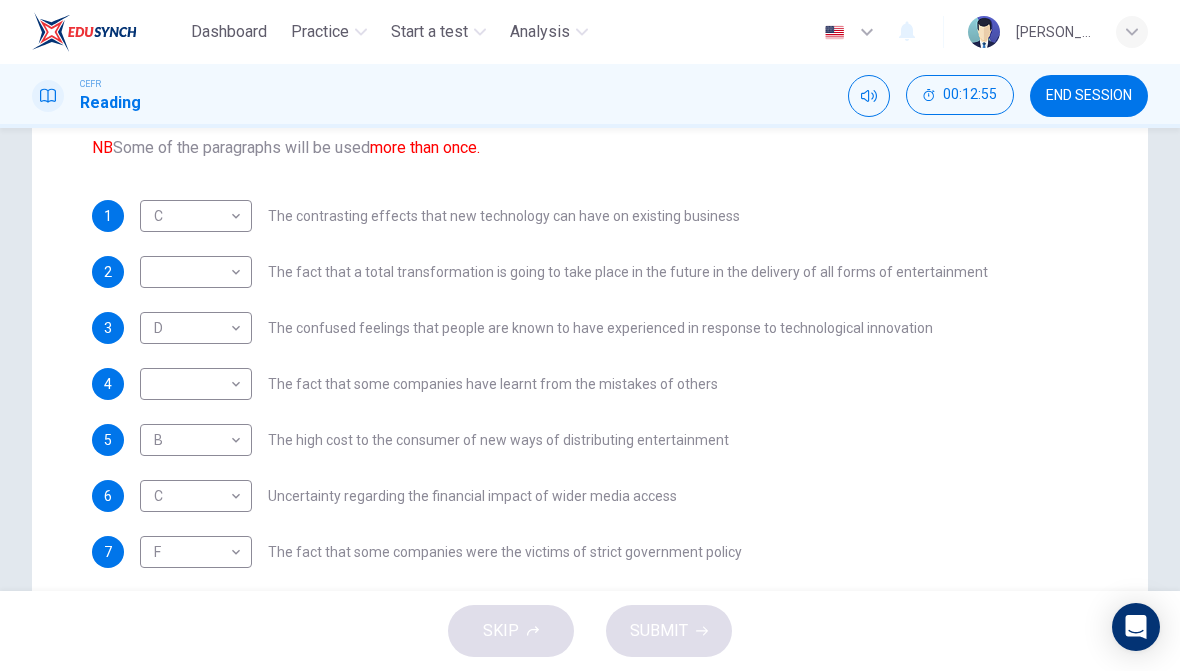click on "Dashboard Practice Start a test Analysis English en ​ [PERSON_NAME] CEFR Reading 00:12:55 END SESSION Question Passage Questions 1 - 8 The Reading Passage has 7 paragraphs  A-G .
Which paragraph mentions the following?
Write the appropriate letters  (A-G)  in the boxes below.
NB  Some of the paragraphs will be used  more than once. 1 C C ​ The contrasting effects that new technology can have on existing business 2 ​ ​ The fact that a total transformation is going to take place in the future in the delivery of all forms of entertainment 3 D D ​ The confused feelings that people are known to have experienced in response to technological innovation 4 ​ ​ The fact that some companies have learnt from the mistakes of others 5 B B ​ The high cost to the consumer of new ways of distributing entertainment 6 C C ​ Uncertainty regarding the financial impact of wider media access 7 F F ​ The fact that some companies were the victims of strict government policy 8 E E ​ CLICK TO ZOOM" at bounding box center (590, 335) 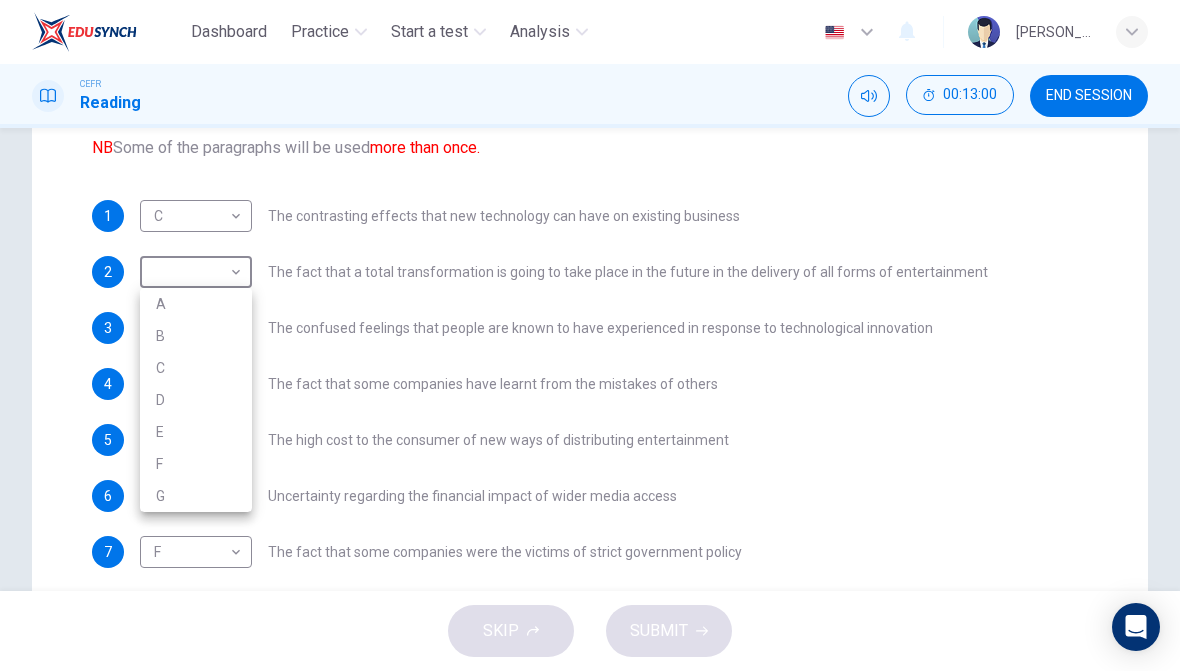 click at bounding box center [590, 335] 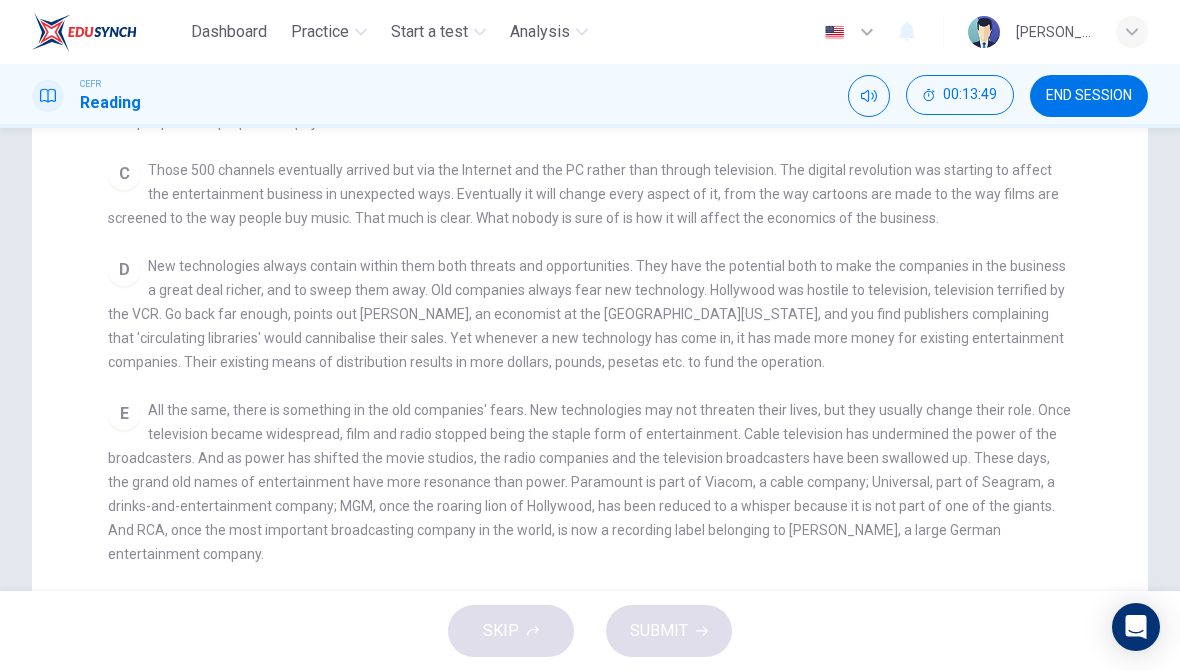scroll, scrollTop: 438, scrollLeft: 0, axis: vertical 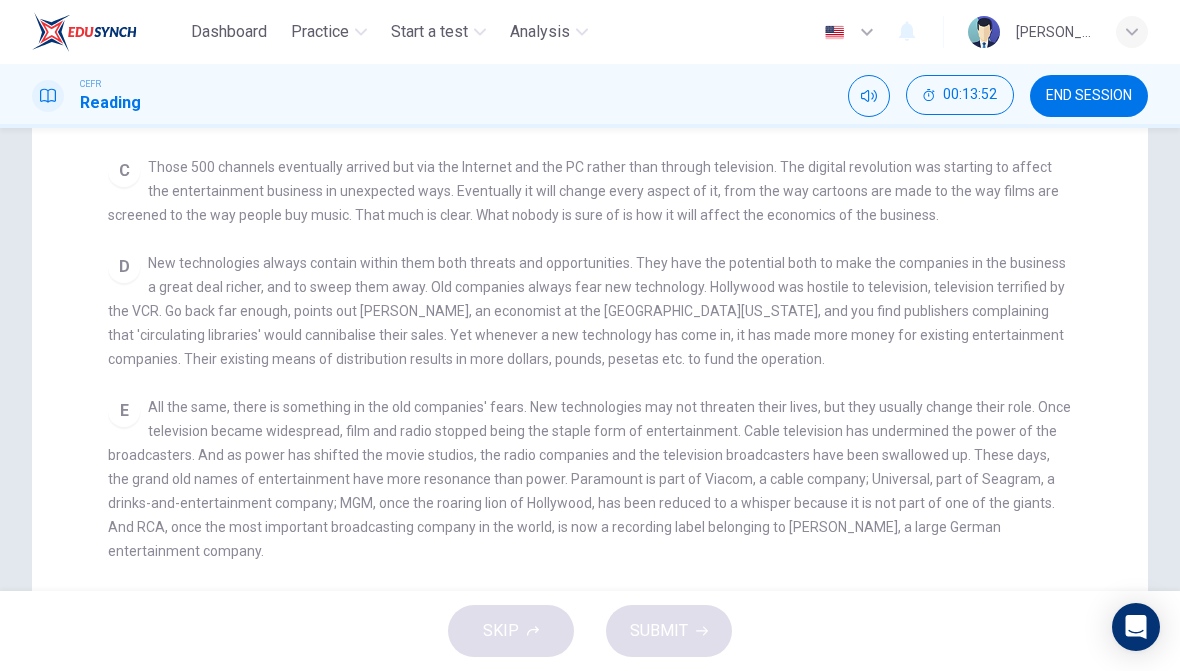 checkbox on "false" 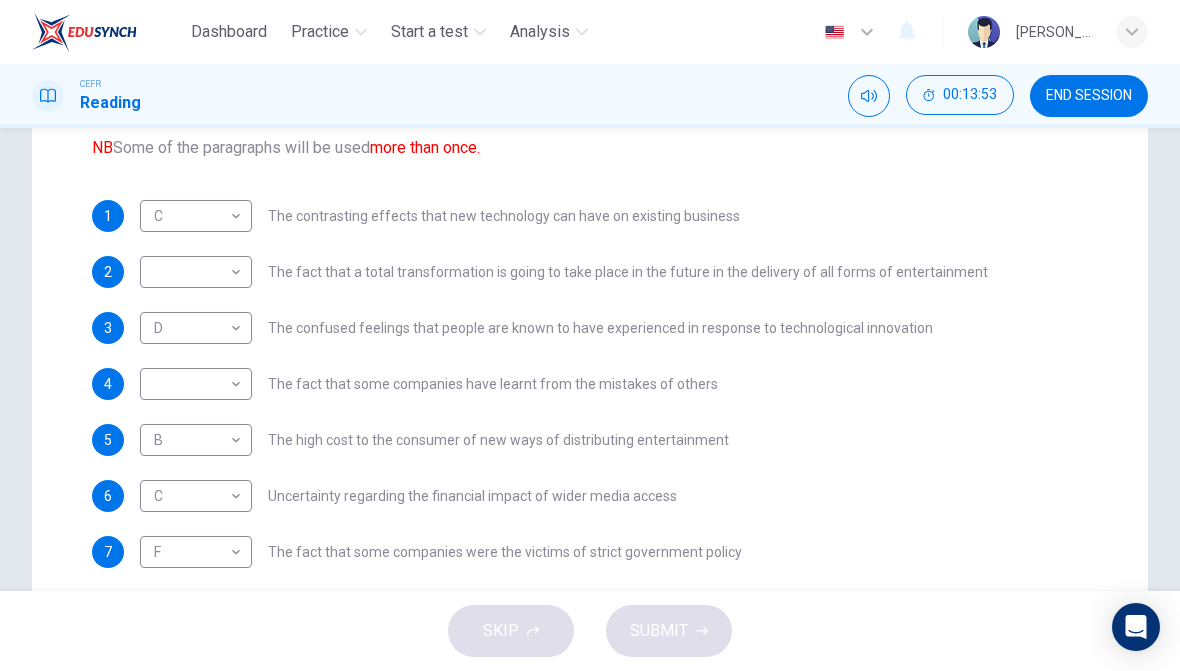 click on "Dashboard Practice Start a test Analysis English en ​ [PERSON_NAME] CEFR Reading 00:13:53 END SESSION Question Passage Questions 1 - 8 The Reading Passage has 7 paragraphs  A-G .
Which paragraph mentions the following?
Write the appropriate letters  (A-G)  in the boxes below.
NB  Some of the paragraphs will be used  more than once. 1 C C ​ The contrasting effects that new technology can have on existing business 2 ​ ​ The fact that a total transformation is going to take place in the future in the delivery of all forms of entertainment 3 D D ​ The confused feelings that people are known to have experienced in response to technological innovation 4 ​ ​ The fact that some companies have learnt from the mistakes of others 5 B B ​ The high cost to the consumer of new ways of distributing entertainment 6 C C ​ Uncertainty regarding the financial impact of wider media access 7 F F ​ The fact that some companies were the victims of strict government policy 8 E E ​ CLICK TO ZOOM" at bounding box center [590, 335] 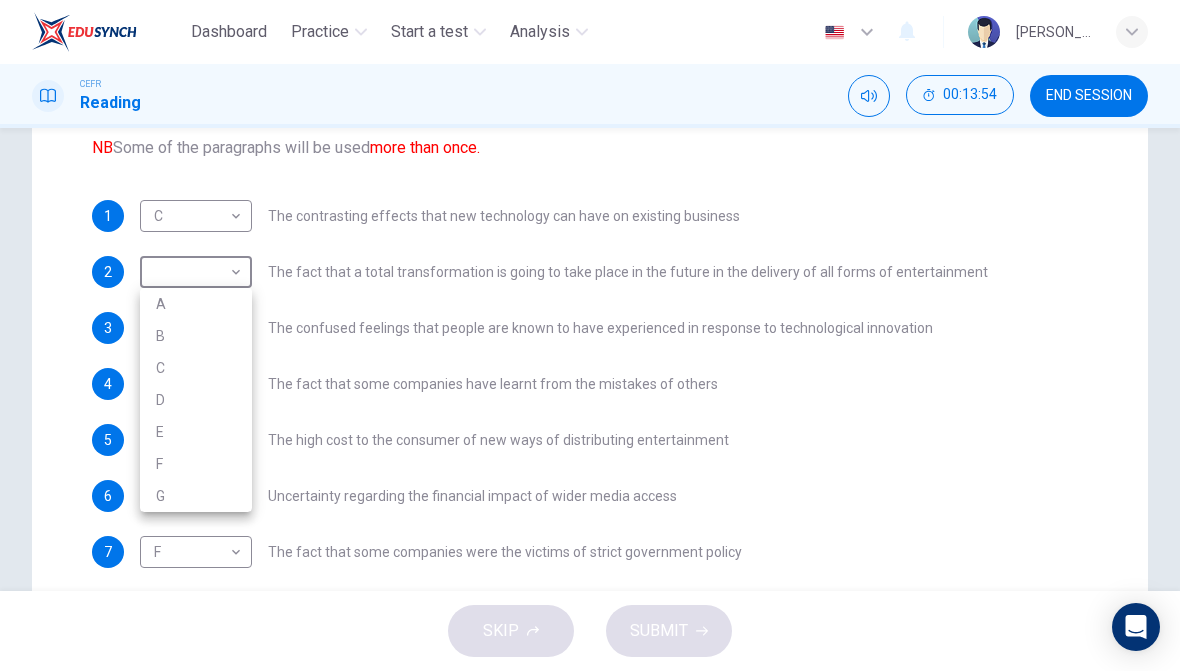 click on "G" at bounding box center (196, 496) 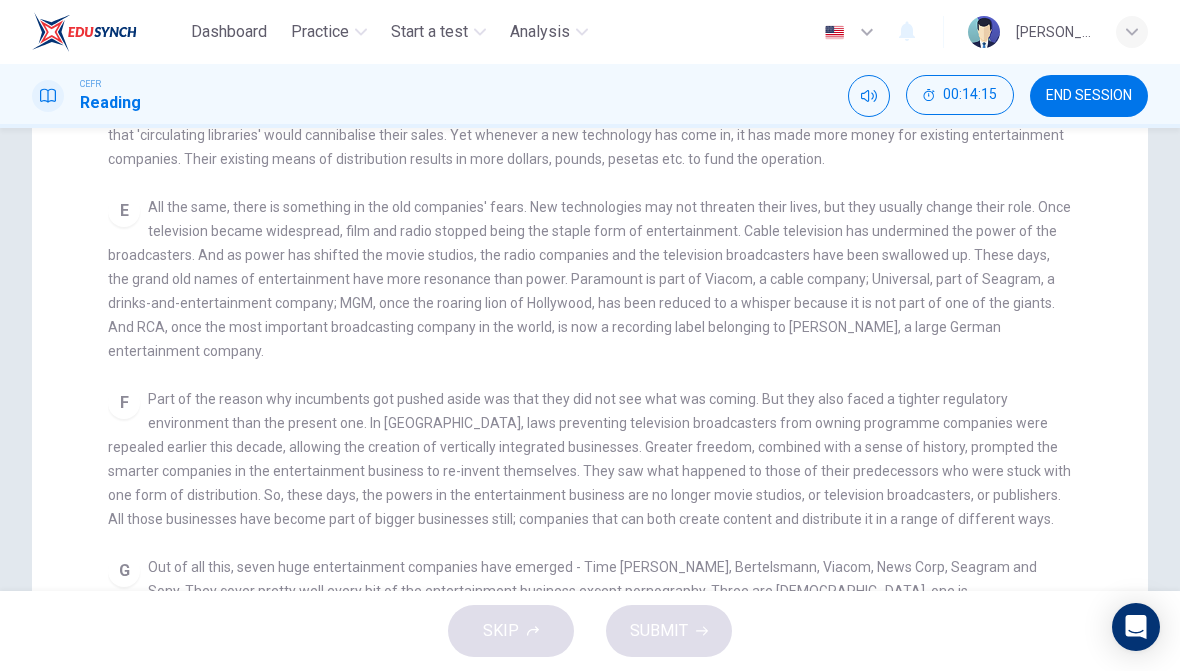 scroll, scrollTop: 637, scrollLeft: 0, axis: vertical 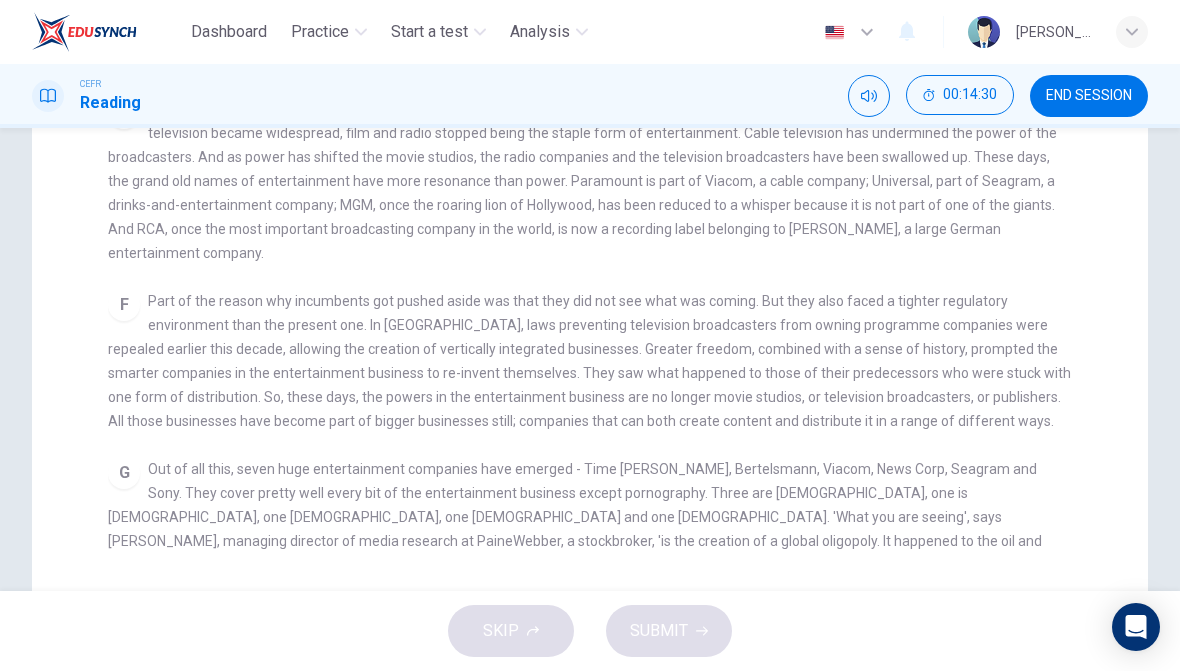 checkbox on "false" 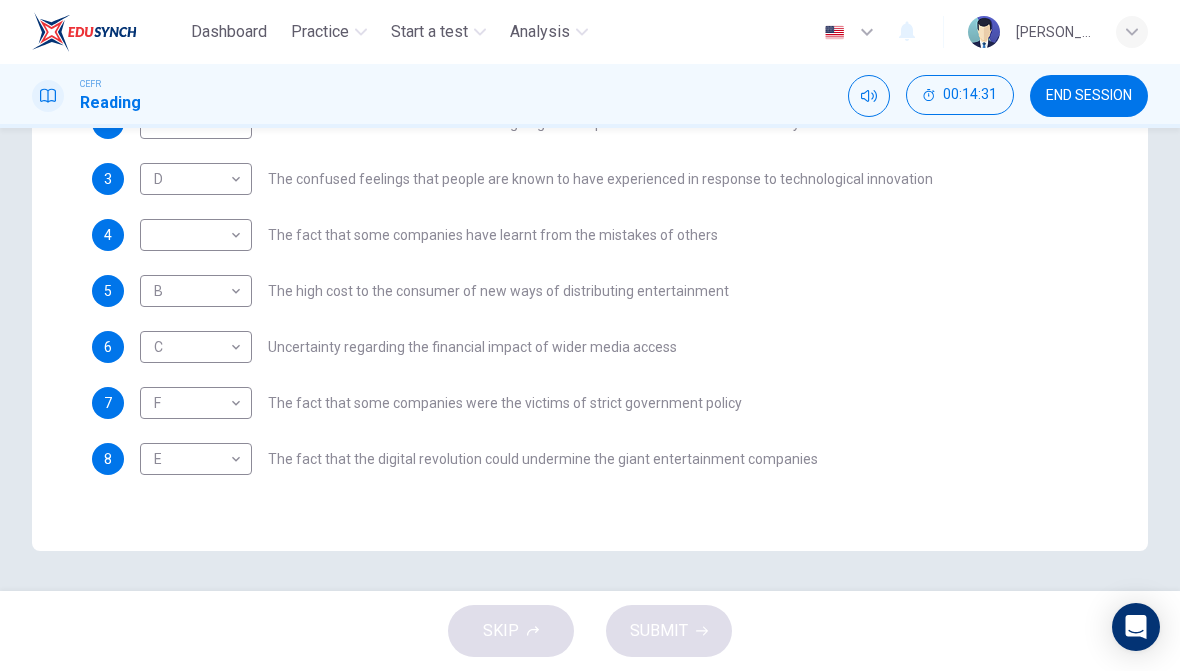 click on "Dashboard Practice Start a test Analysis English en ​ [PERSON_NAME] CEFR Reading 00:14:31 END SESSION Question Passage Questions 1 - 8 The Reading Passage has 7 paragraphs  A-G .
Which paragraph mentions the following?
Write the appropriate letters  (A-G)  in the boxes below.
NB  Some of the paragraphs will be used  more than once. 1 C C ​ The contrasting effects that new technology can have on existing business 2 G G ​ The fact that a total transformation is going to take place in the future in the delivery of all forms of entertainment 3 D D ​ The confused feelings that people are known to have experienced in response to technological innovation 4 ​ ​ The fact that some companies have learnt from the mistakes of others 5 B B ​ The high cost to the consumer of new ways of distributing entertainment 6 C C ​ Uncertainty regarding the financial impact of wider media access 7 F F ​ The fact that some companies were the victims of strict government policy 8 E E ​ CLICK TO ZOOM" at bounding box center (590, 335) 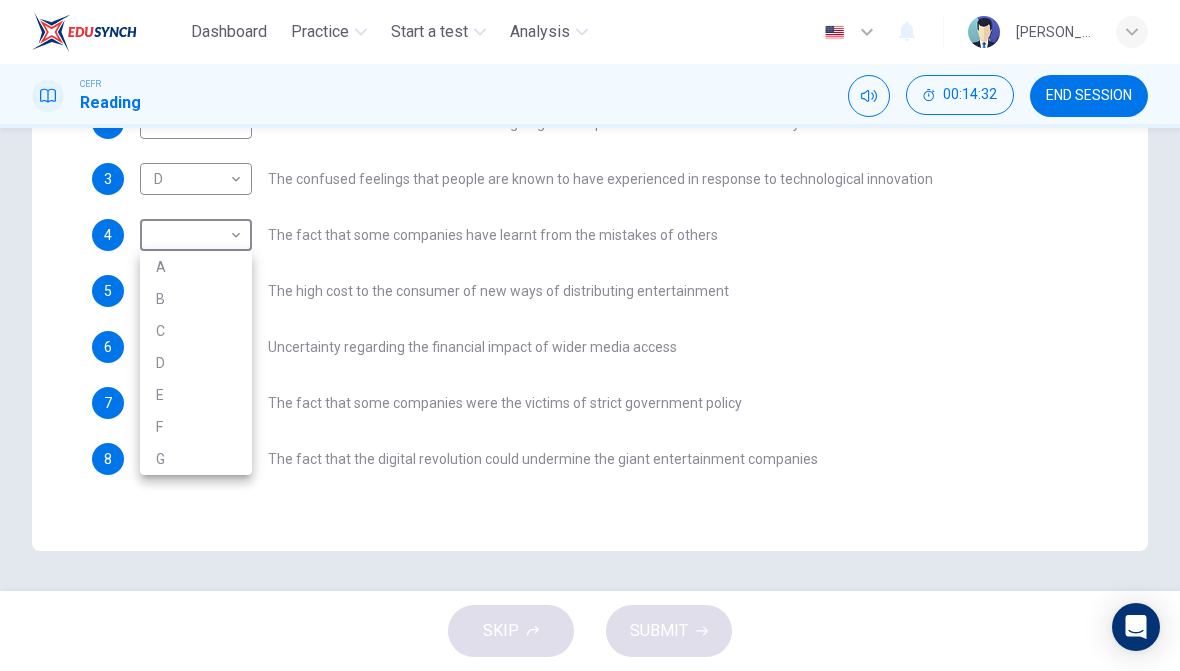 click on "F" at bounding box center [196, 427] 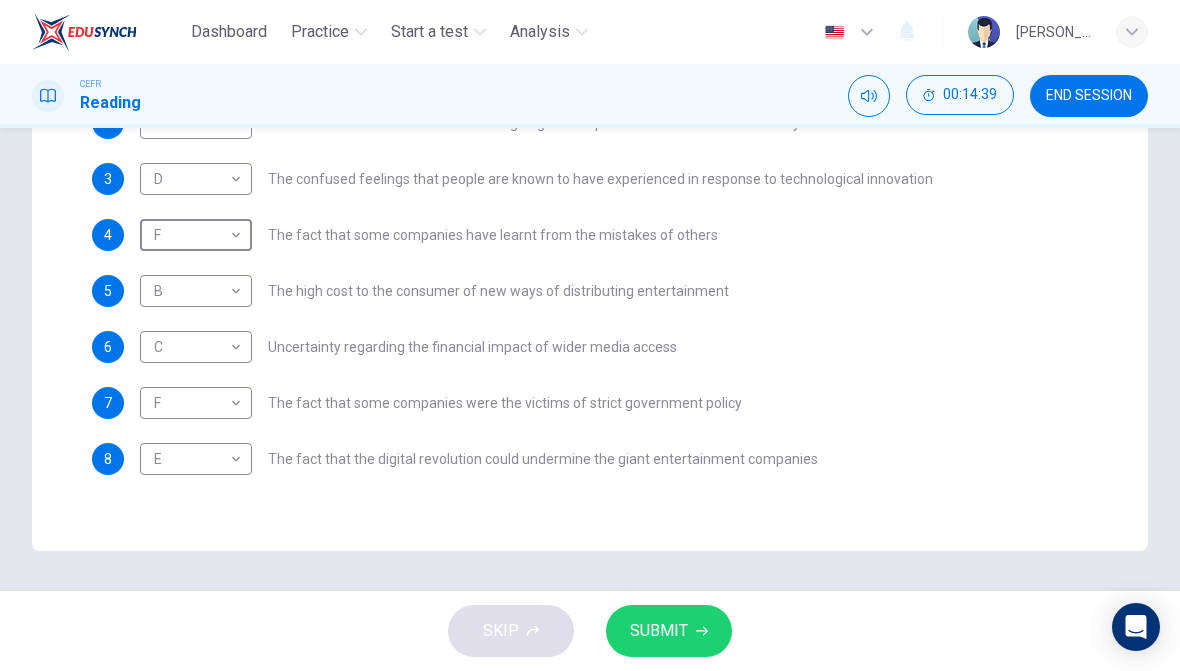 scroll, scrollTop: 513, scrollLeft: 0, axis: vertical 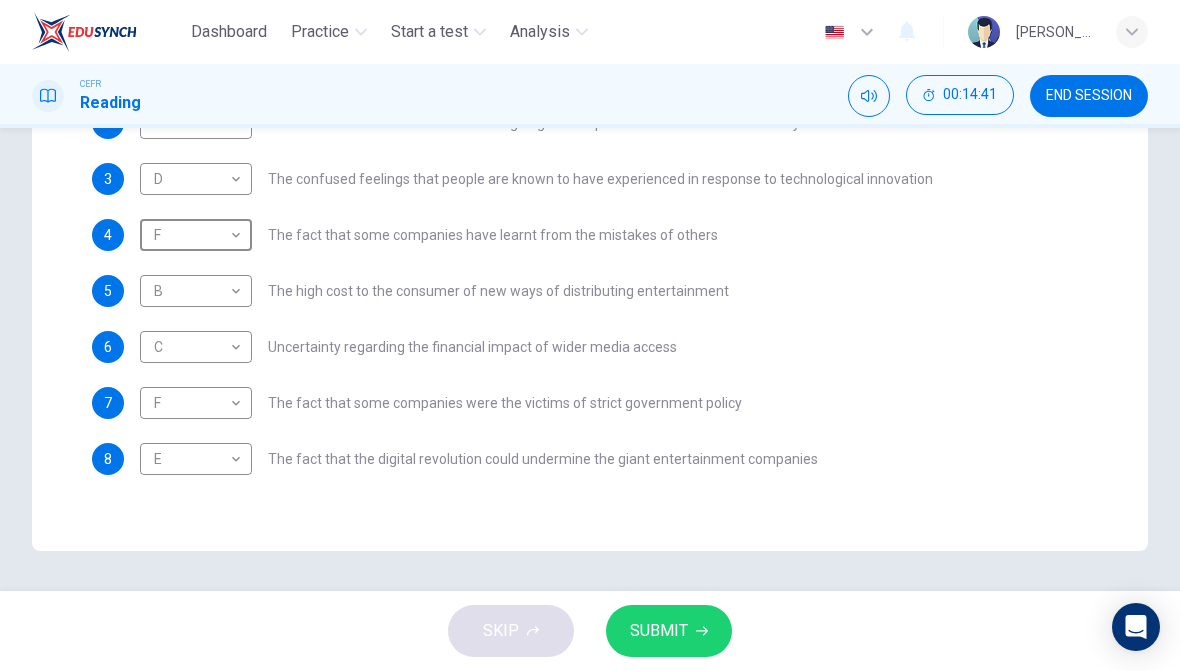 click on "SUBMIT" at bounding box center (669, 631) 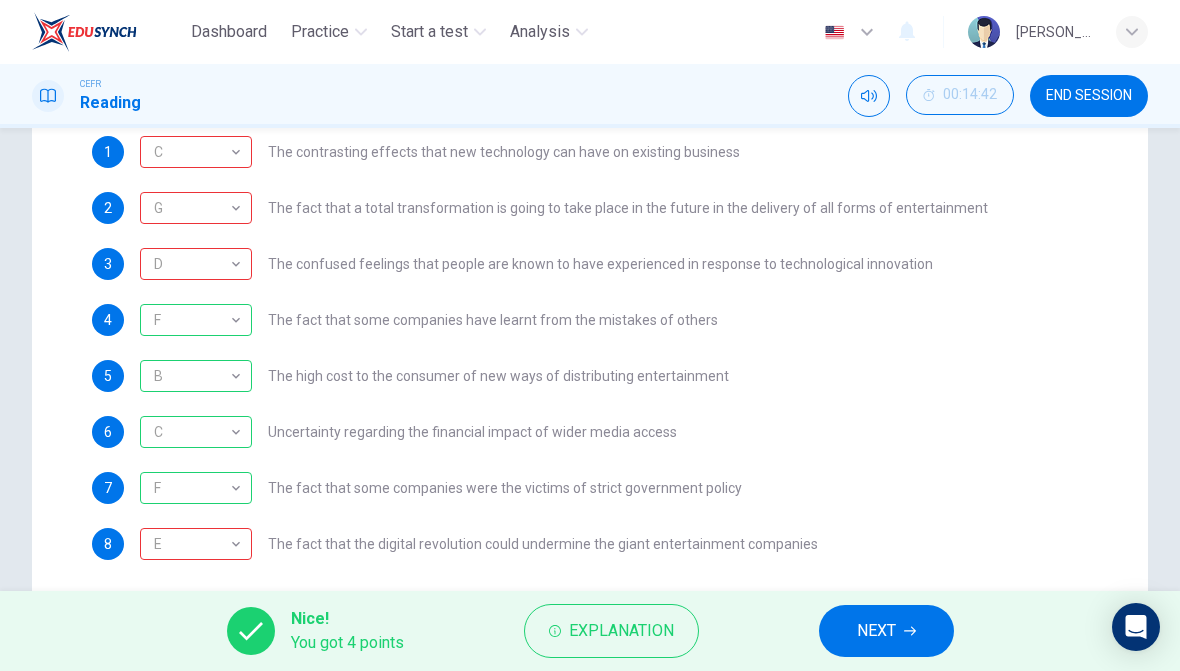 scroll, scrollTop: 468, scrollLeft: 0, axis: vertical 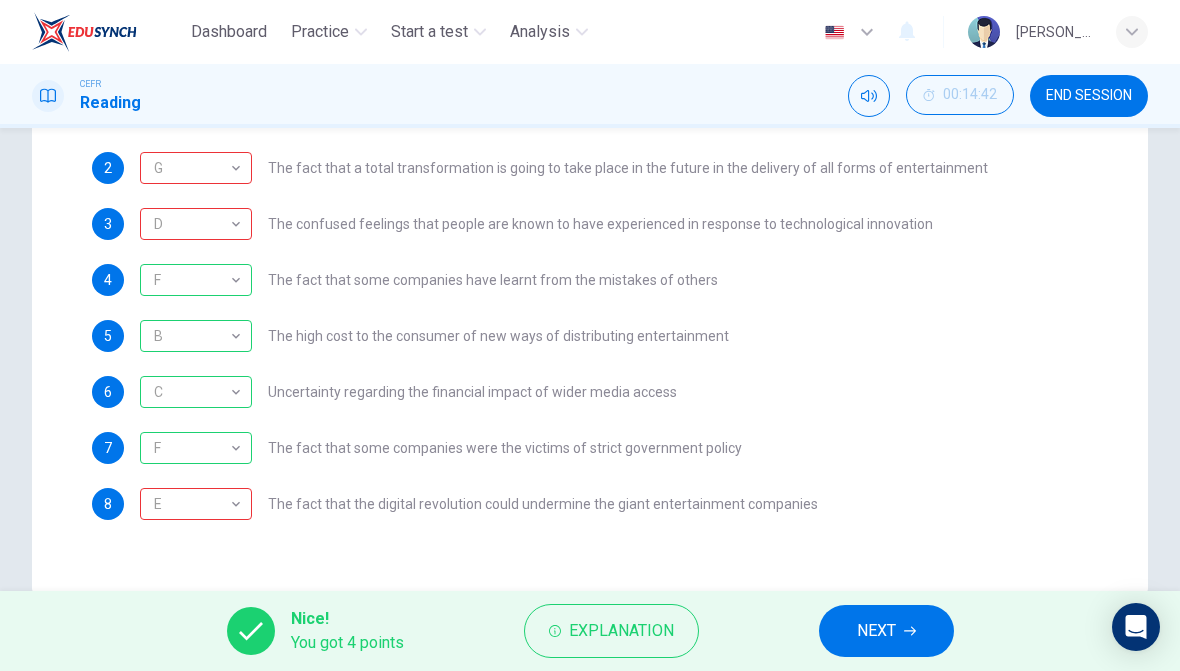 click on "Explanation" at bounding box center [621, 631] 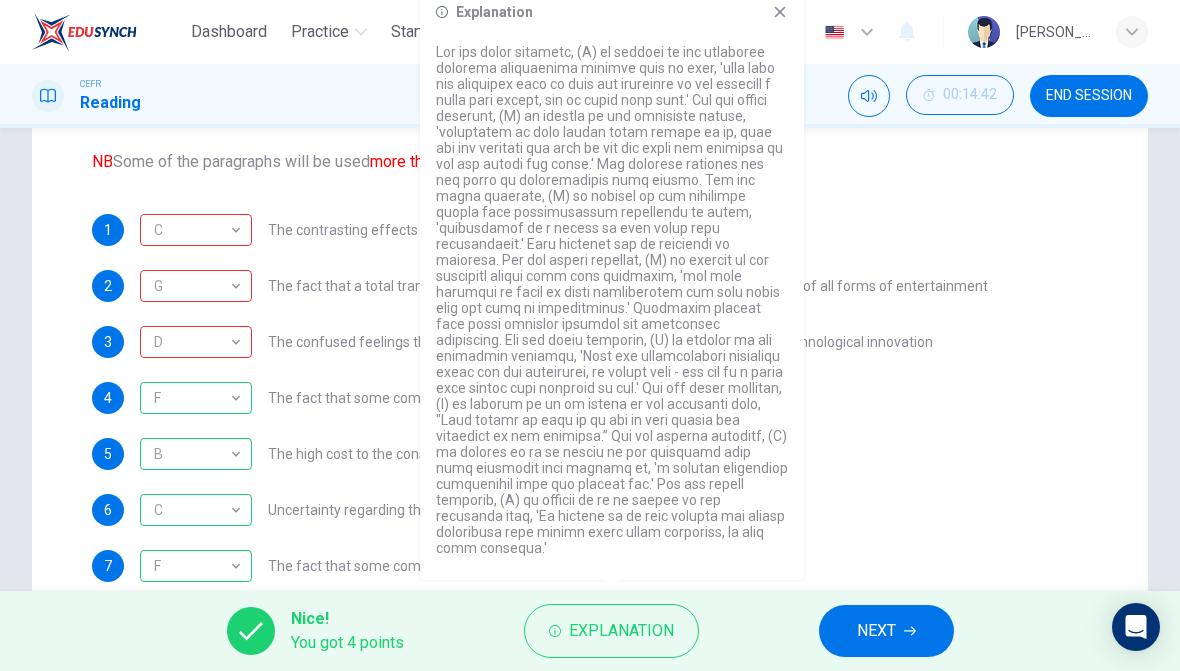 scroll, scrollTop: 349, scrollLeft: 0, axis: vertical 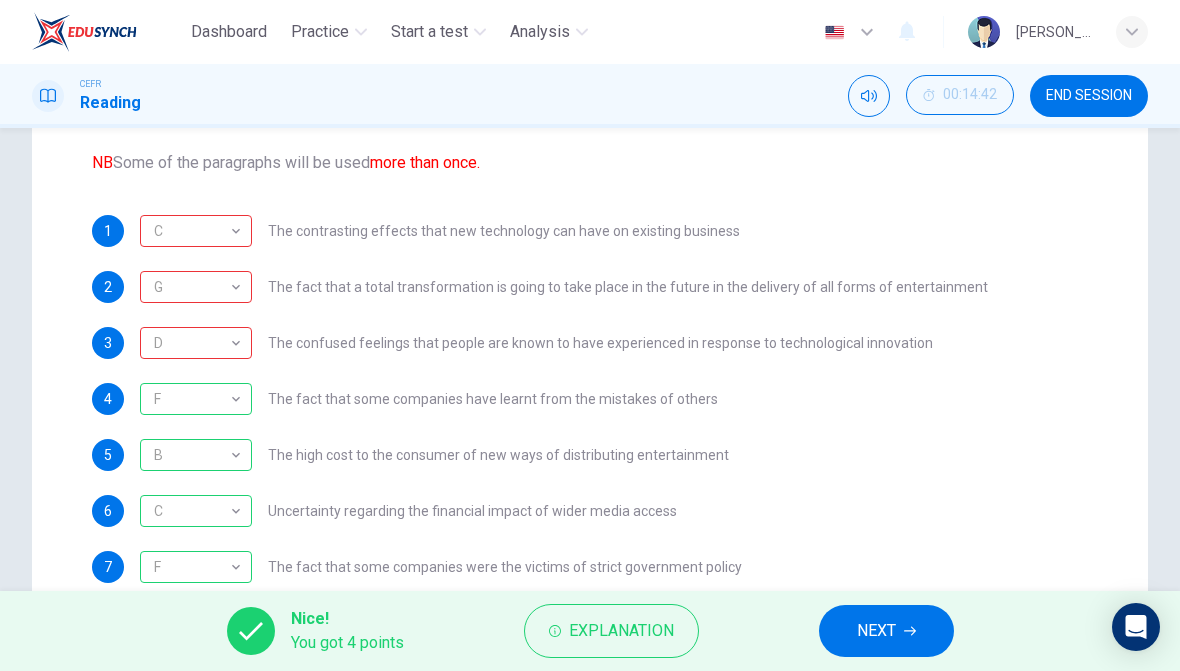 click on "1 C C ​ The contrasting effects that new technology can have on existing business 2 G G ​ The fact that a total transformation is going to take place in the future in the delivery of all forms of entertainment 3 D D ​ The confused feelings that people are known to have experienced in response to technological innovation 4 F F ​ The fact that some companies have learnt from the mistakes of others 5 B B ​ The high cost to the consumer of new ways of distributing entertainment 6 C C ​ Uncertainty regarding the financial impact of wider media access 7 F F ​ The fact that some companies were the victims of strict government policy 8 E E ​ The fact that the digital revolution could undermine the giant entertainment companies" at bounding box center (590, 427) 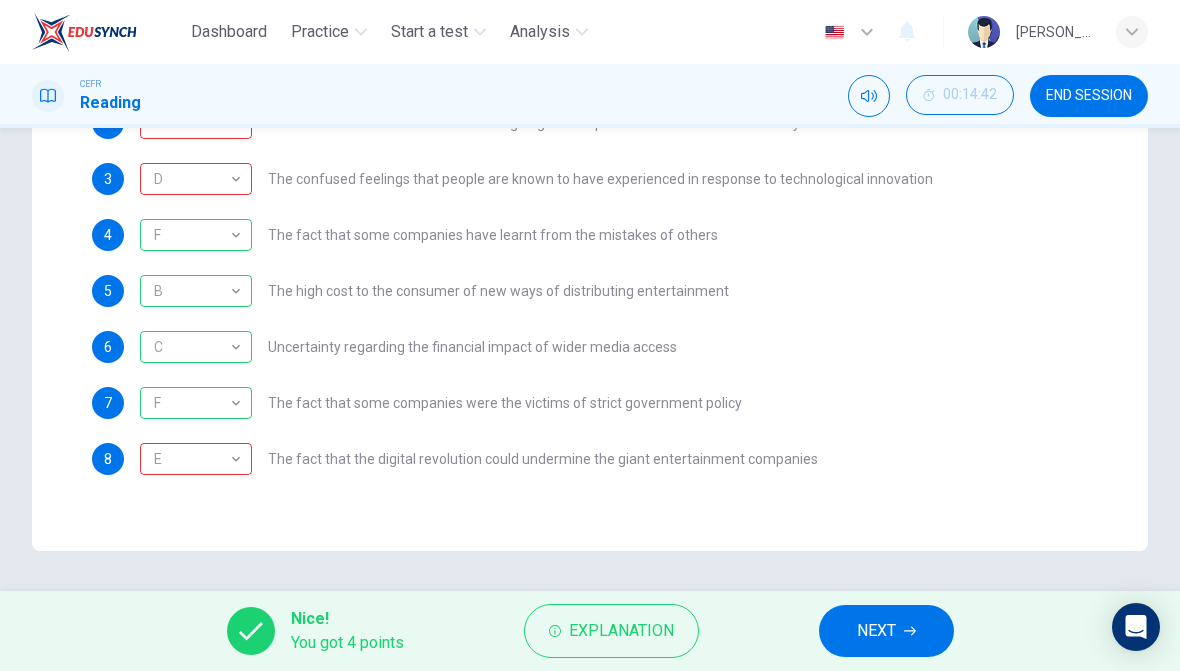 scroll, scrollTop: 513, scrollLeft: 0, axis: vertical 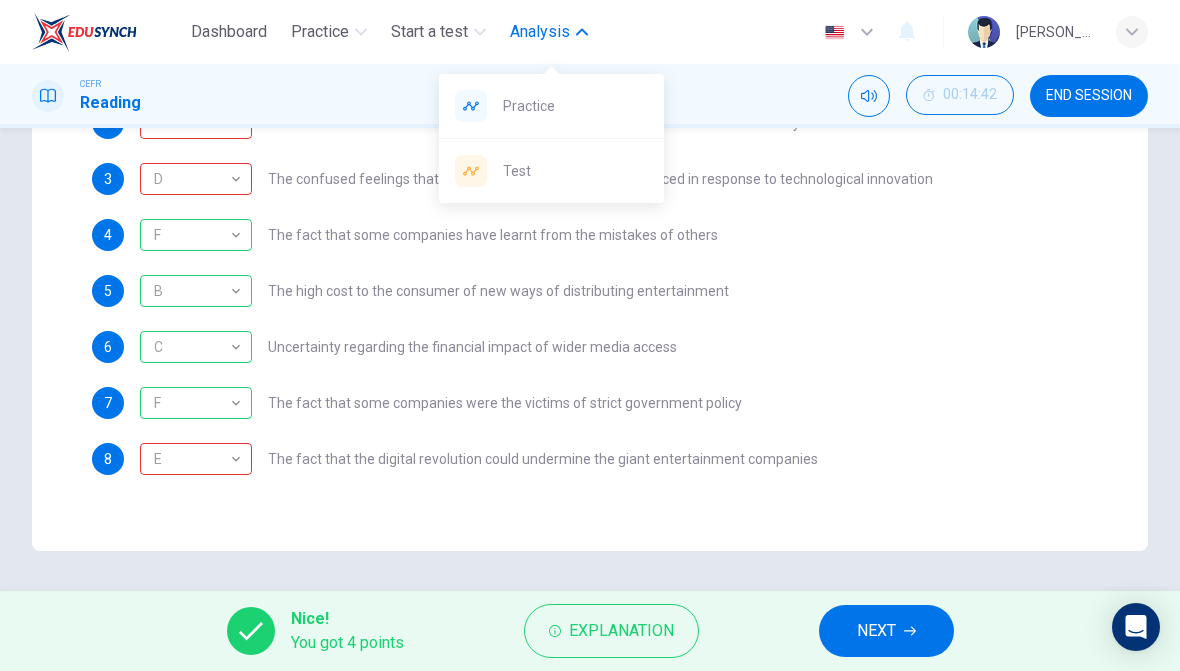 click on "Practice" at bounding box center [575, 106] 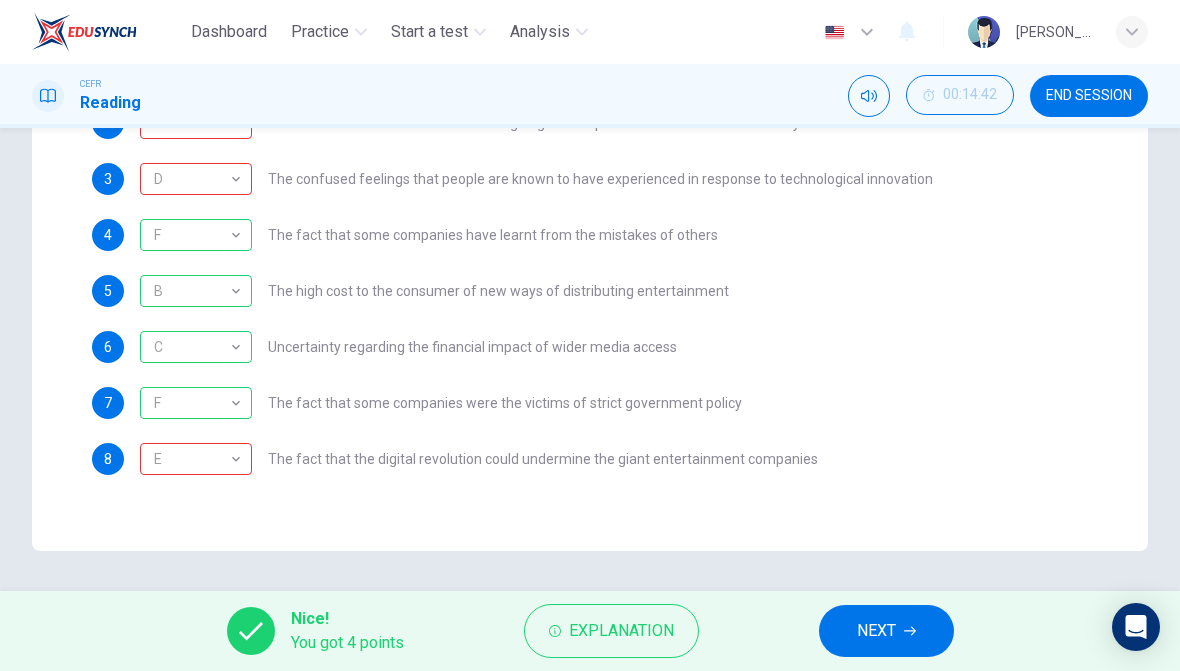 scroll, scrollTop: 513, scrollLeft: 0, axis: vertical 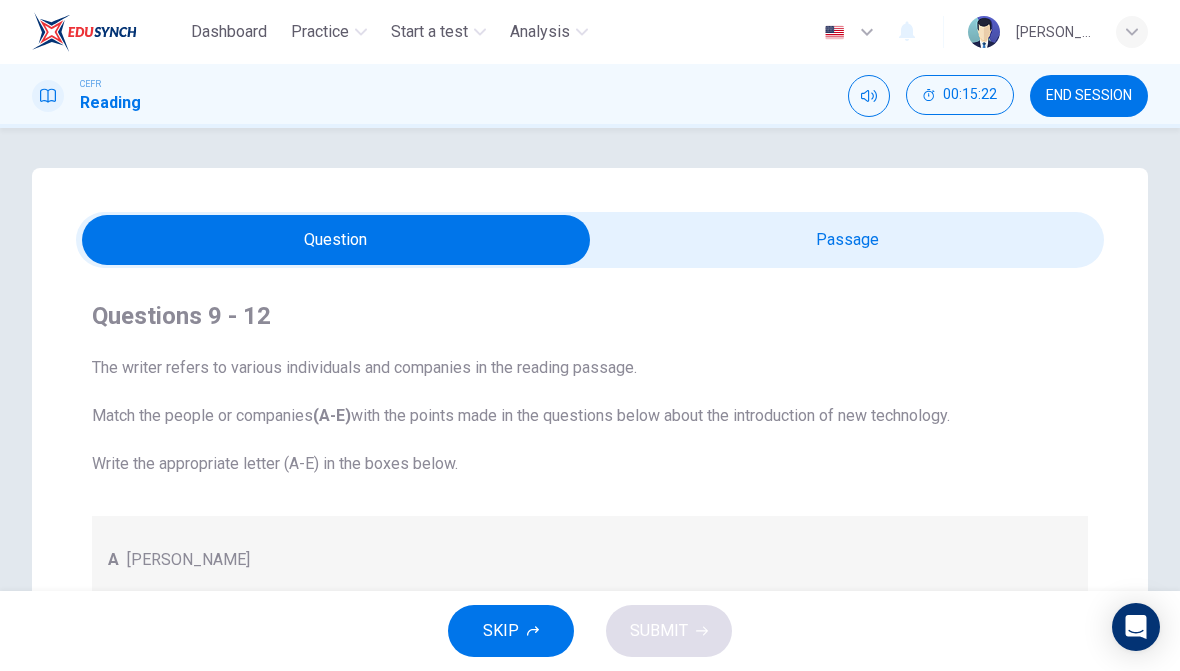 click at bounding box center [336, 240] 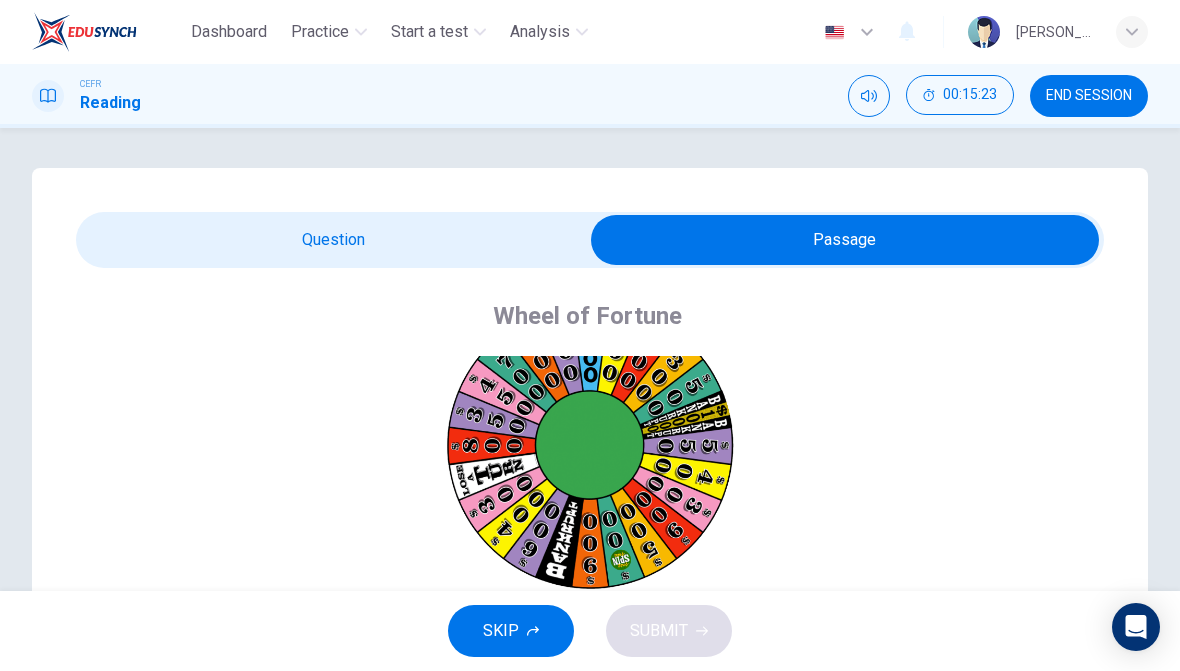 scroll, scrollTop: 67, scrollLeft: 0, axis: vertical 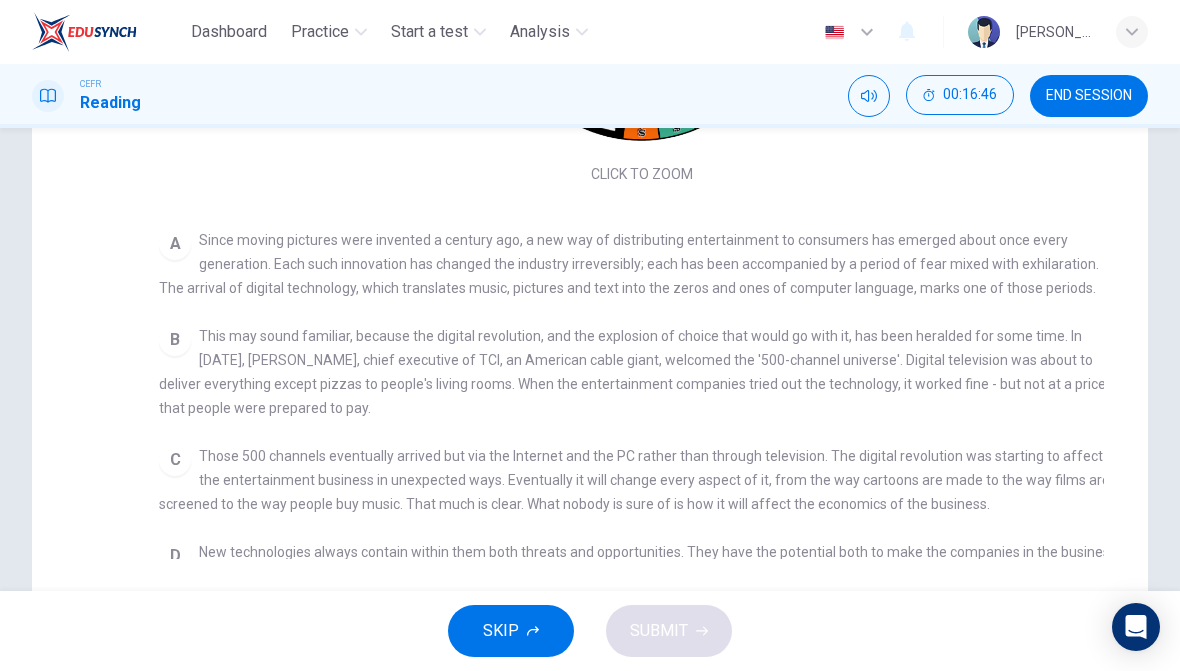 checkbox on "false" 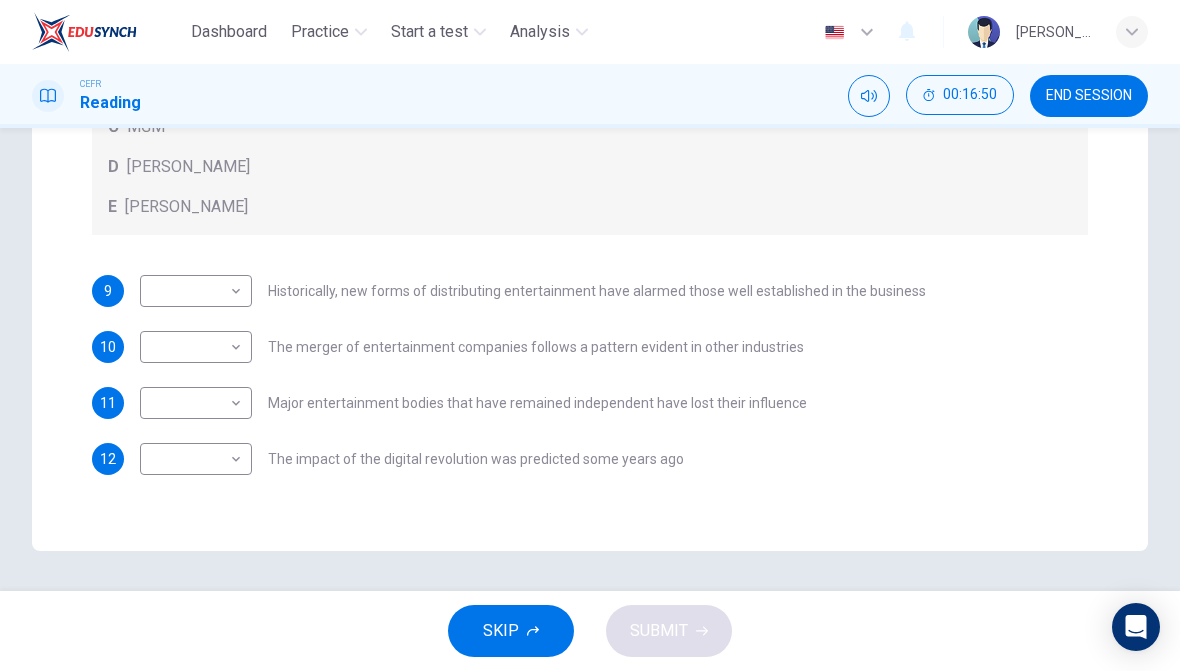 click on "Dashboard Practice Start a test Analysis English en ​ [PERSON_NAME] CEFR Reading 00:16:50 END SESSION Question Passage Questions 9 - 12 The writer refers to various individuals and companies in the reading passage.
Match the people or companies  (A-E)  with the points made in the questions below about the introduction of new technology.
Write the appropriate letter (A-E) in the boxes below. A [PERSON_NAME] B [PERSON_NAME] C MGM D [PERSON_NAME] E [PERSON_NAME] 9 ​ ​ Historically, new forms of distributing entertainment have alarmed those well established in the business 10 ​ ​ The merger of entertainment companies follows a pattern evident in other industries 11 ​ ​ Major entertainment bodies that have remained independent have lost their influence 12 ​ ​ The impact of the digital revolution was predicted some years ago Wheel of Fortune CLICK TO ZOOM Click to Zoom A B C D E F G SKIP SUBMIT EduSynch - Online Language Proficiency Testing
Dashboard Practice Start a test 2025" at bounding box center [590, 335] 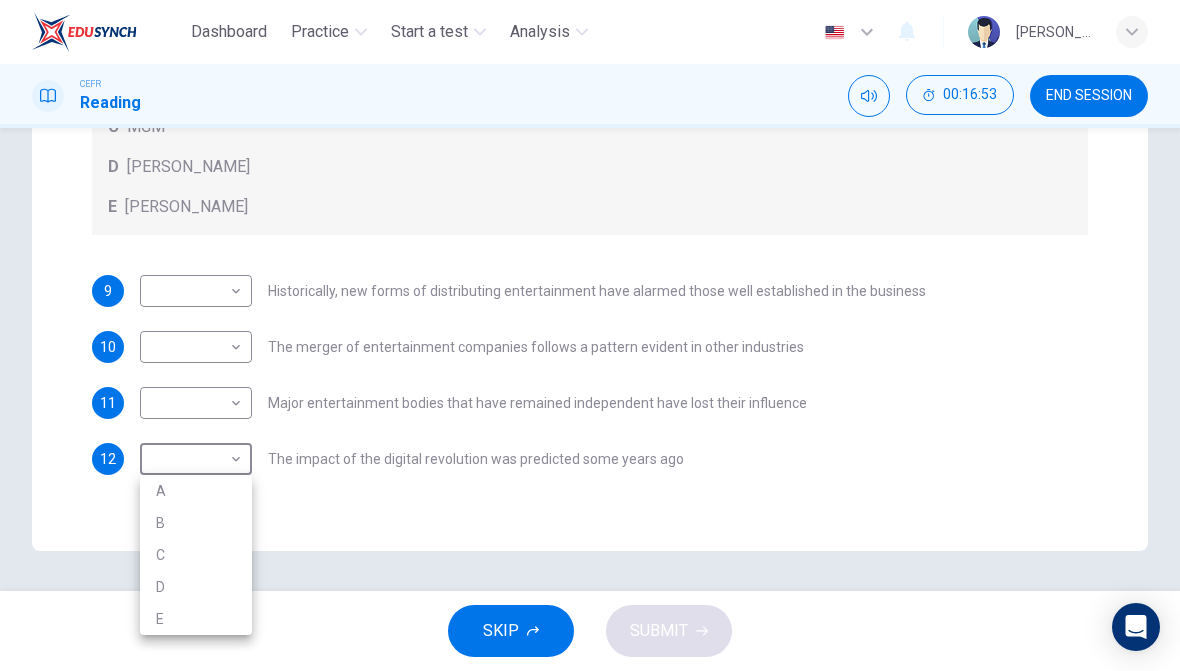click at bounding box center [590, 335] 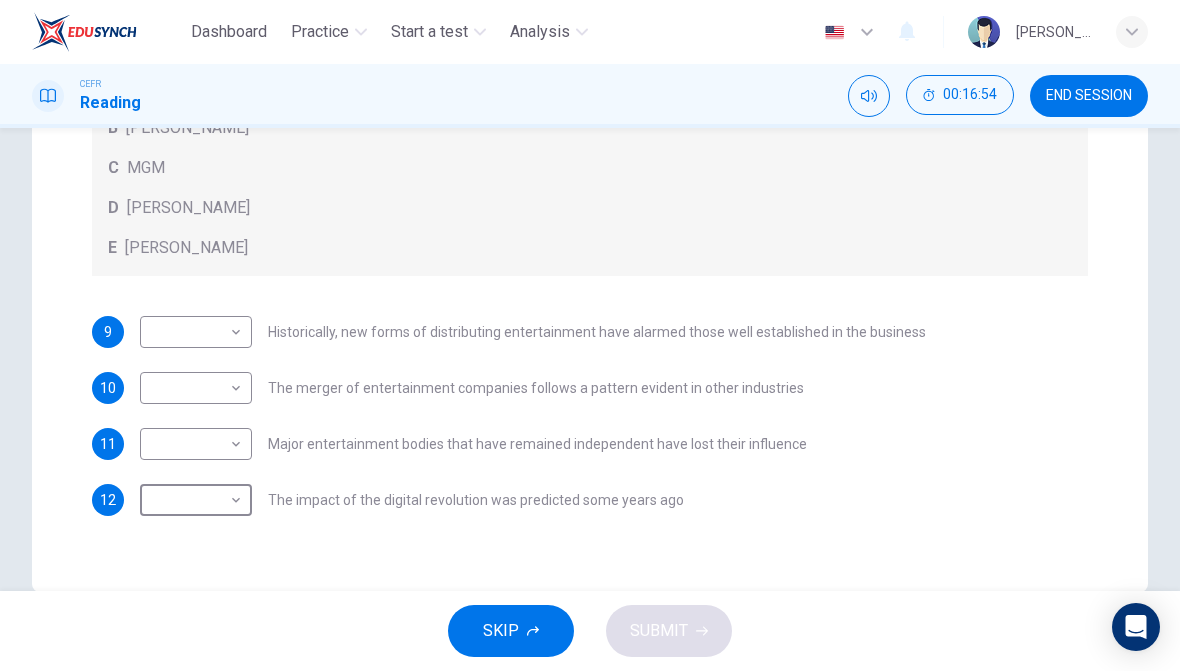 scroll, scrollTop: 490, scrollLeft: 0, axis: vertical 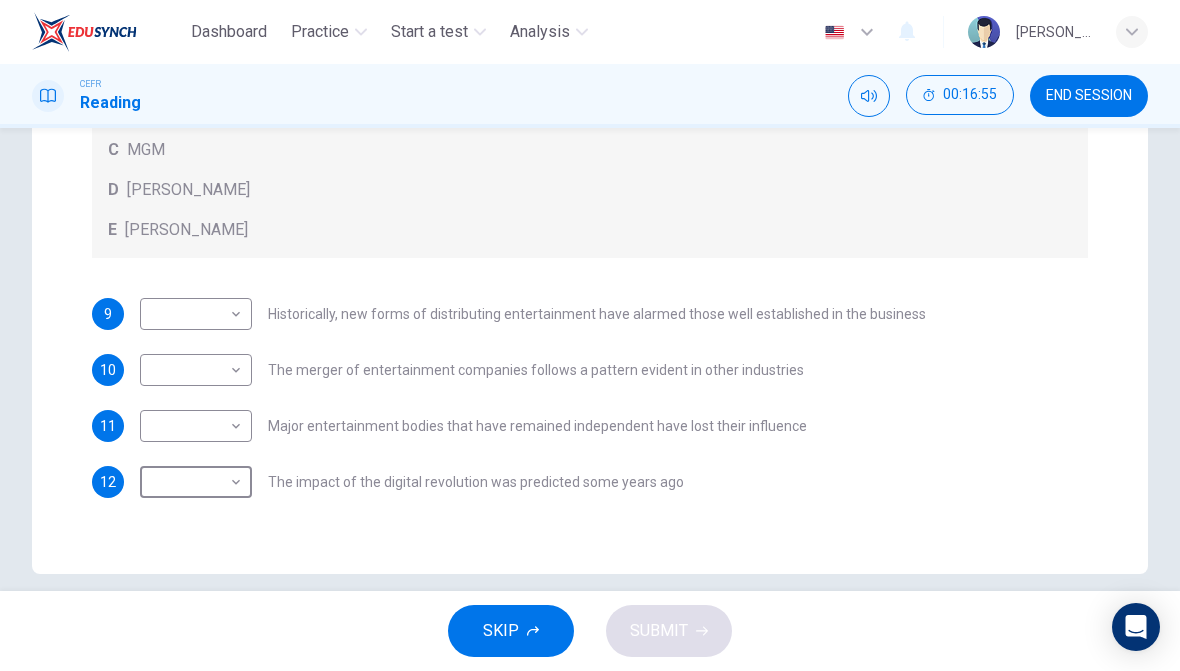 click on "Dashboard Practice Start a test Analysis English en ​ [PERSON_NAME] CEFR Reading 00:16:55 END SESSION Question Passage Questions 9 - 12 The writer refers to various individuals and companies in the reading passage.
Match the people or companies  (A-E)  with the points made in the questions below about the introduction of new technology.
Write the appropriate letter (A-E) in the boxes below. A [PERSON_NAME] B [PERSON_NAME] C MGM D [PERSON_NAME] E [PERSON_NAME] 9 ​ ​ Historically, new forms of distributing entertainment have alarmed those well established in the business 10 ​ ​ The merger of entertainment companies follows a pattern evident in other industries 11 ​ ​ Major entertainment bodies that have remained independent have lost their influence 12 ​ ​ The impact of the digital revolution was predicted some years ago Wheel of Fortune CLICK TO ZOOM Click to Zoom A B C D E F G SKIP SUBMIT EduSynch - Online Language Proficiency Testing
Dashboard Practice Start a test 2025" at bounding box center (590, 335) 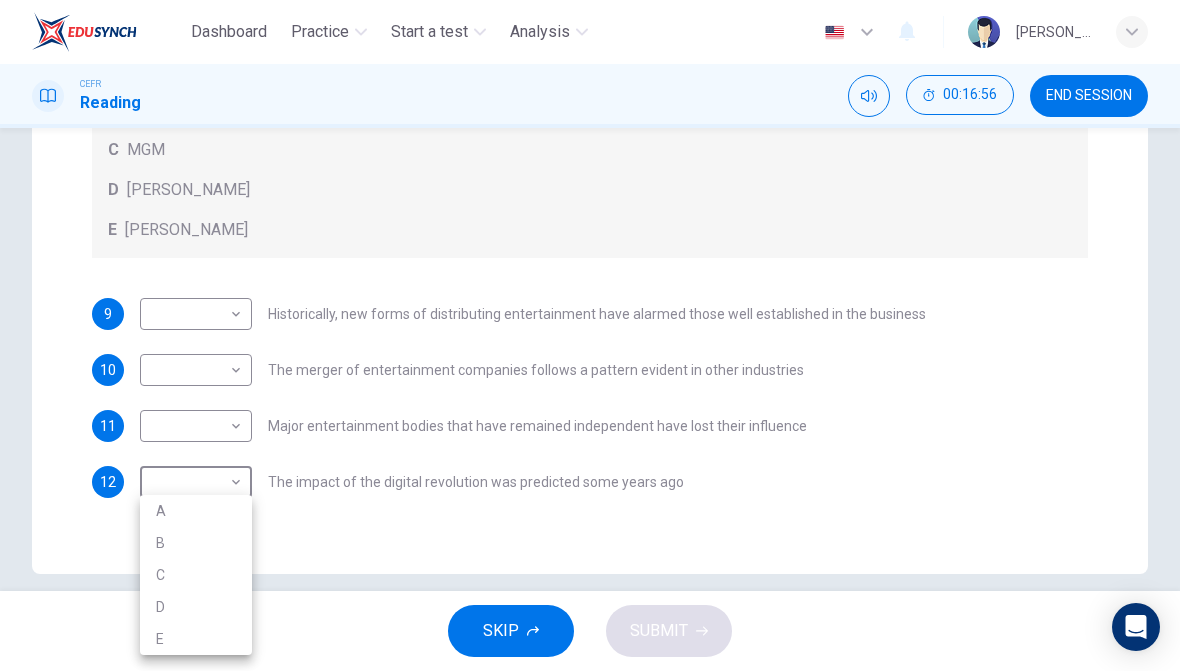 click on "A" at bounding box center [196, 511] 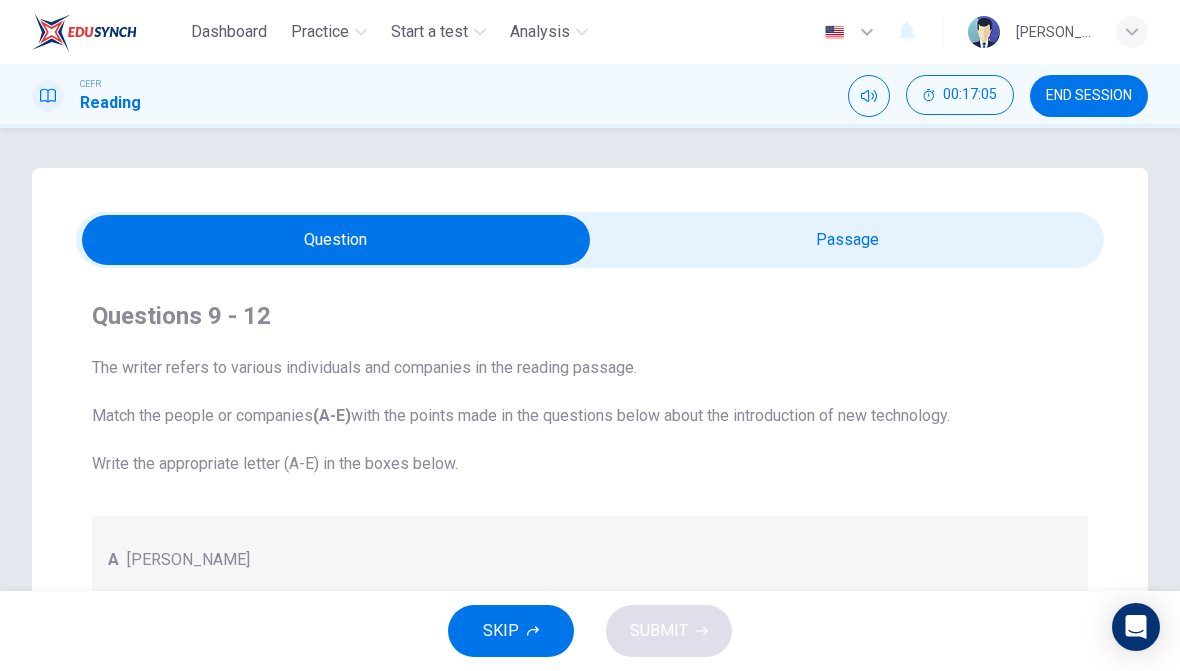 scroll, scrollTop: 0, scrollLeft: 0, axis: both 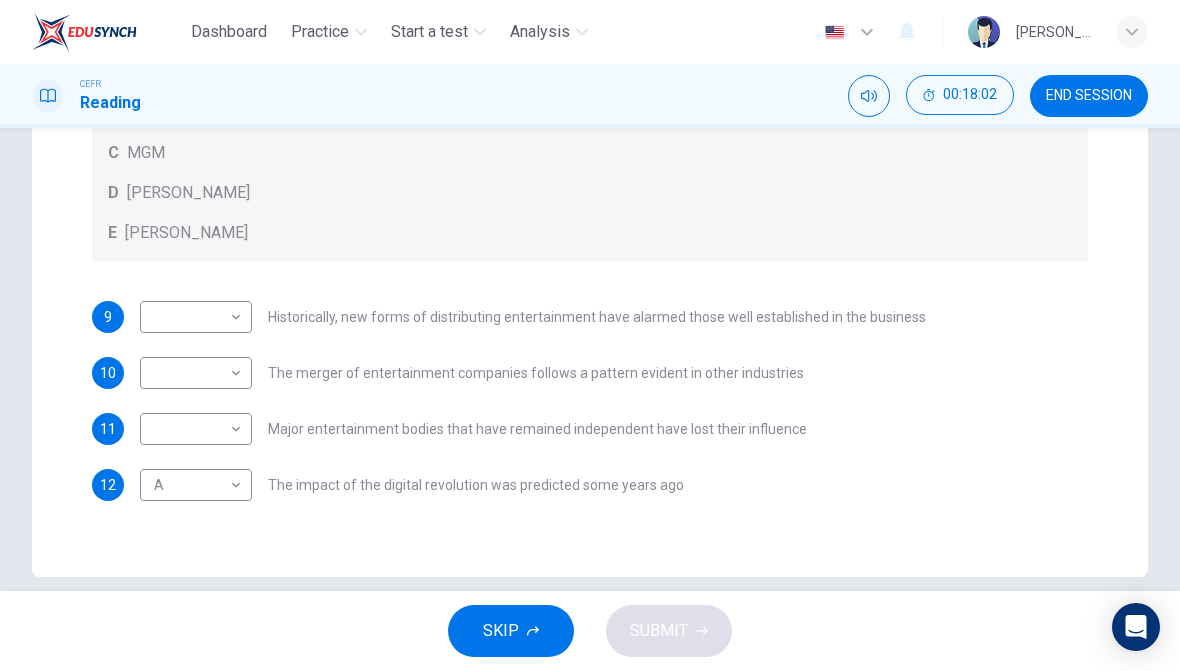 checkbox on "false" 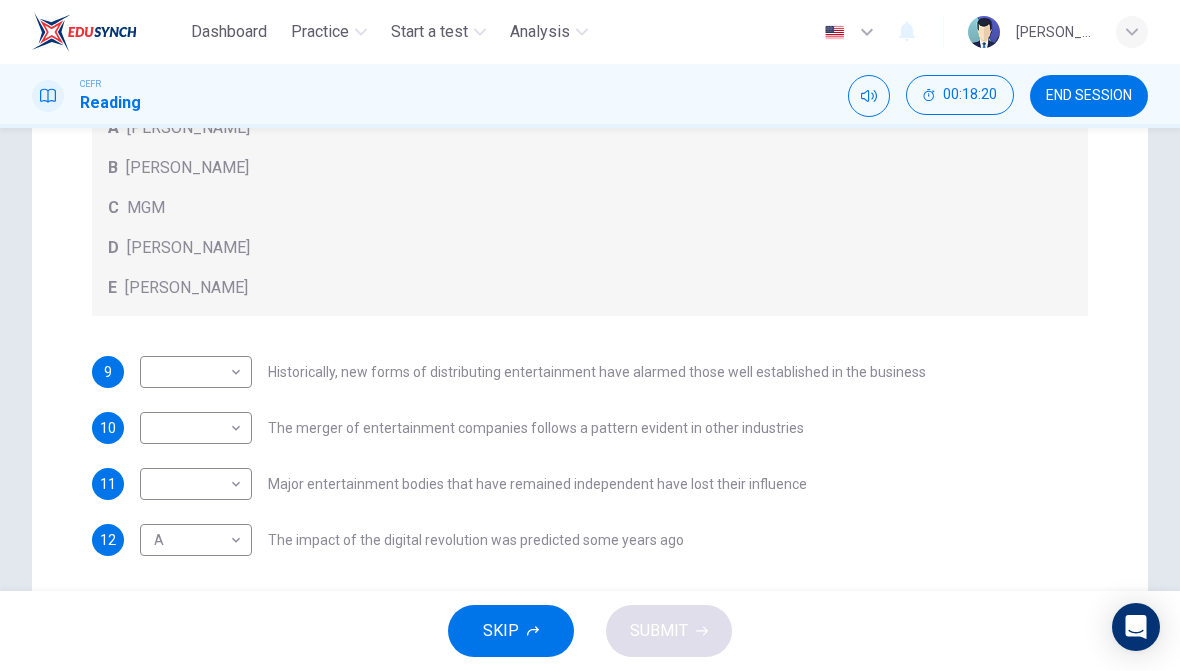 scroll, scrollTop: 433, scrollLeft: 0, axis: vertical 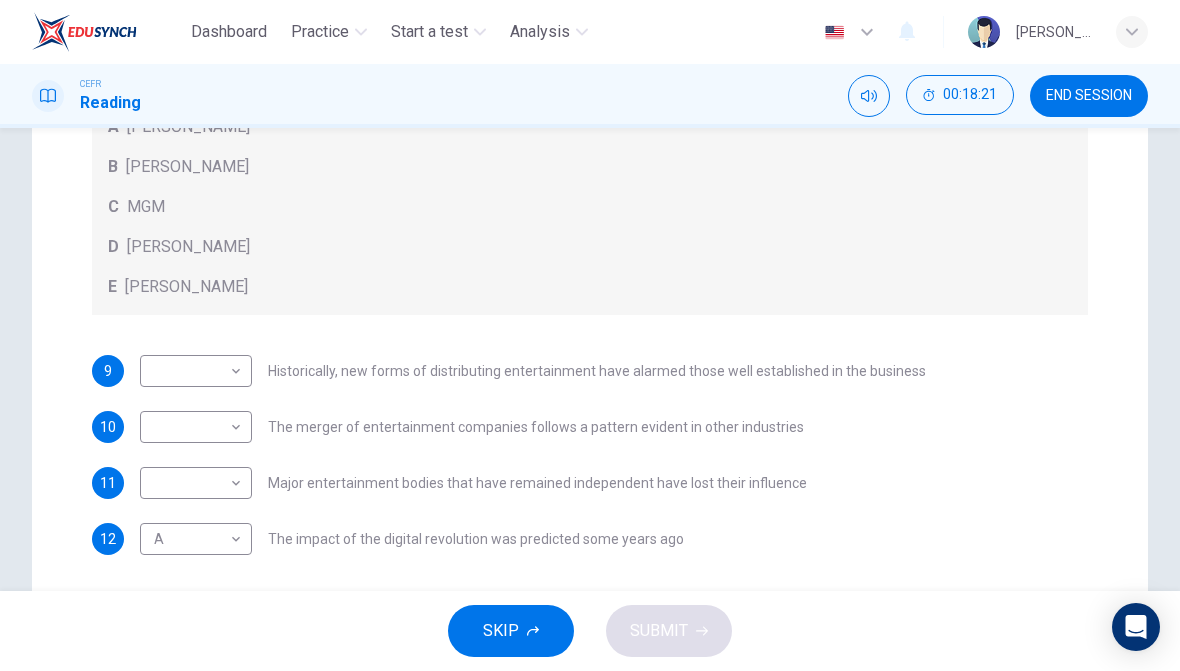 click on "Dashboard Practice Start a test Analysis English en ​ [PERSON_NAME] CEFR Reading 00:18:21 END SESSION Question Passage Questions 9 - 12 The writer refers to various individuals and companies in the reading passage.
Match the people or companies  (A-E)  with the points made in the questions below about the introduction of new technology.
Write the appropriate letter (A-E) in the boxes below. A [PERSON_NAME] B [PERSON_NAME] C MGM D [PERSON_NAME] E [PERSON_NAME] 9 ​ ​ Historically, new forms of distributing entertainment have alarmed those well established in the business 10 ​ ​ The merger of entertainment companies follows a pattern evident in other industries 11 ​ ​ Major entertainment bodies that have remained independent have lost their influence 12 A A ​ The impact of the digital revolution was predicted some years ago Wheel of Fortune CLICK TO ZOOM Click to Zoom A B C D E F G SKIP SUBMIT EduSynch - Online Language Proficiency Testing
Dashboard Practice Start a test 2025" at bounding box center (590, 335) 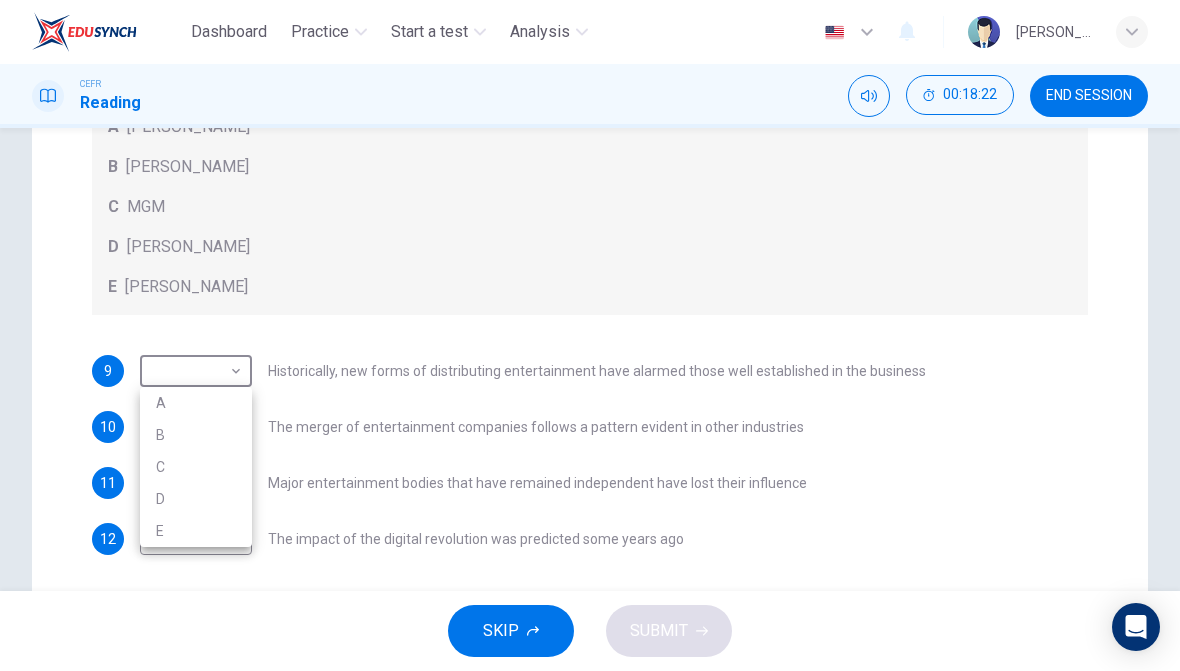 click on "B" at bounding box center [196, 435] 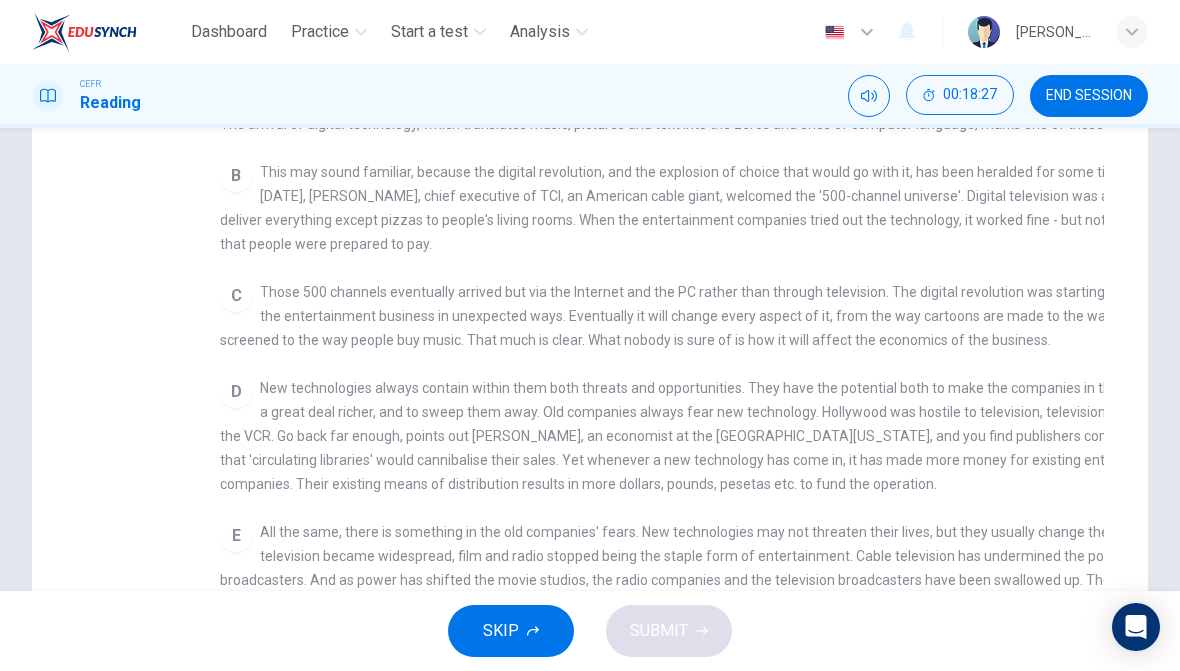 checkbox on "false" 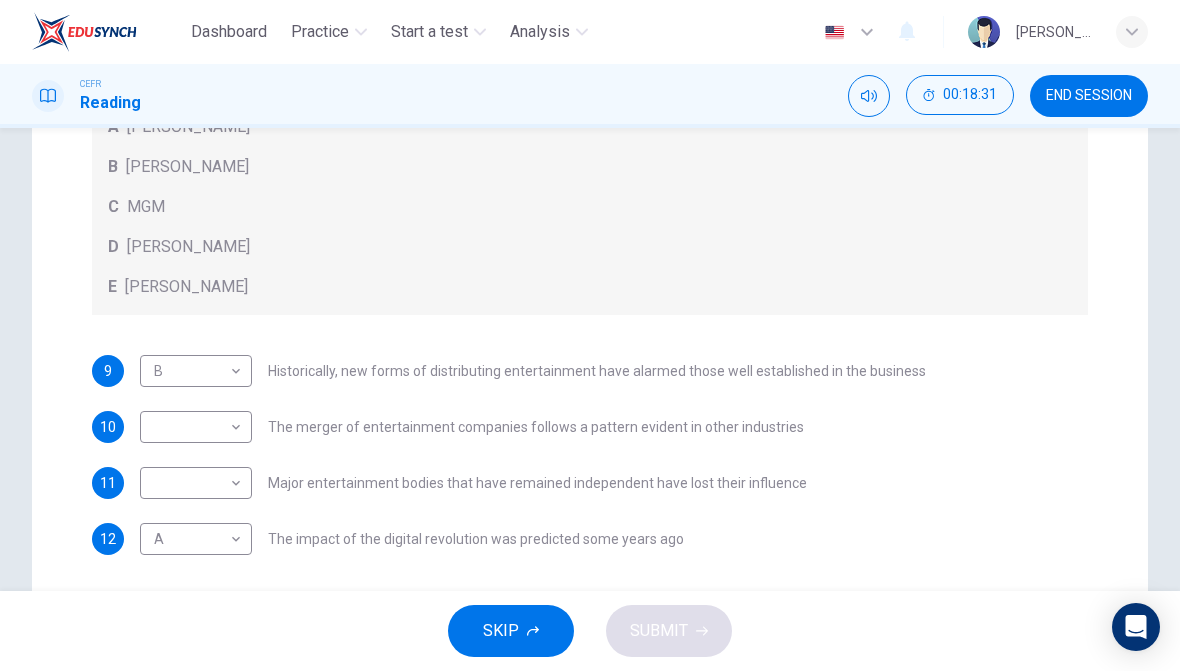 click on "Dashboard Practice Start a test Analysis English en ​ [PERSON_NAME] CEFR Reading 00:18:31 END SESSION Question Passage Questions 9 - 12 The writer refers to various individuals and companies in the reading passage.
Match the people or companies  (A-E)  with the points made in the questions below about the introduction of new technology.
Write the appropriate letter (A-E) in the boxes below. A [PERSON_NAME] B [PERSON_NAME] C MGM D [PERSON_NAME] E [PERSON_NAME] 9 B B ​ Historically, new forms of distributing entertainment have alarmed those well established in the business 10 ​ ​ The merger of entertainment companies follows a pattern evident in other industries 11 ​ ​ Major entertainment bodies that have remained independent have lost their influence 12 A A ​ The impact of the digital revolution was predicted some years ago Wheel of Fortune CLICK TO ZOOM Click to Zoom A B C D E F G SKIP SUBMIT EduSynch - Online Language Proficiency Testing
Dashboard Practice Start a test 2025" at bounding box center [590, 335] 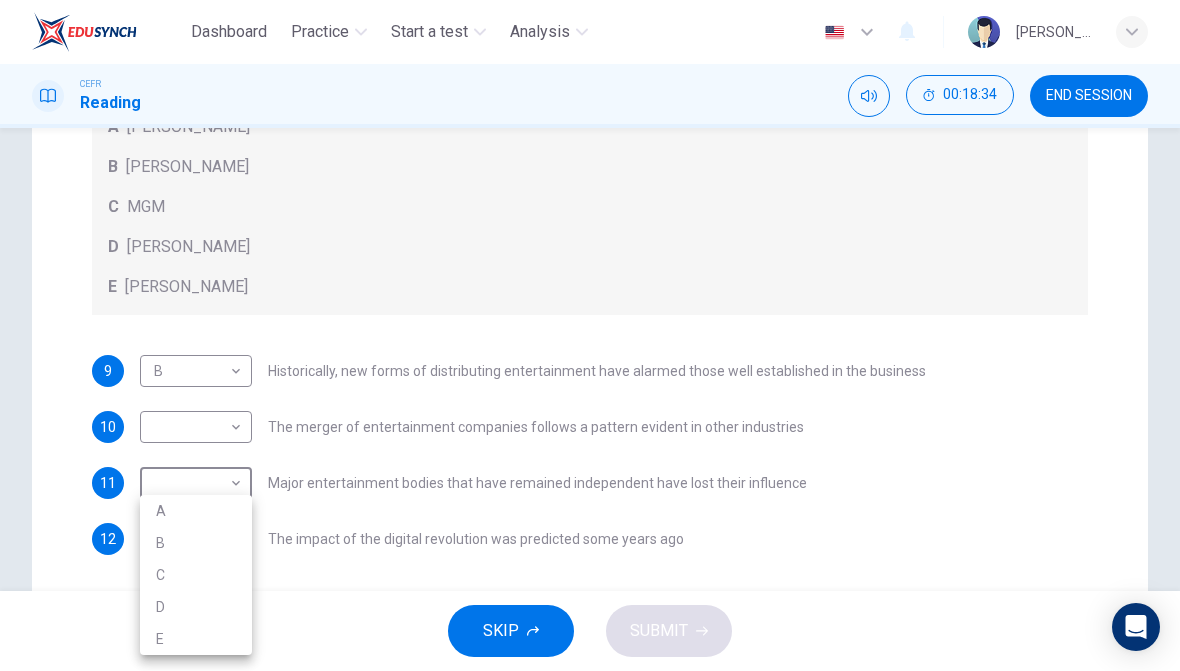 click on "C" at bounding box center [196, 575] 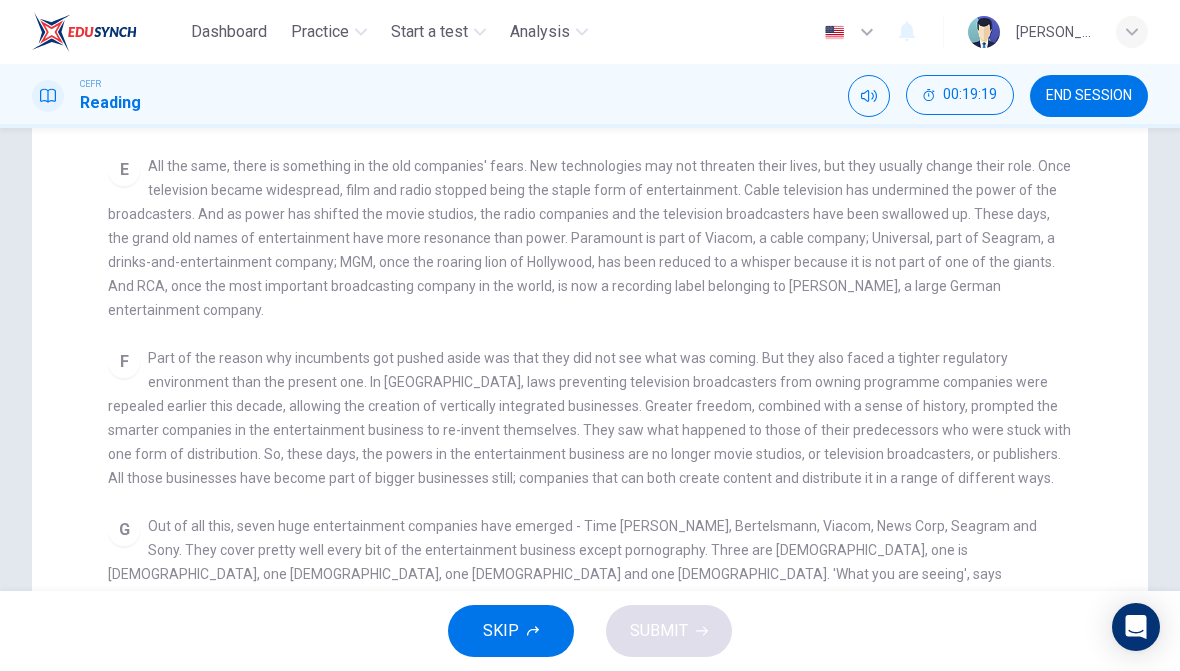 scroll, scrollTop: 604, scrollLeft: 0, axis: vertical 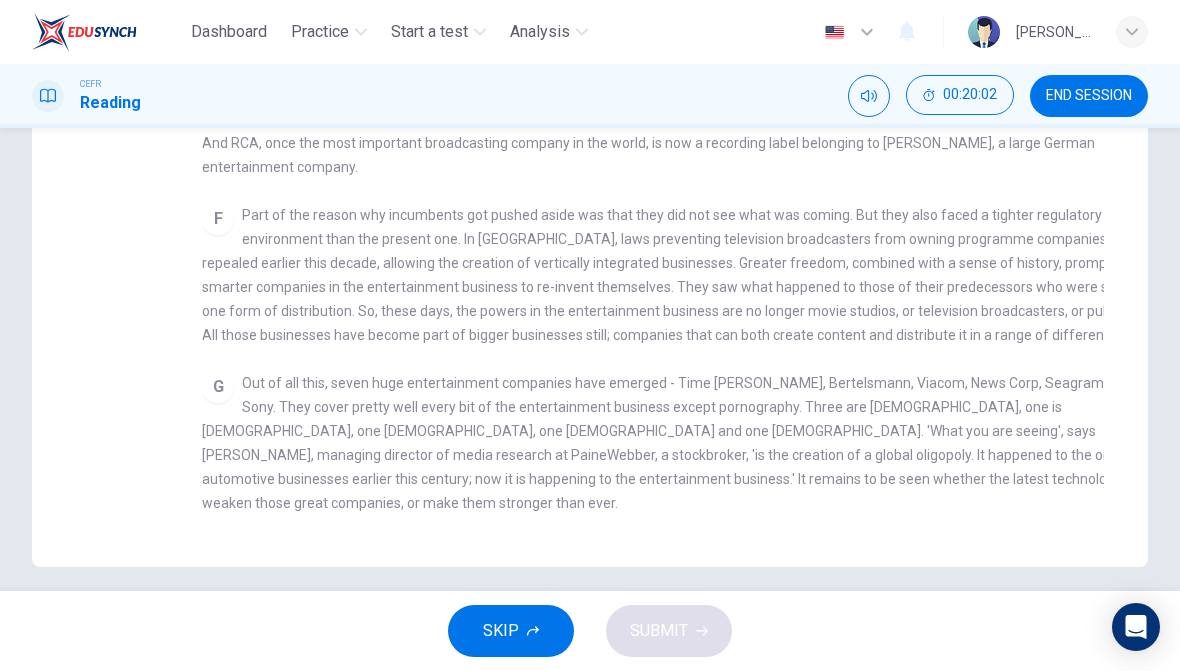 checkbox on "false" 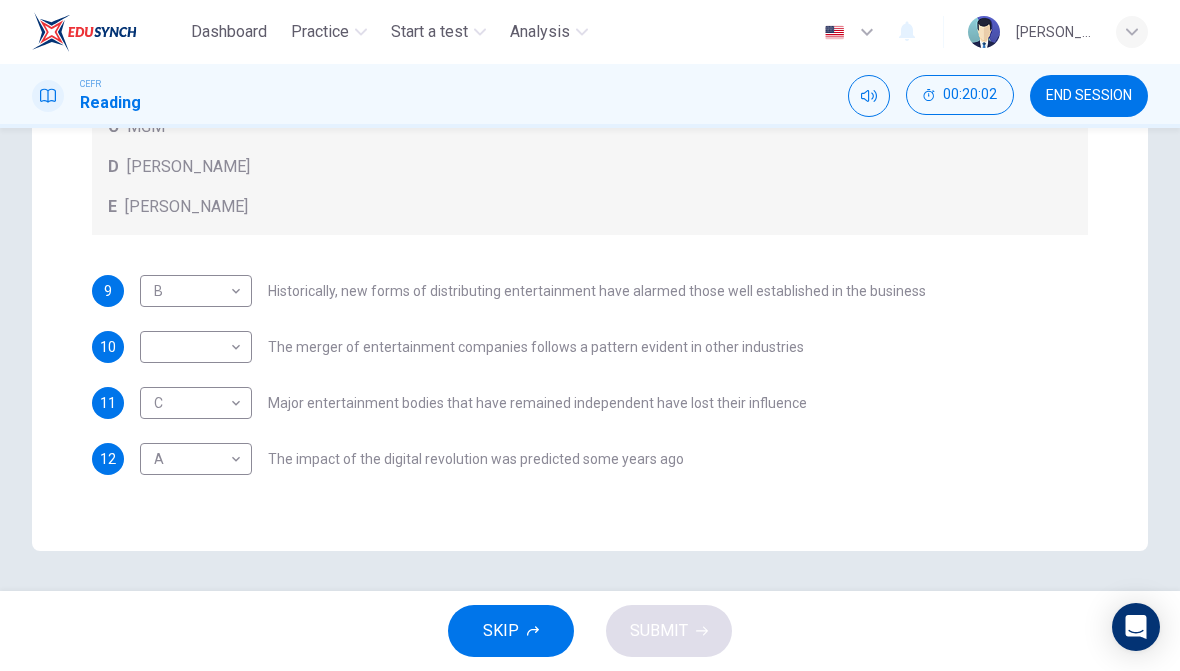 scroll, scrollTop: 513, scrollLeft: 0, axis: vertical 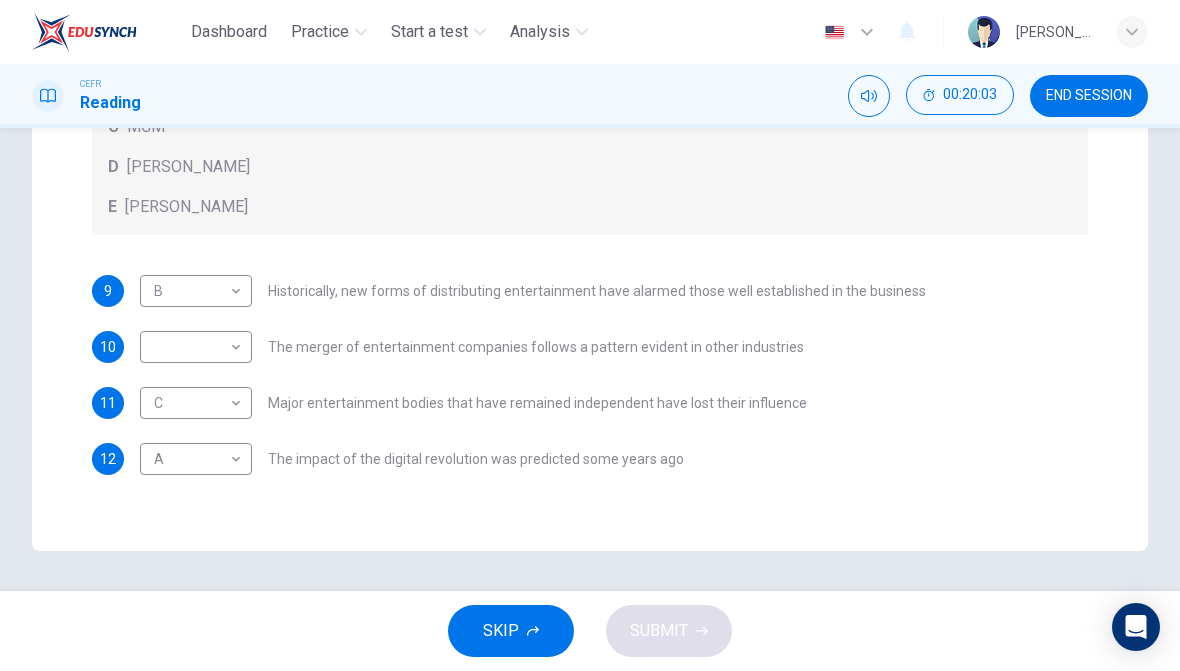 click on "Dashboard Practice Start a test Analysis English en ​ [PERSON_NAME] CEFR Reading 00:20:03 END SESSION Question Passage Questions 9 - 12 The writer refers to various individuals and companies in the reading passage.
Match the people or companies  (A-E)  with the points made in the questions below about the introduction of new technology.
Write the appropriate letter (A-E) in the boxes below. A [PERSON_NAME] B [PERSON_NAME] C MGM D [PERSON_NAME] E [PERSON_NAME] 9 B B ​ Historically, new forms of distributing entertainment have alarmed those well established in the business 10 ​ ​ The merger of entertainment companies follows a pattern evident in other industries 11 C C ​ Major entertainment bodies that have remained independent have lost their influence 12 A A ​ The impact of the digital revolution was predicted some years ago Wheel of Fortune CLICK TO ZOOM Click to Zoom A B C D E F G SKIP SUBMIT EduSynch - Online Language Proficiency Testing
Dashboard Practice Start a test 2025" at bounding box center (590, 335) 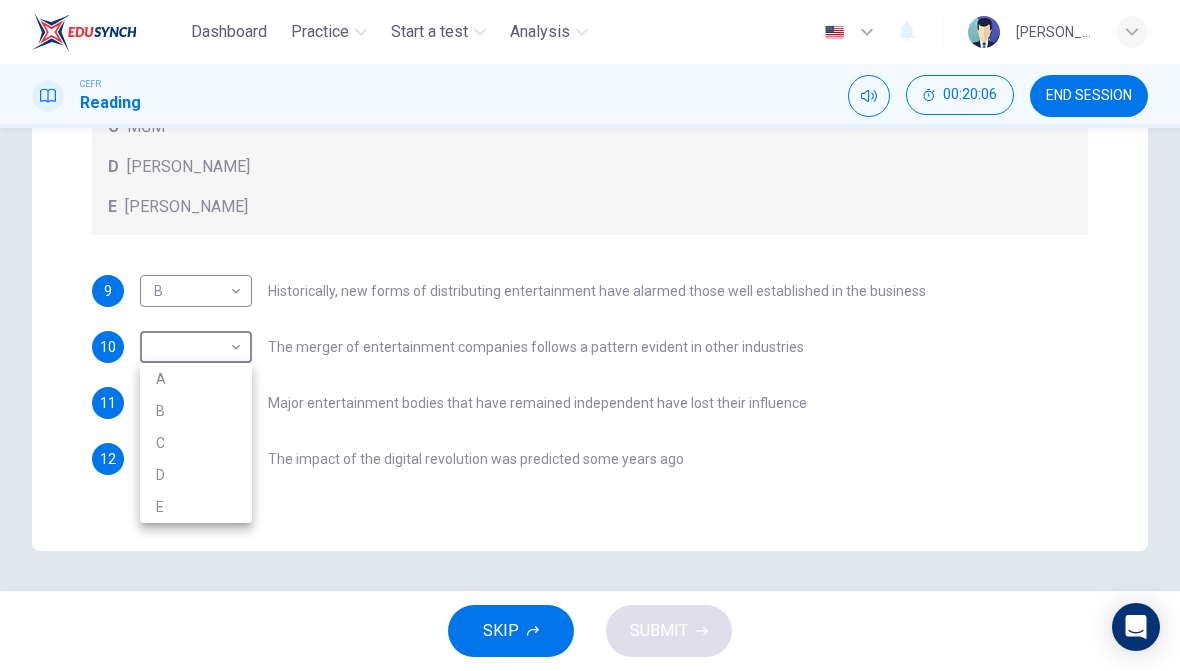 click on "C" at bounding box center [196, 443] 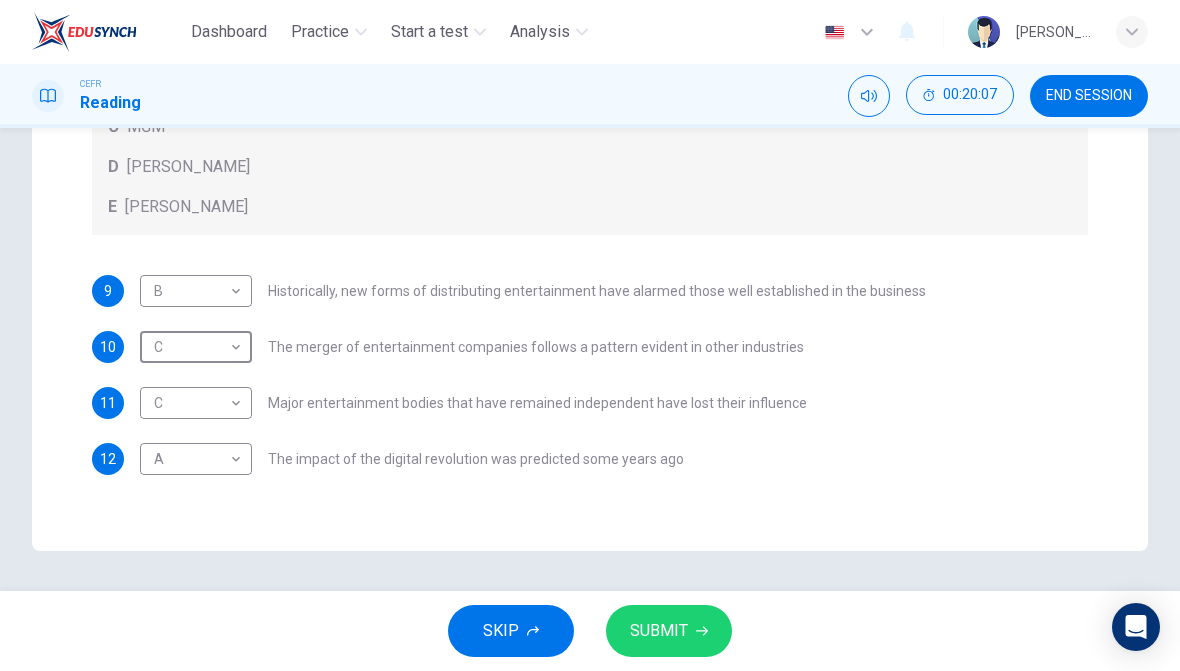 click on "Dashboard Practice Start a test Analysis English en ​ [PERSON_NAME] CEFR Reading 00:20:07 END SESSION Question Passage Questions 9 - 12 The writer refers to various individuals and companies in the reading passage.
Match the people or companies  (A-E)  with the points made in the questions below about the introduction of new technology.
Write the appropriate letter (A-E) in the boxes below. A [PERSON_NAME] B [PERSON_NAME] C MGM D [PERSON_NAME] E [PERSON_NAME] 9 B B ​ Historically, new forms of distributing entertainment have alarmed those well established in the business 10 C C ​ The merger of entertainment companies follows a pattern evident in other industries 11 C C ​ Major entertainment bodies that have remained independent have lost their influence 12 A A ​ The impact of the digital revolution was predicted some years ago Wheel of Fortune CLICK TO ZOOM Click to Zoom A B C D E F G SKIP SUBMIT EduSynch - Online Language Proficiency Testing
Dashboard Practice Start a test 2025" at bounding box center (590, 335) 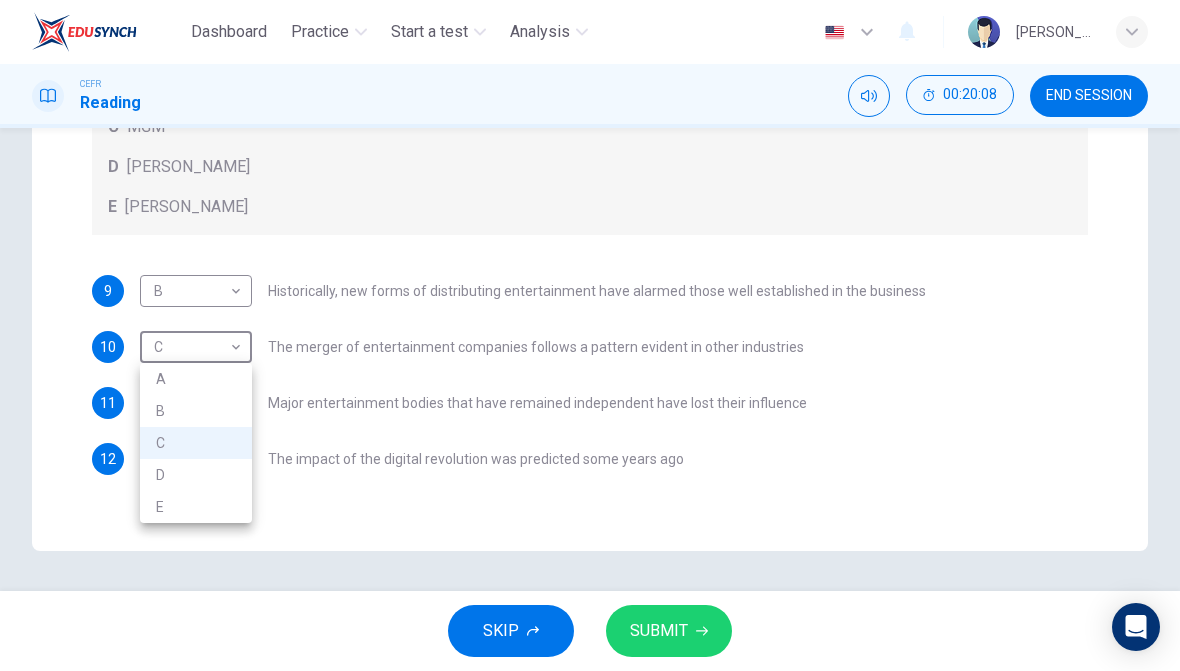 click on "D" at bounding box center [196, 475] 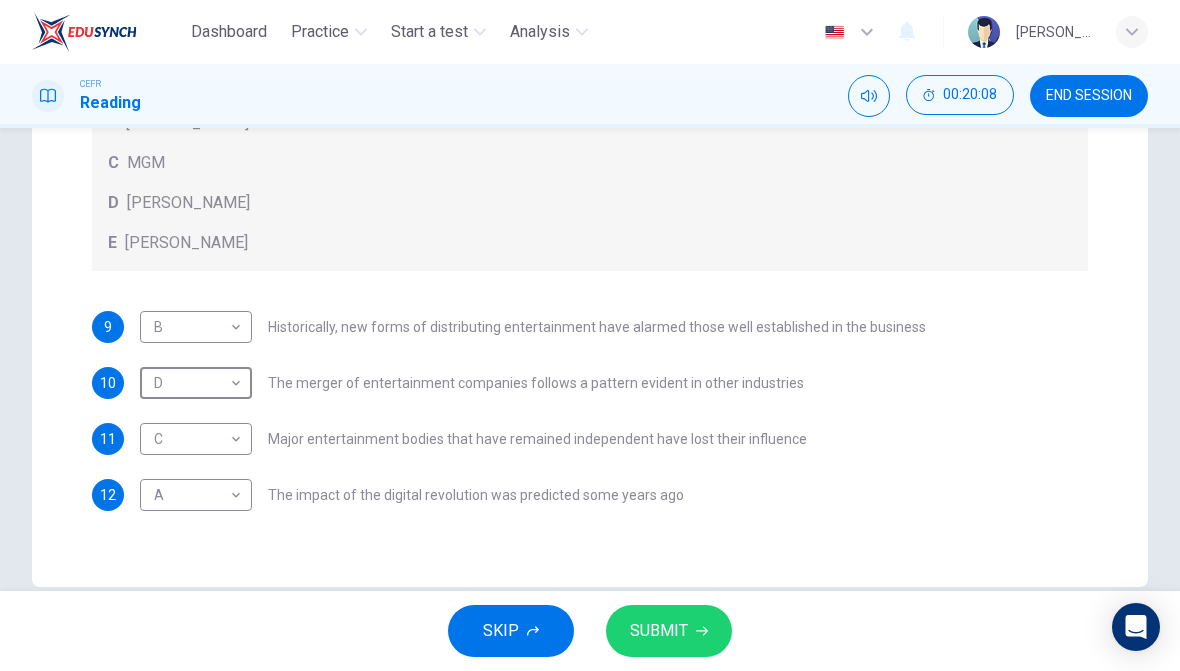 scroll, scrollTop: 462, scrollLeft: 0, axis: vertical 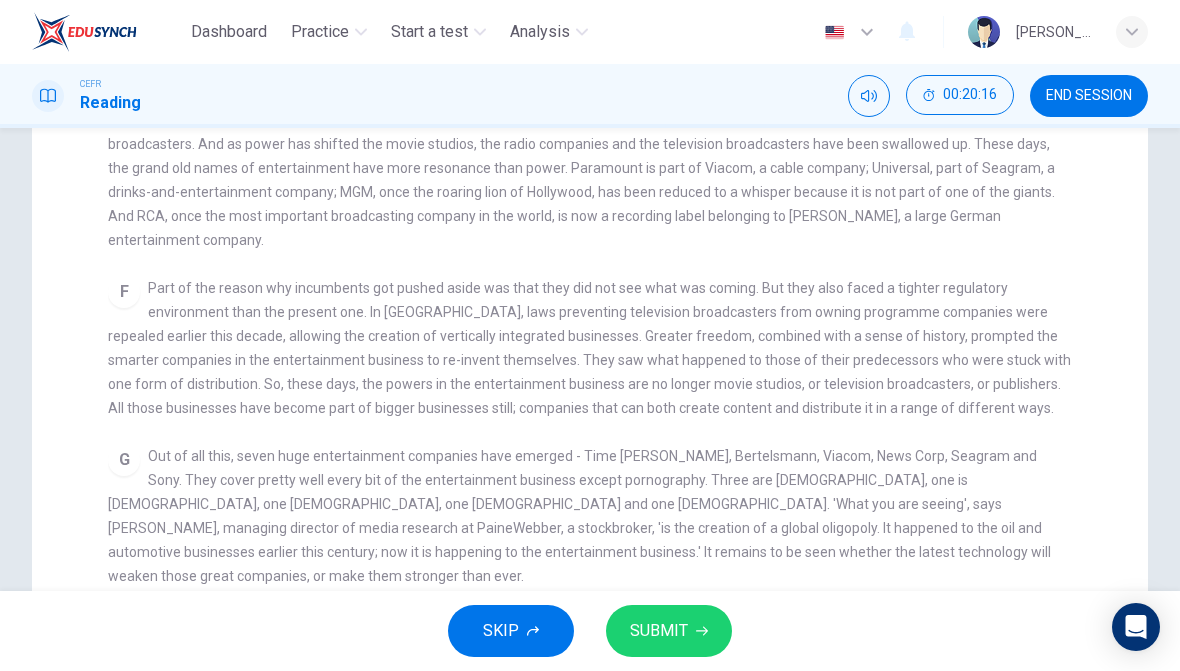 click on "F Part of the reason why incumbents got pushed aside was that they did not see what was coming. But they also faced a tighter regulatory environment than the present one. In [GEOGRAPHIC_DATA], laws preventing television broadcasters from owning programme companies were repealed earlier this decade, allowing the creation of vertically integrated businesses. Greater freedom, combined with a sense of history, prompted the smarter companies in the entertainment business to re-invent themselves. They saw what happened to those of their predecessors who were stuck with one form of distribution. So, these days, the powers in the entertainment business are no longer movie studios, or television broadcasters, or publishers. All those businesses have become part of bigger businesses still; companies that can both create content and distribute it in a range of different ways." at bounding box center (590, 348) 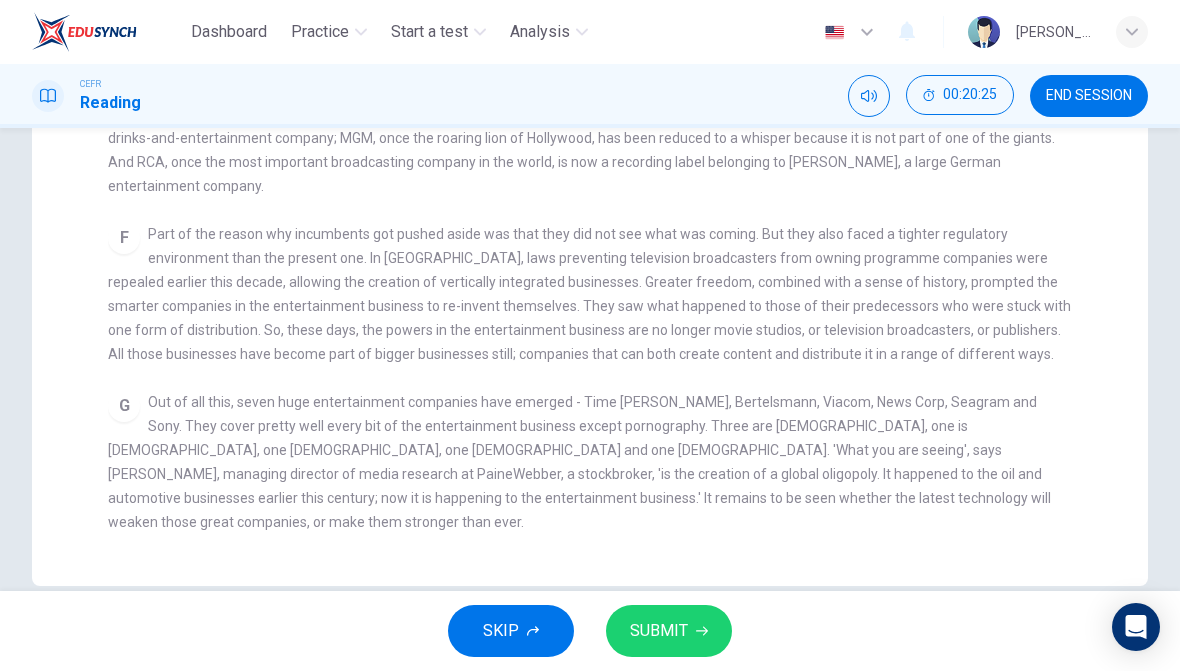 scroll, scrollTop: 513, scrollLeft: 0, axis: vertical 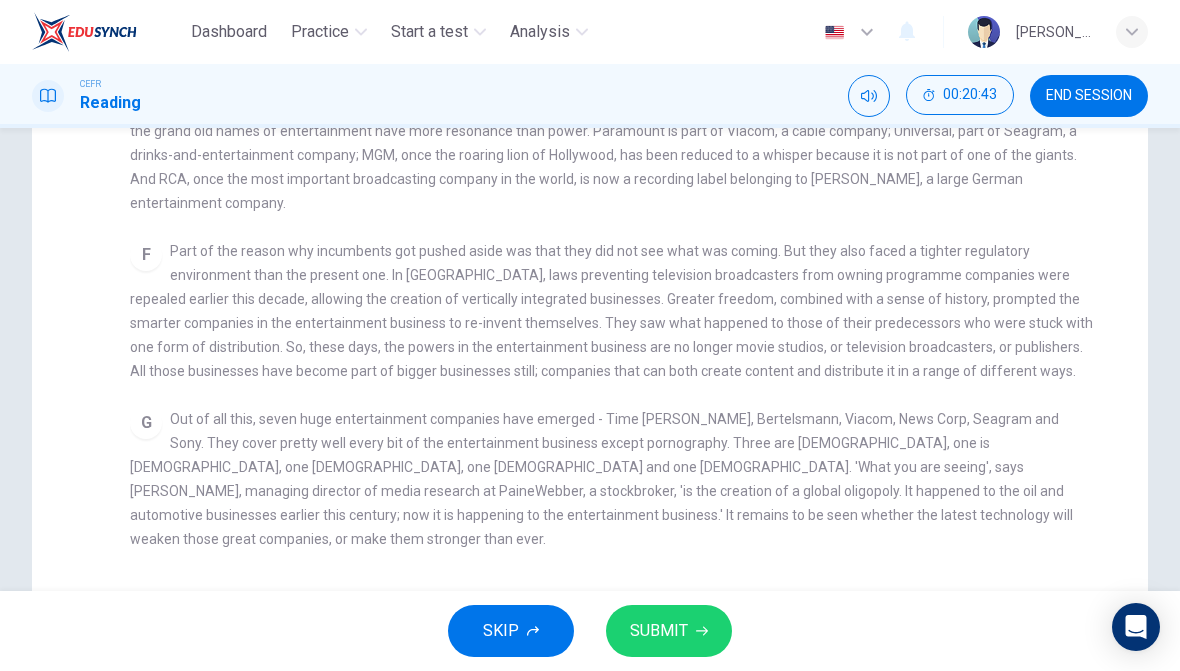 checkbox on "false" 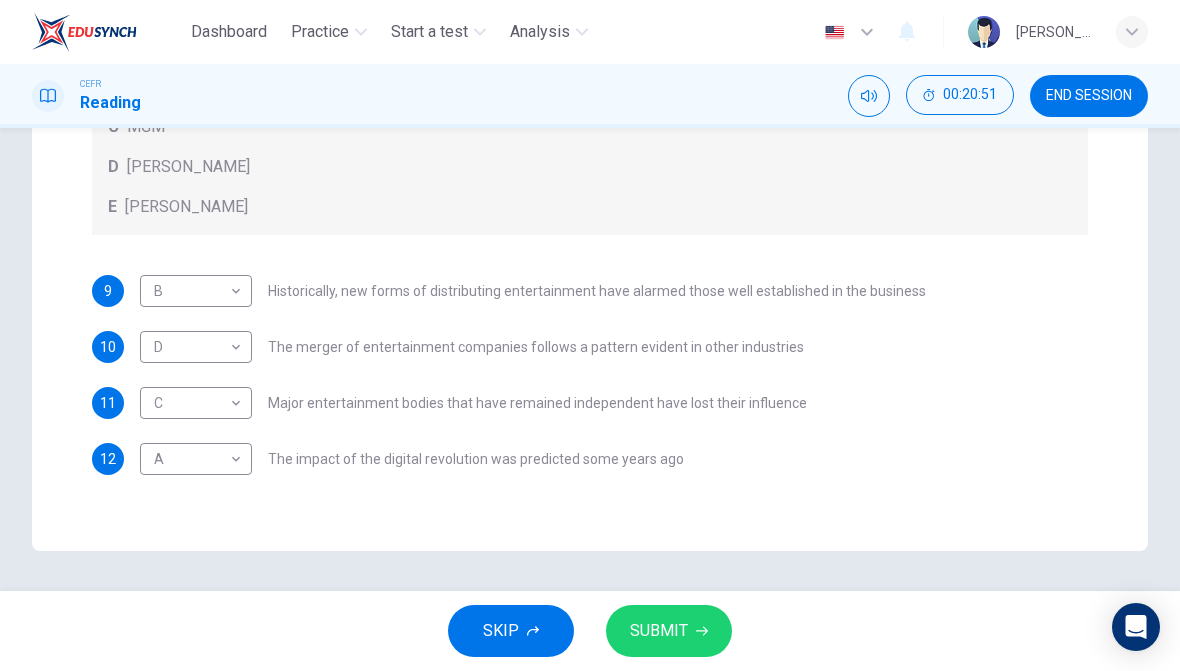 click on "SUBMIT" at bounding box center (659, 631) 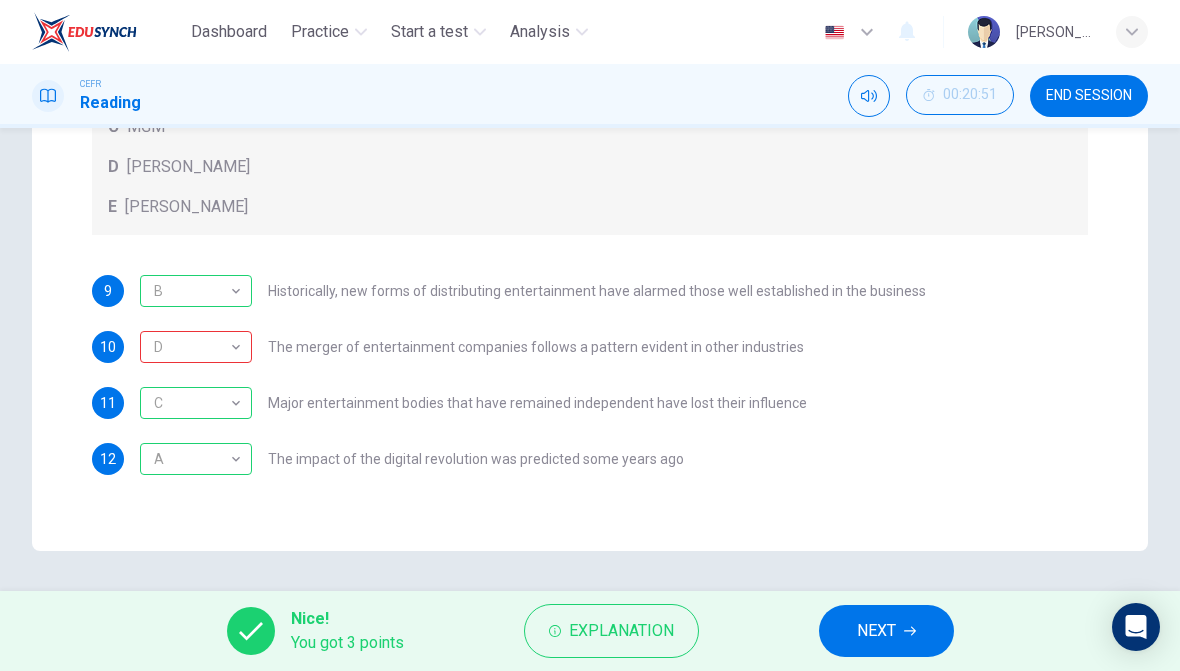 click on "Explanation" at bounding box center (621, 631) 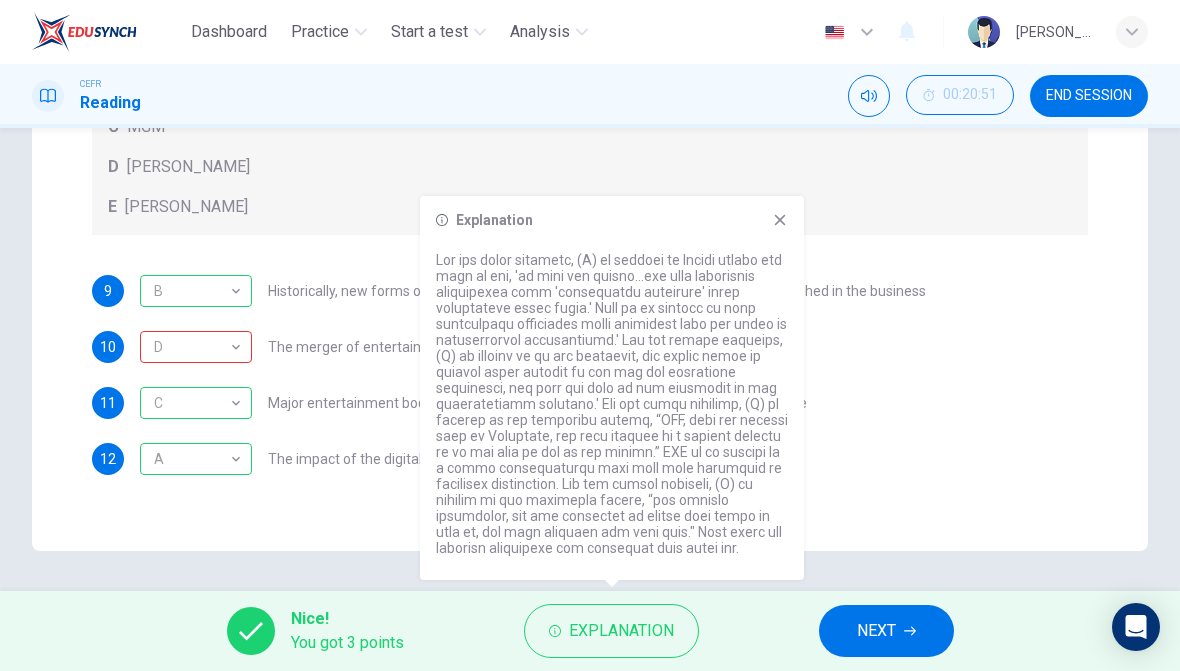 click 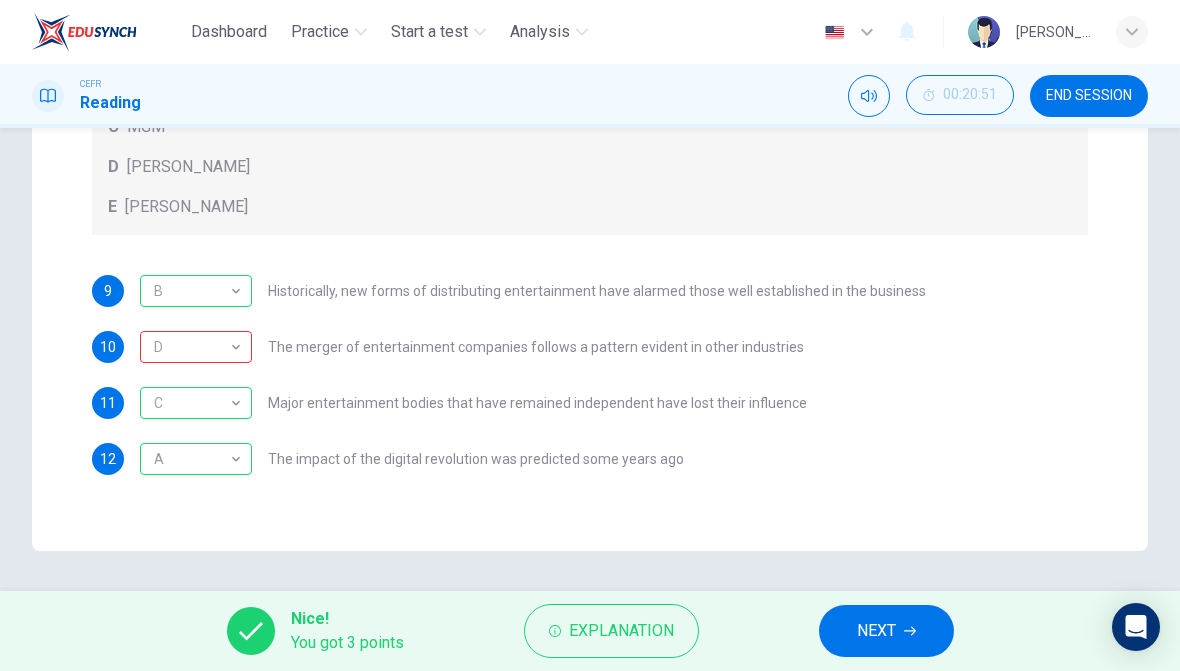 click on "NEXT" at bounding box center [876, 631] 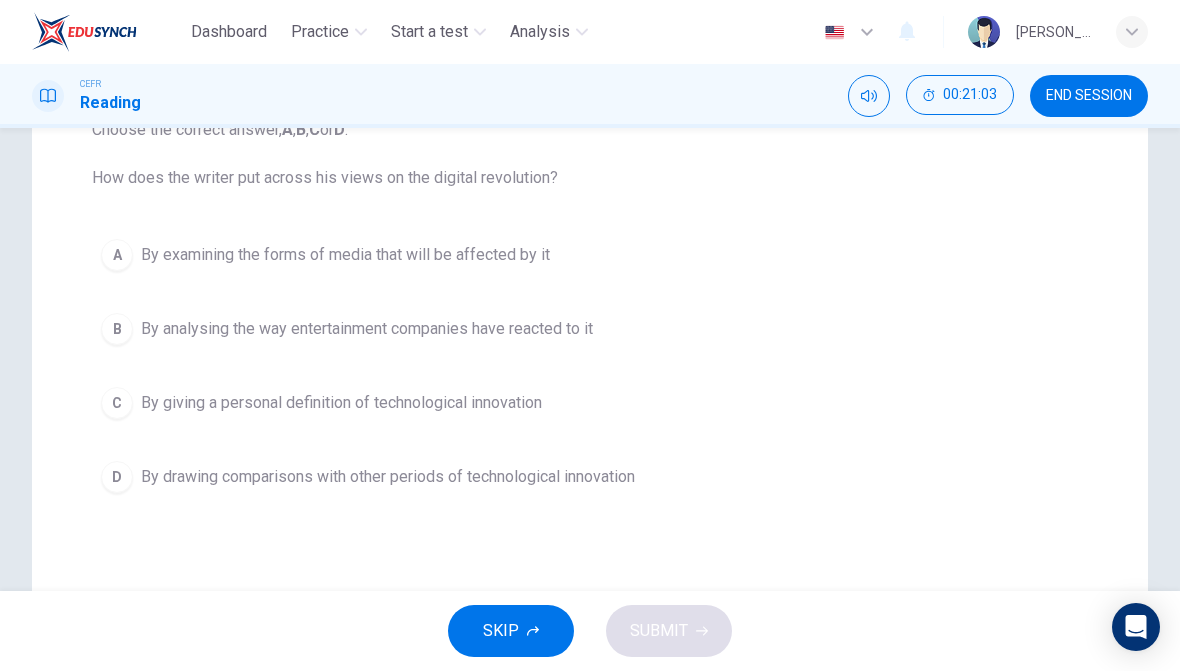 scroll, scrollTop: 245, scrollLeft: 0, axis: vertical 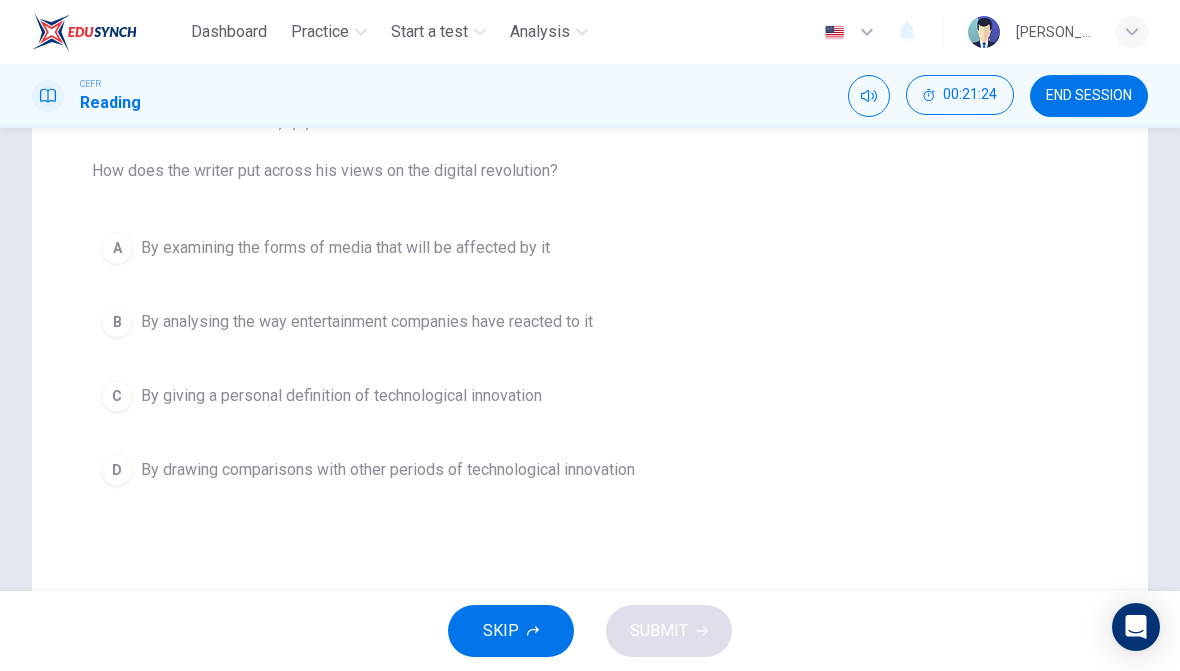 click on "B" at bounding box center (117, 322) 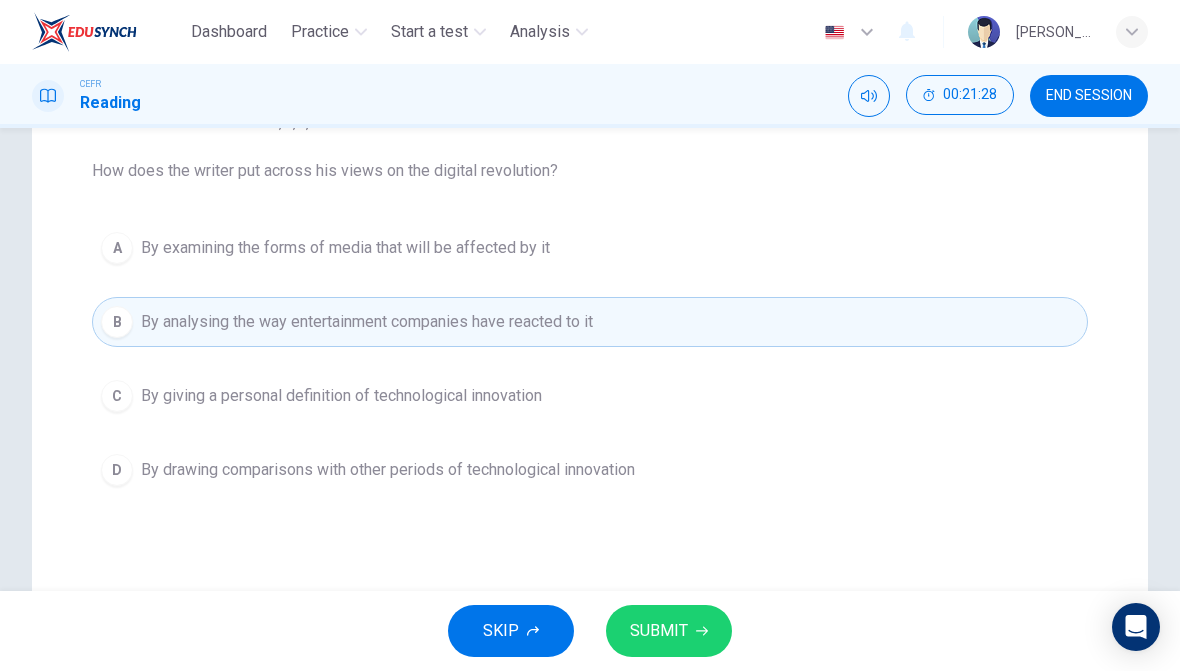 click on "SUBMIT" at bounding box center [659, 631] 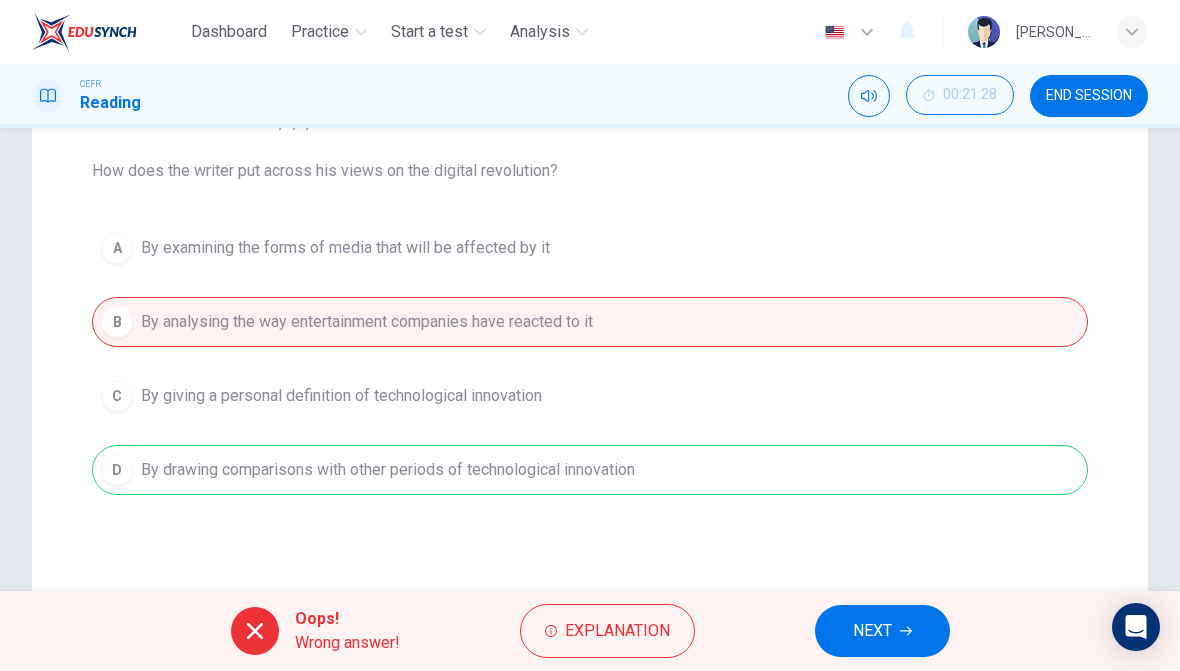click on "Explanation" at bounding box center [617, 631] 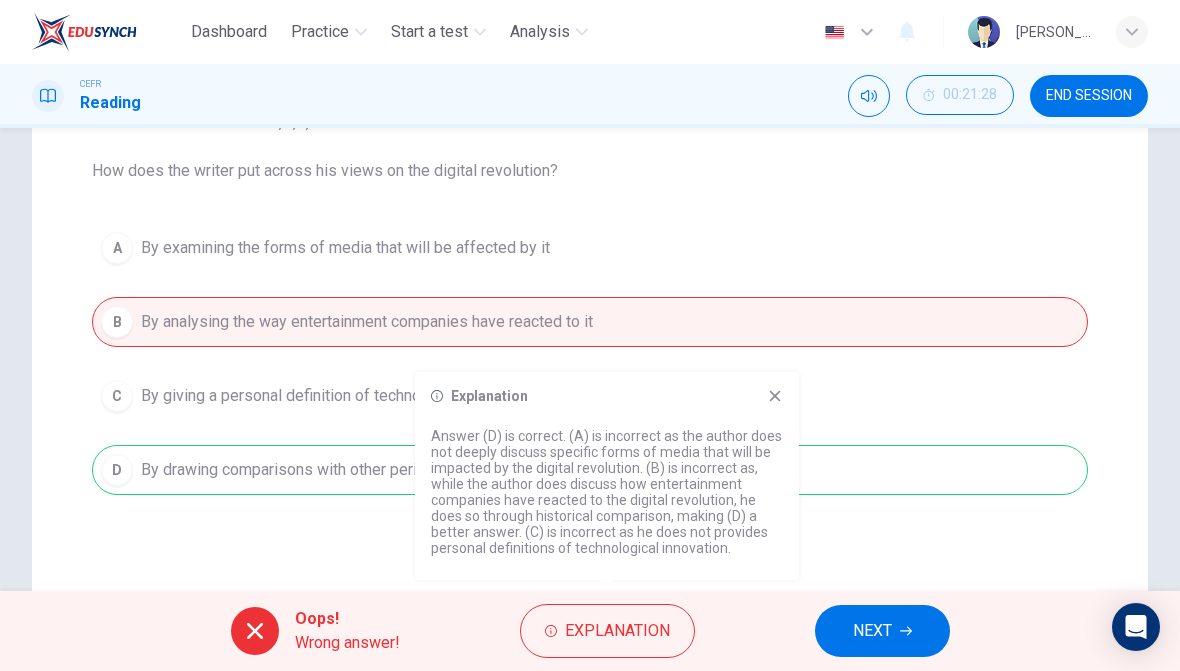 click on "Explanation Answer (D) is correct. (A) is incorrect as the author does not deeply discuss specific forms of media that will be impacted by the digital revolution. (B) is incorrect as, while the author does discuss how entertainment companies have reacted to the digital revolution, he does so through historical comparison, making (D) a better answer. (C) is incorrect as he does not provides personal definitions of technological innovation." at bounding box center [607, 476] 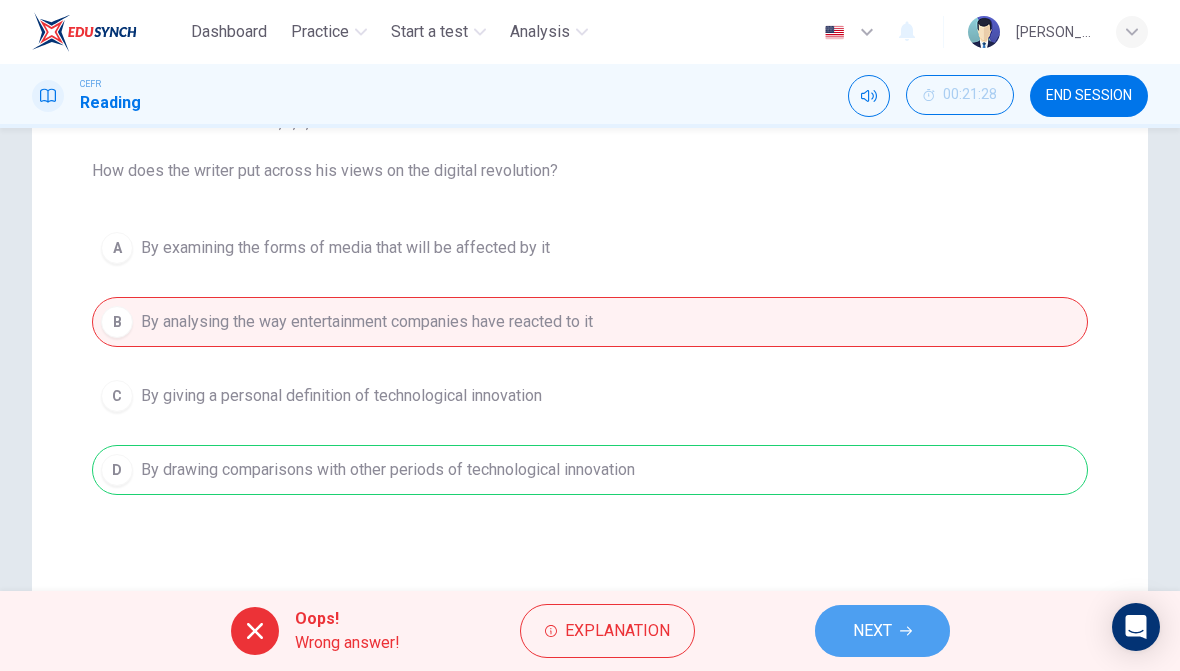 click on "NEXT" at bounding box center [872, 631] 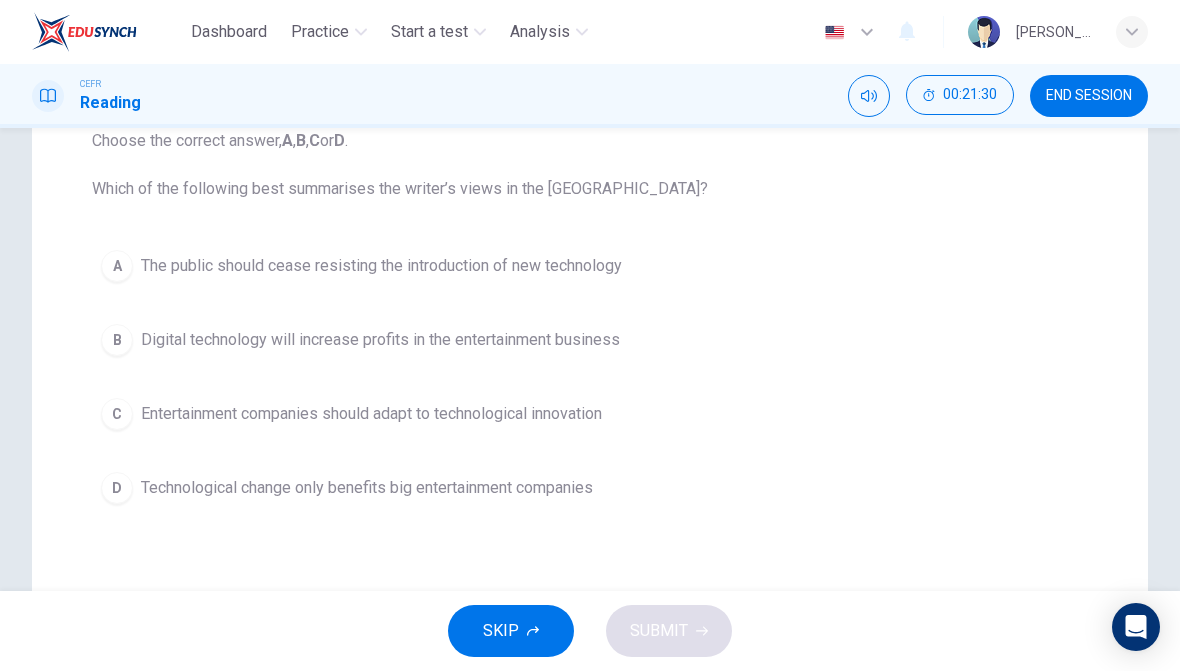 scroll, scrollTop: 228, scrollLeft: 0, axis: vertical 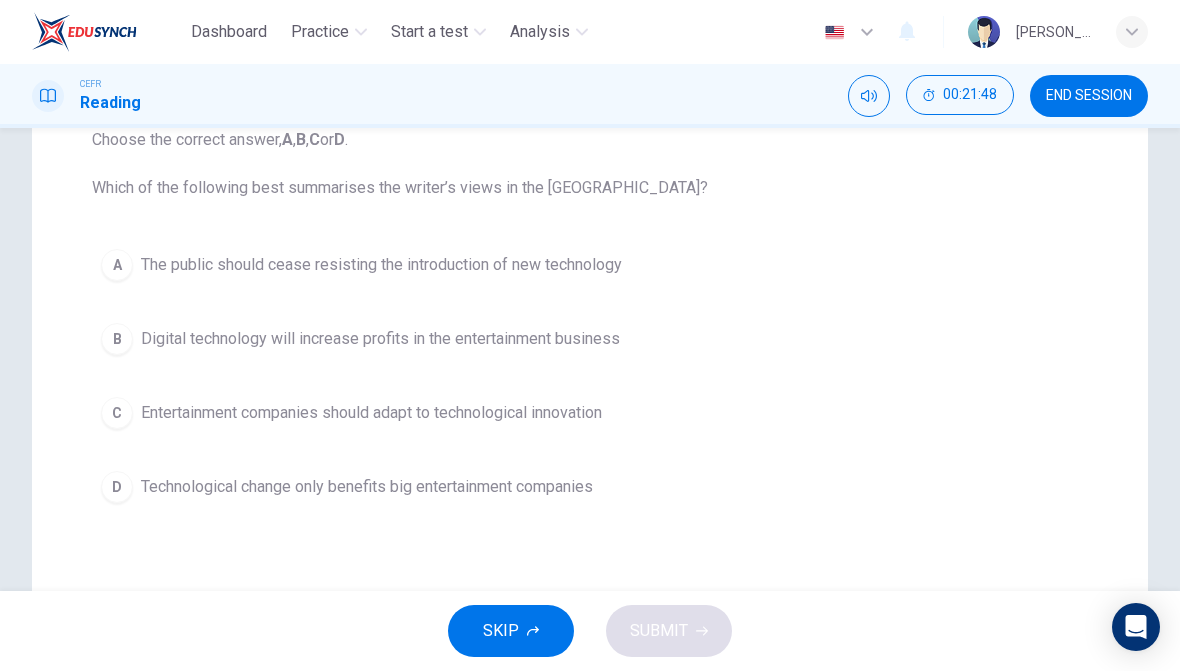 click on "Entertainment companies should adapt to technological innovation" at bounding box center [371, 413] 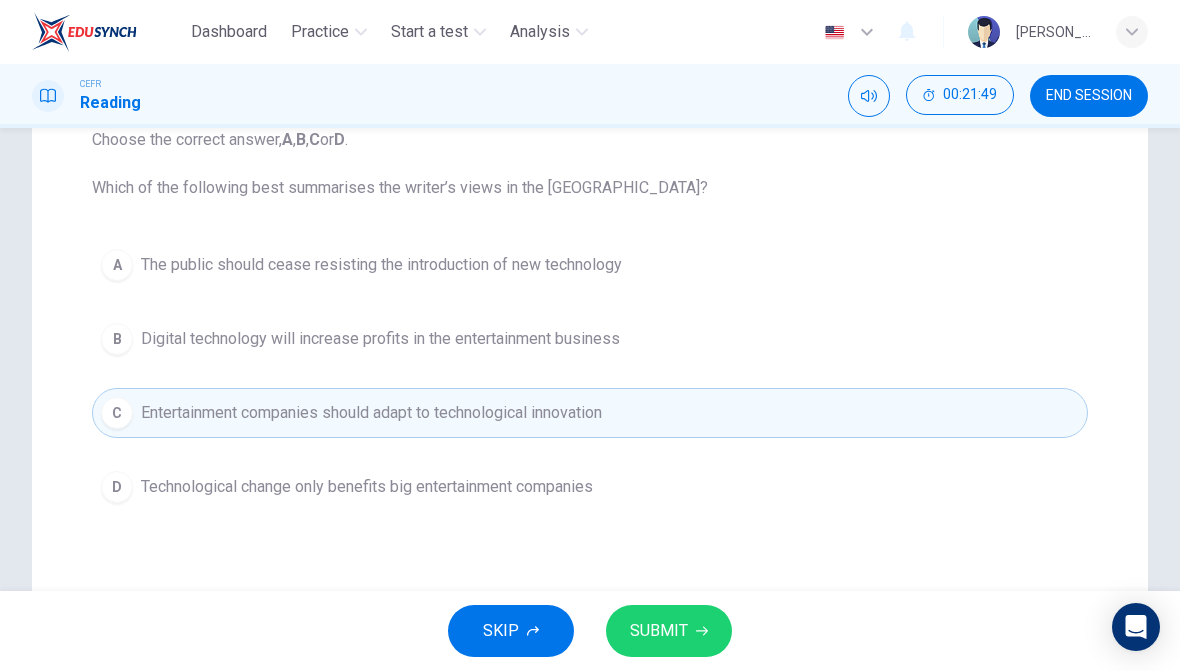 click on "SUBMIT" at bounding box center (659, 631) 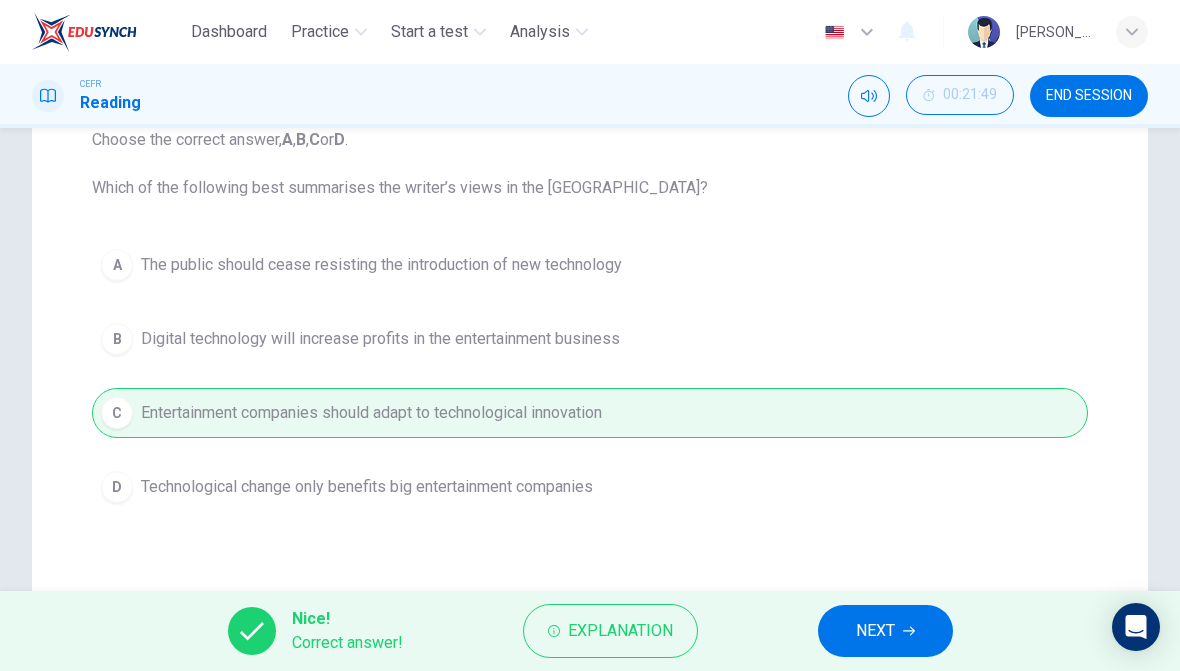 click on "Explanation" at bounding box center (620, 631) 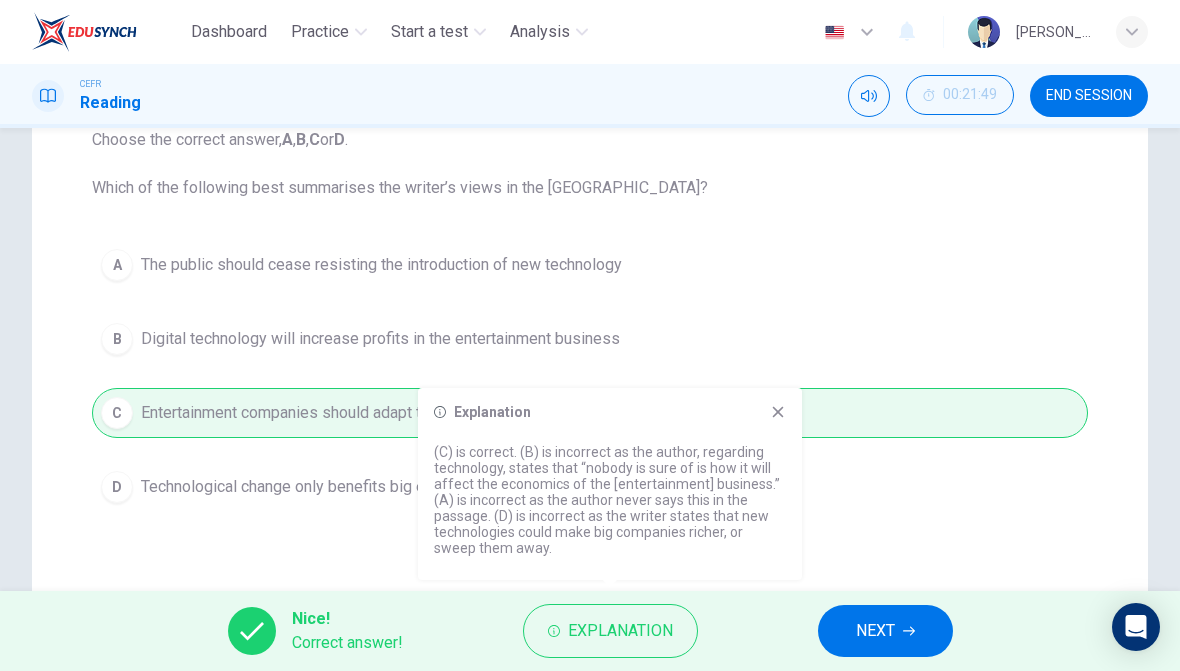 click 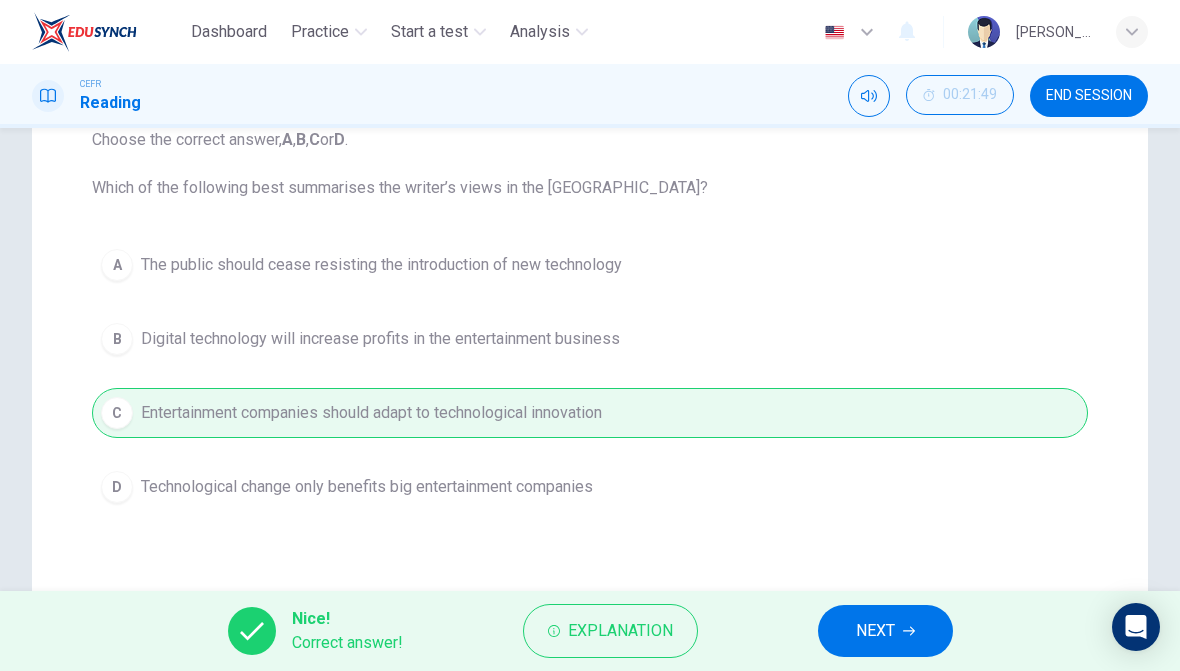click on "NEXT" at bounding box center (875, 631) 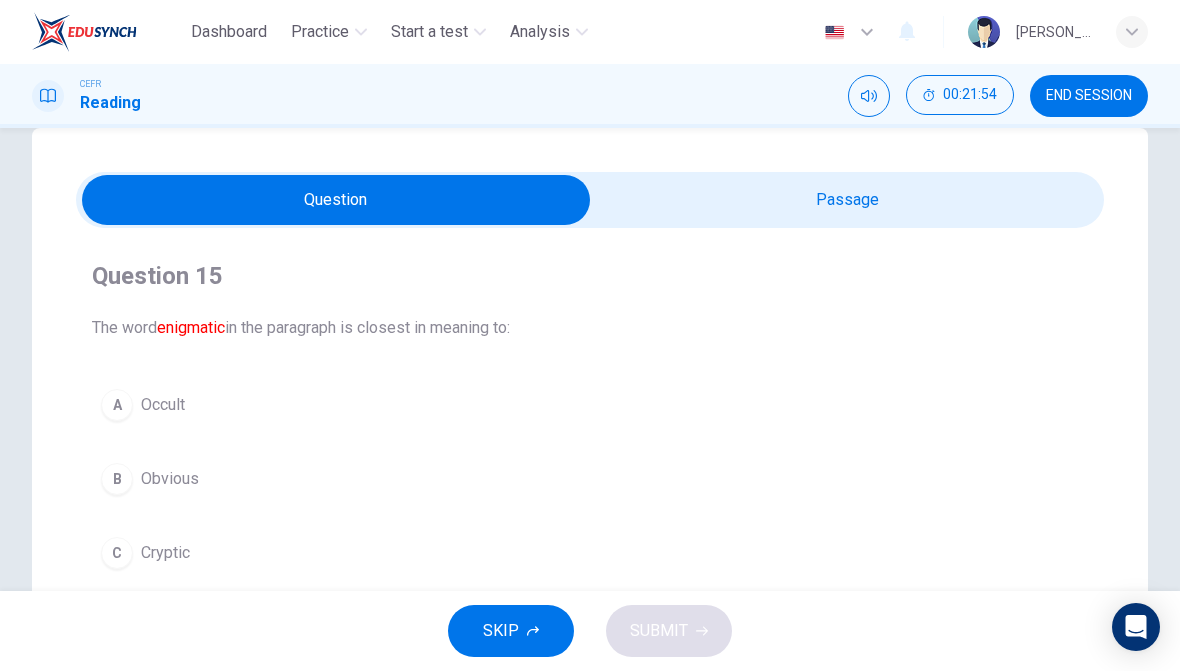 scroll, scrollTop: 0, scrollLeft: 0, axis: both 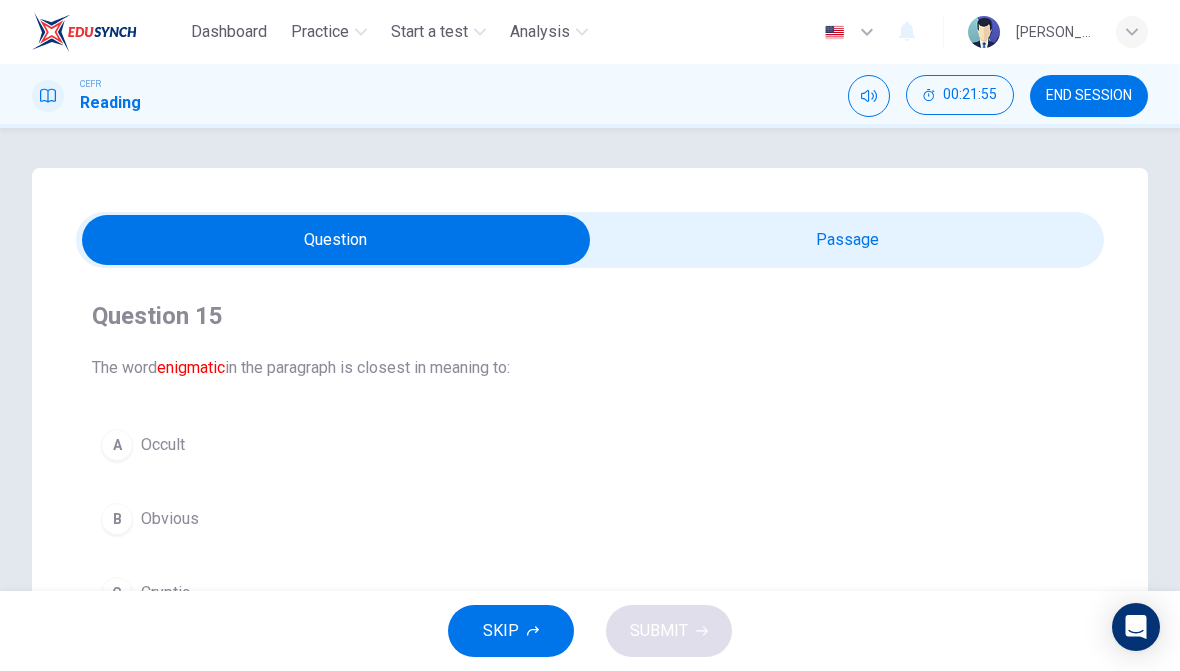 click at bounding box center (336, 240) 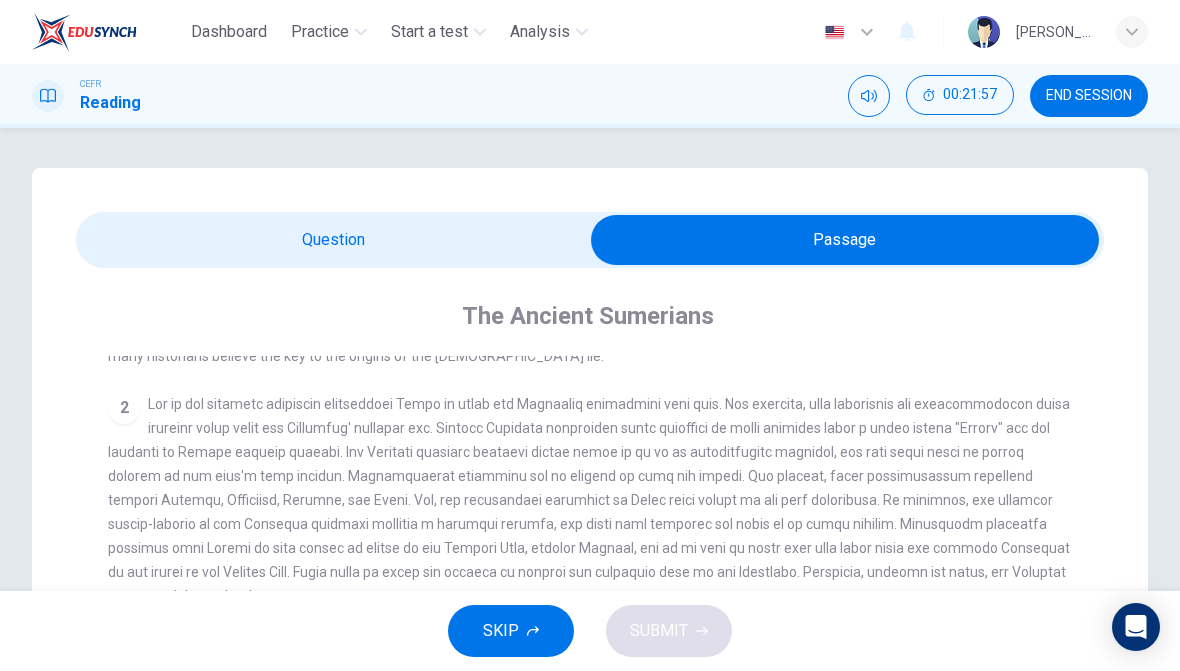 scroll, scrollTop: 179, scrollLeft: 0, axis: vertical 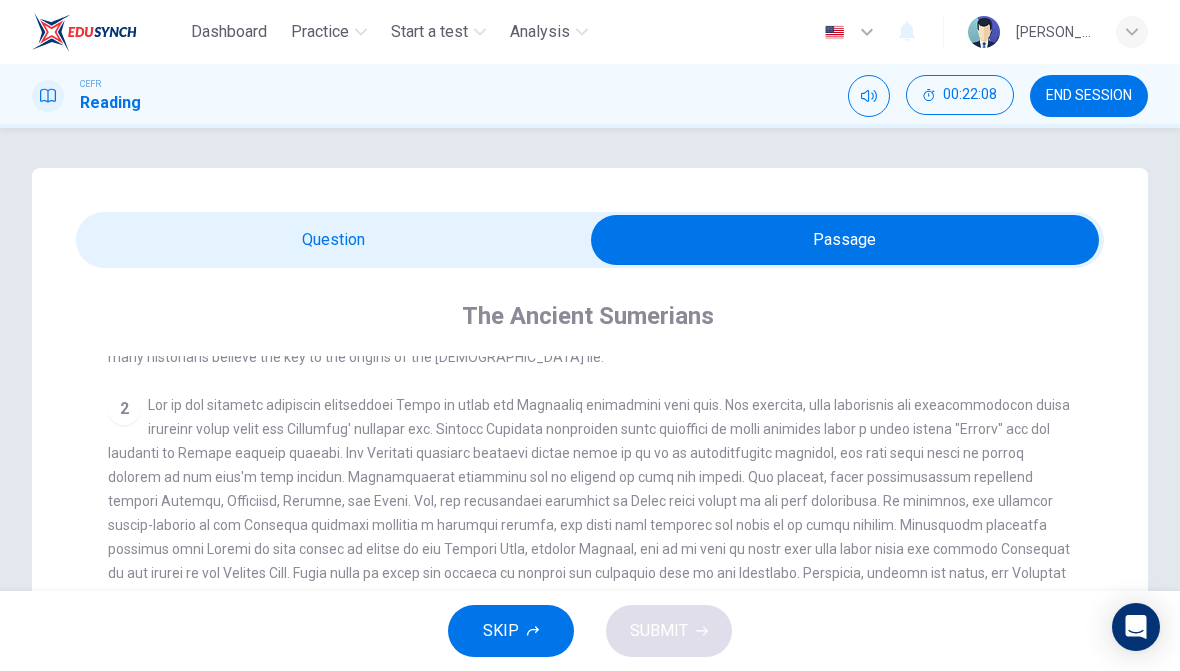 click at bounding box center (845, 240) 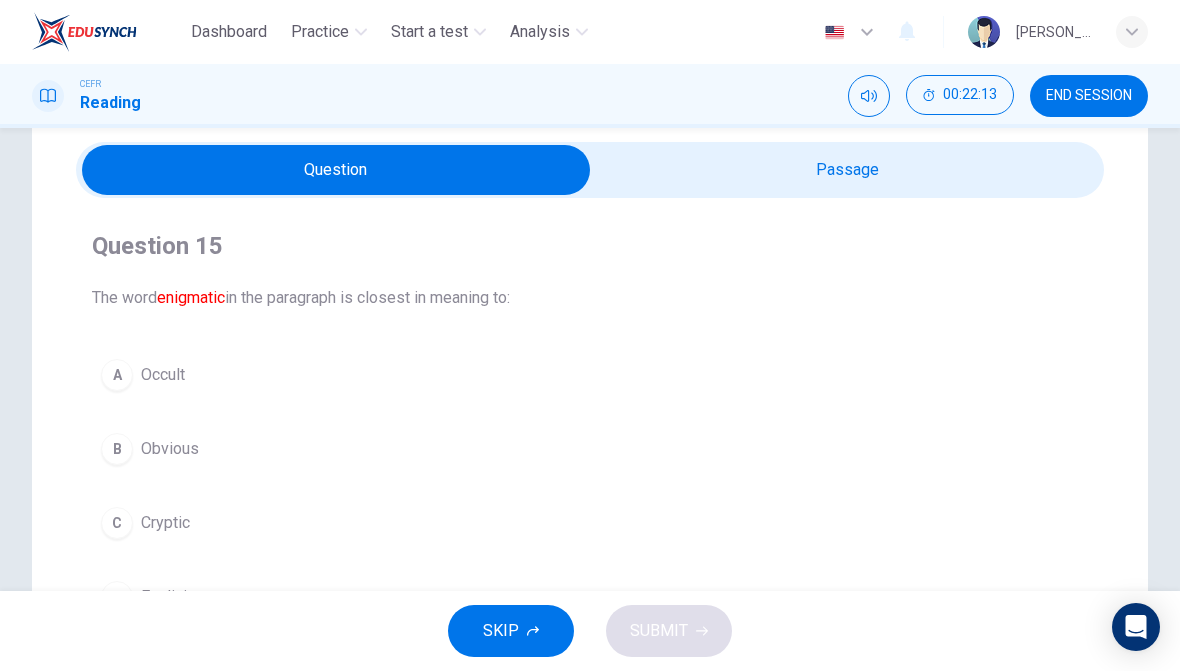 scroll, scrollTop: 59, scrollLeft: 0, axis: vertical 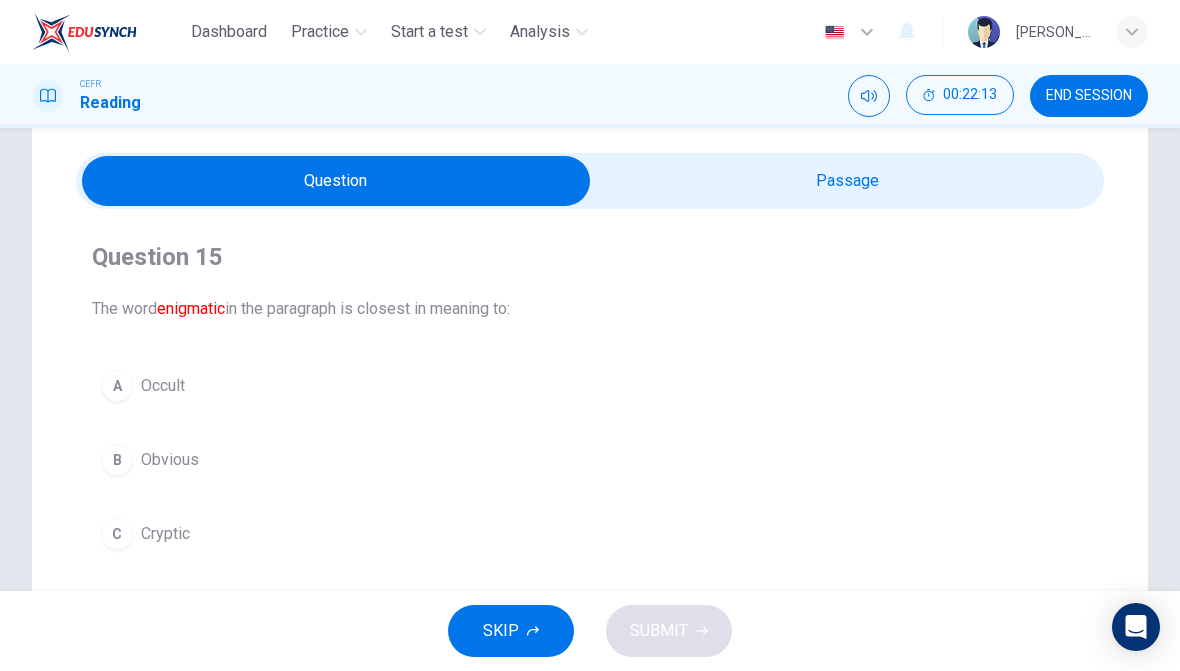 click at bounding box center (336, 181) 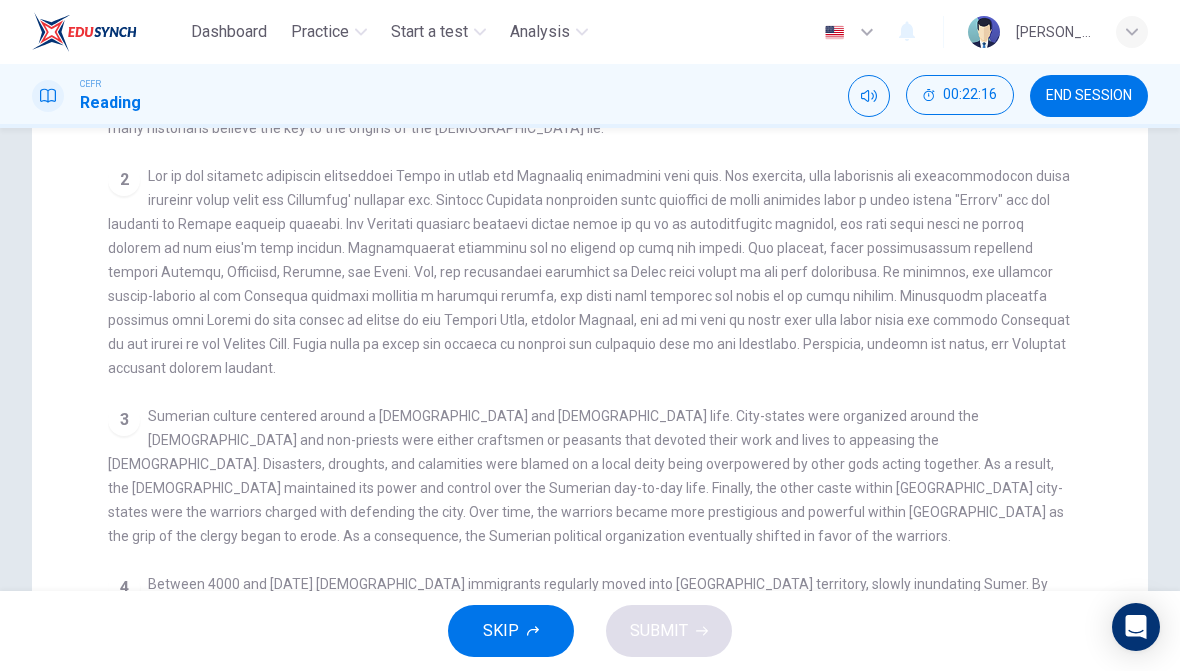 scroll, scrollTop: 231, scrollLeft: 0, axis: vertical 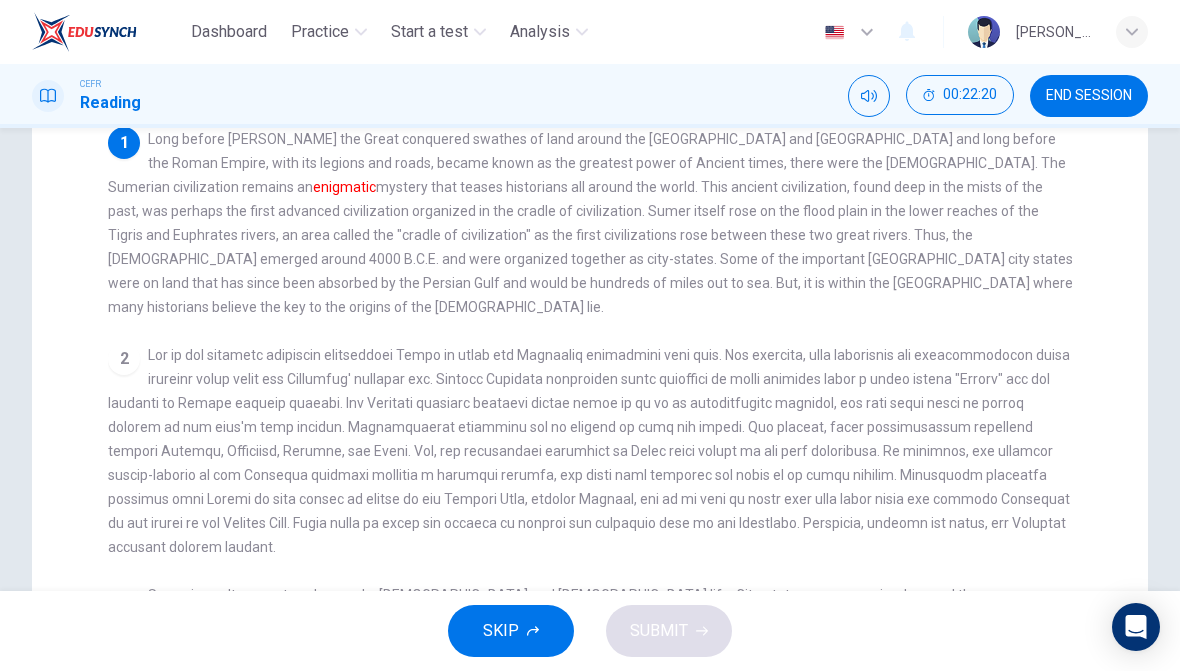 click on "1 Long before [PERSON_NAME] the Great conquered swathes of land around the [GEOGRAPHIC_DATA] and [GEOGRAPHIC_DATA] and long before the Roman Empire, with its legions and roads, became known as the greatest power of Ancient times, there were the [DEMOGRAPHIC_DATA]. The Sumerian civilization remains an  enigmatic" at bounding box center [590, 223] 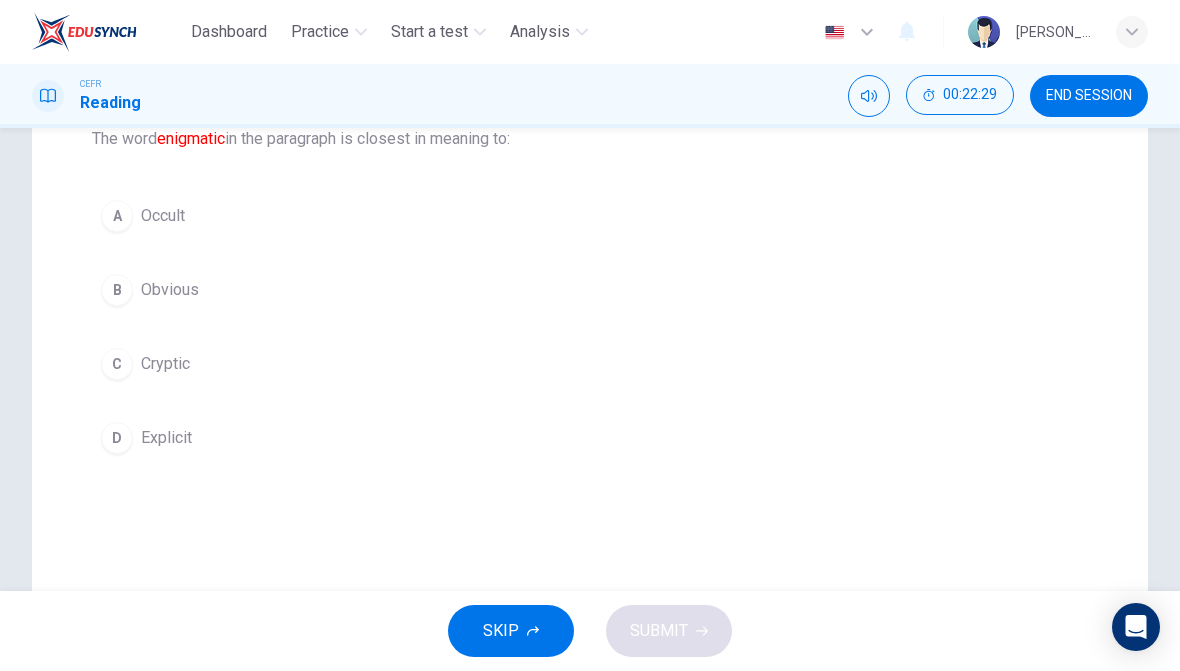 click on "C Cryptic" at bounding box center (590, 364) 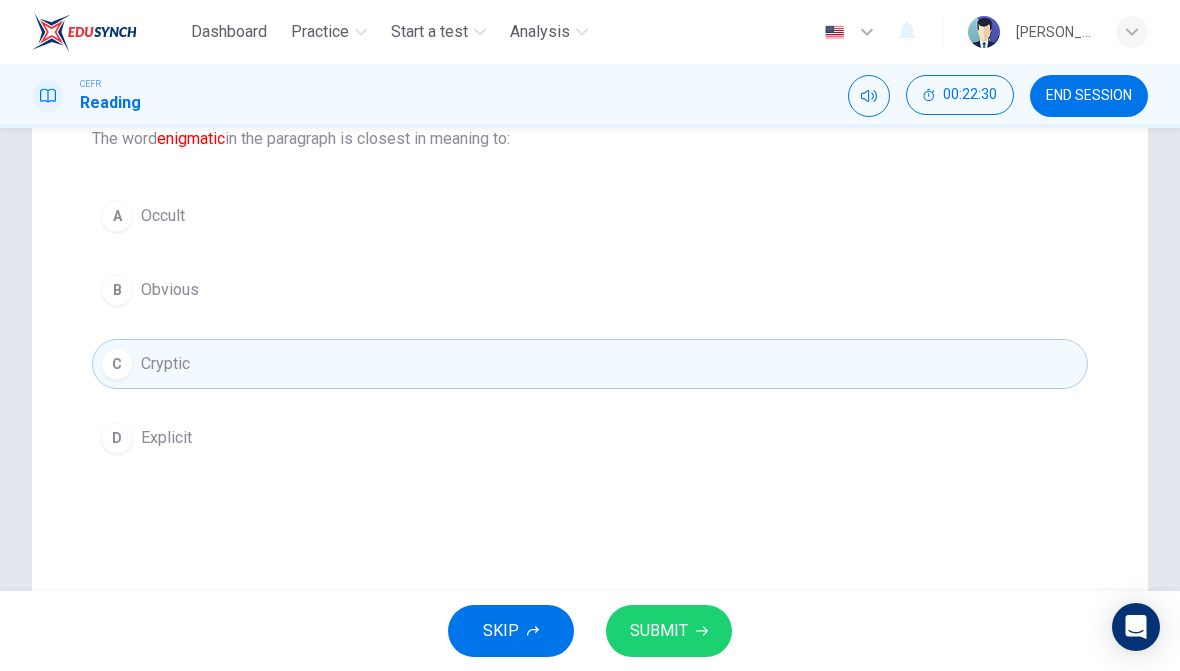 click on "SUBMIT" at bounding box center [659, 631] 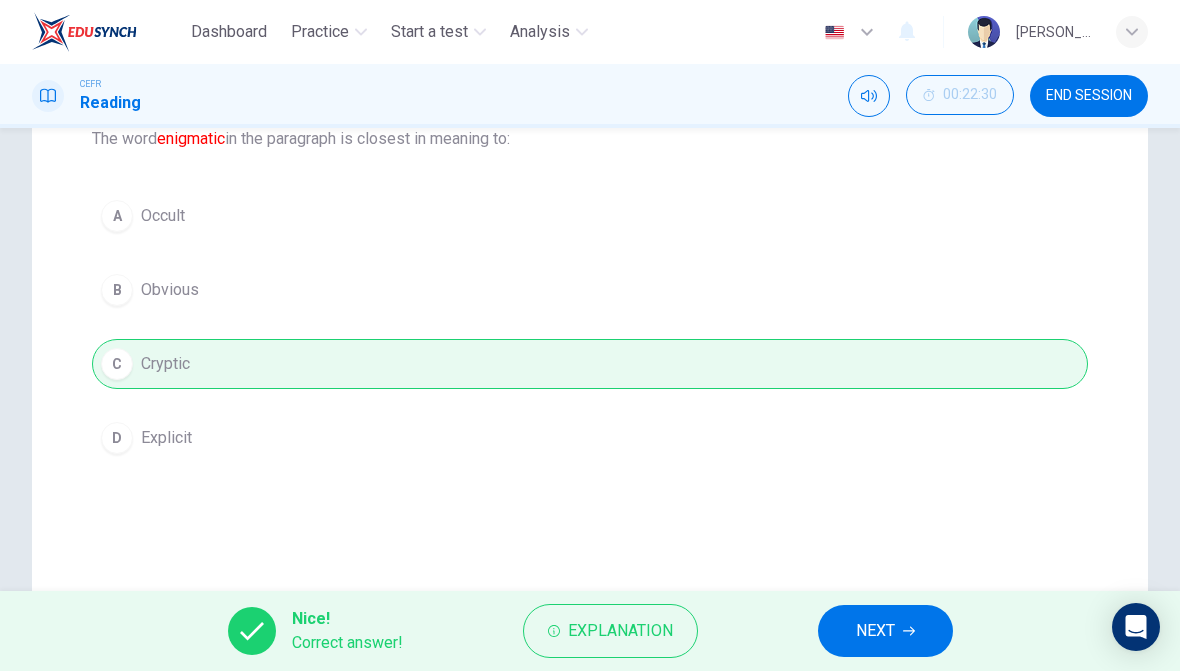 click on "Explanation" at bounding box center (620, 631) 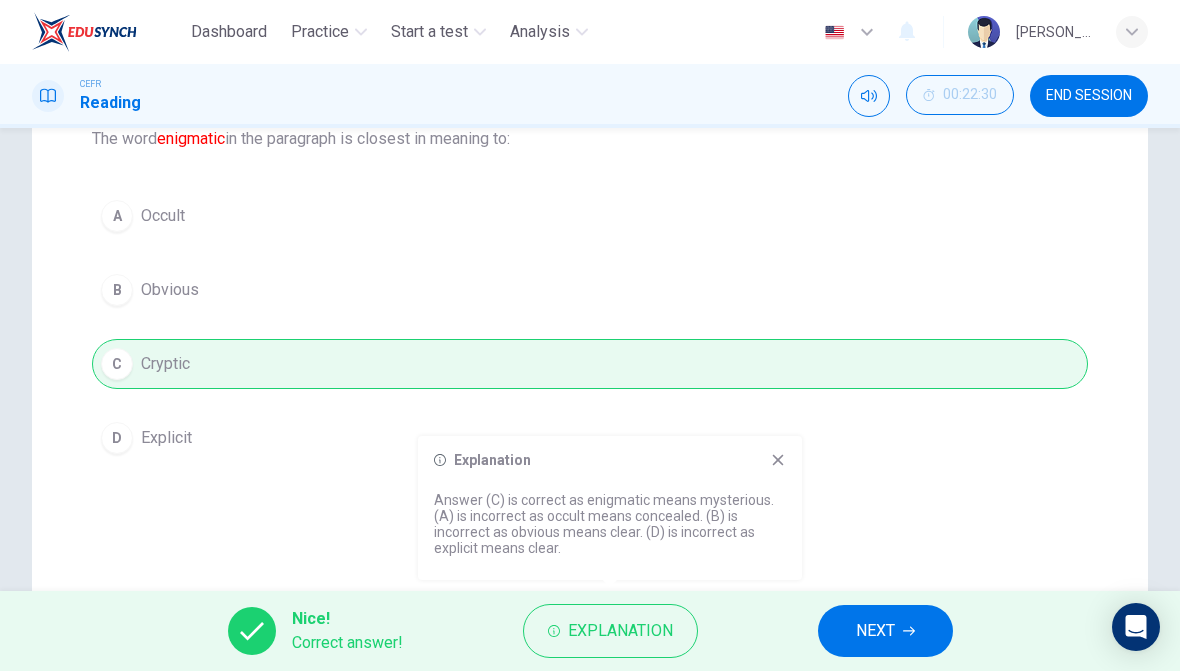 click on "Explanation" at bounding box center [610, 460] 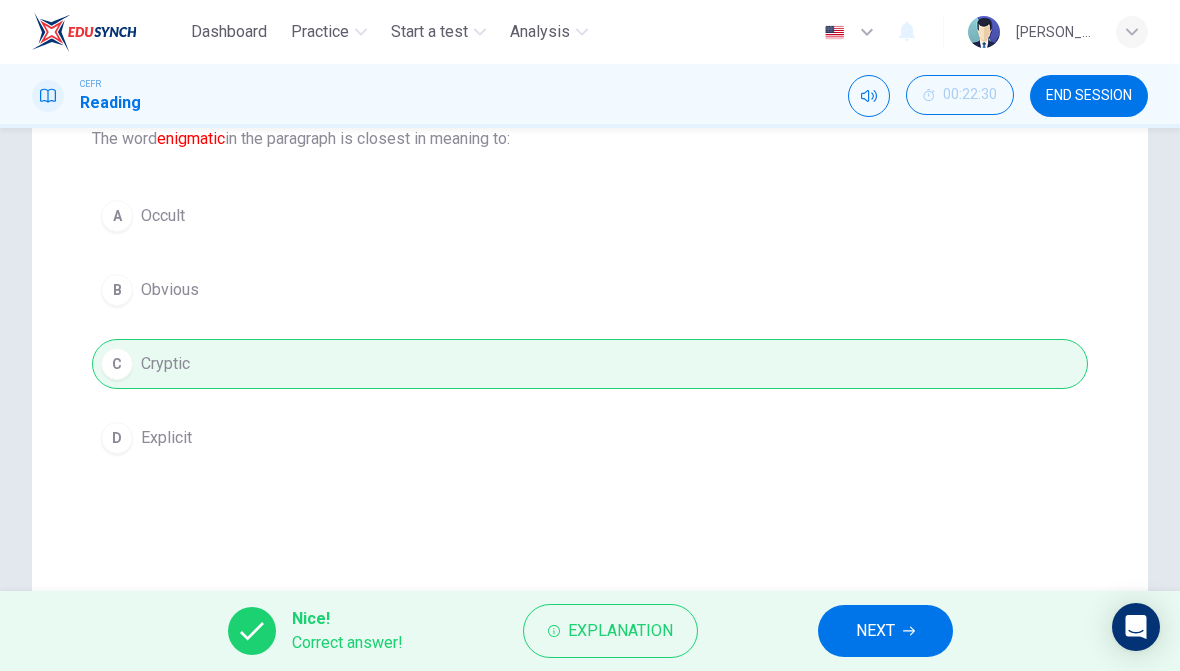 click 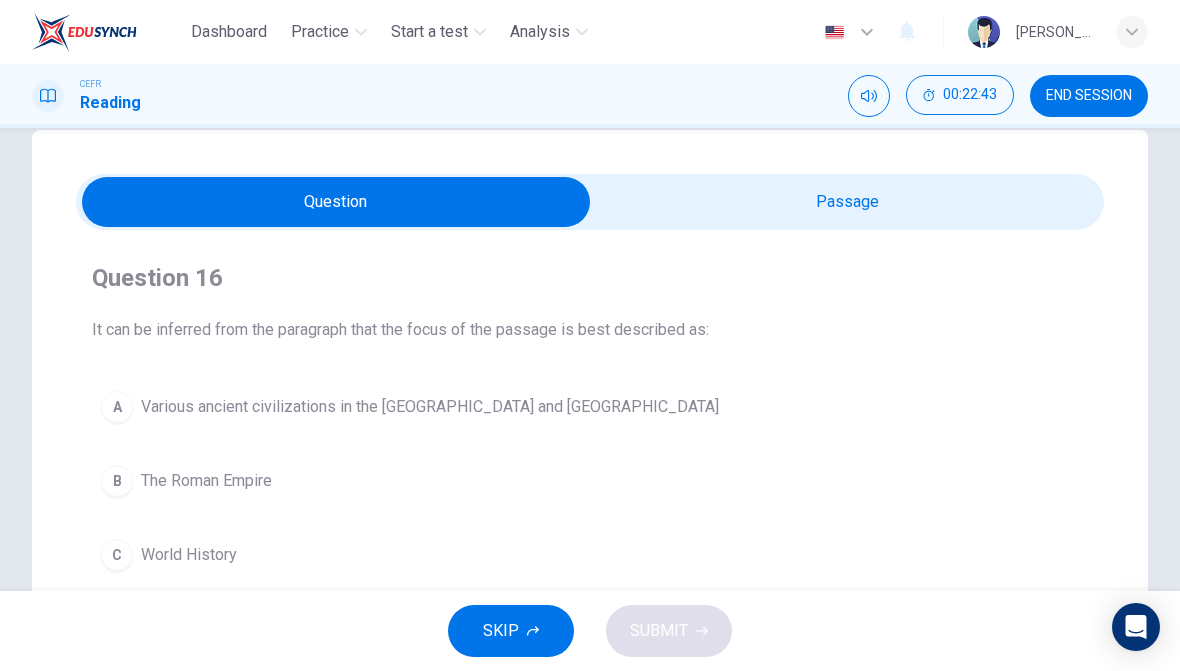 scroll, scrollTop: 40, scrollLeft: 0, axis: vertical 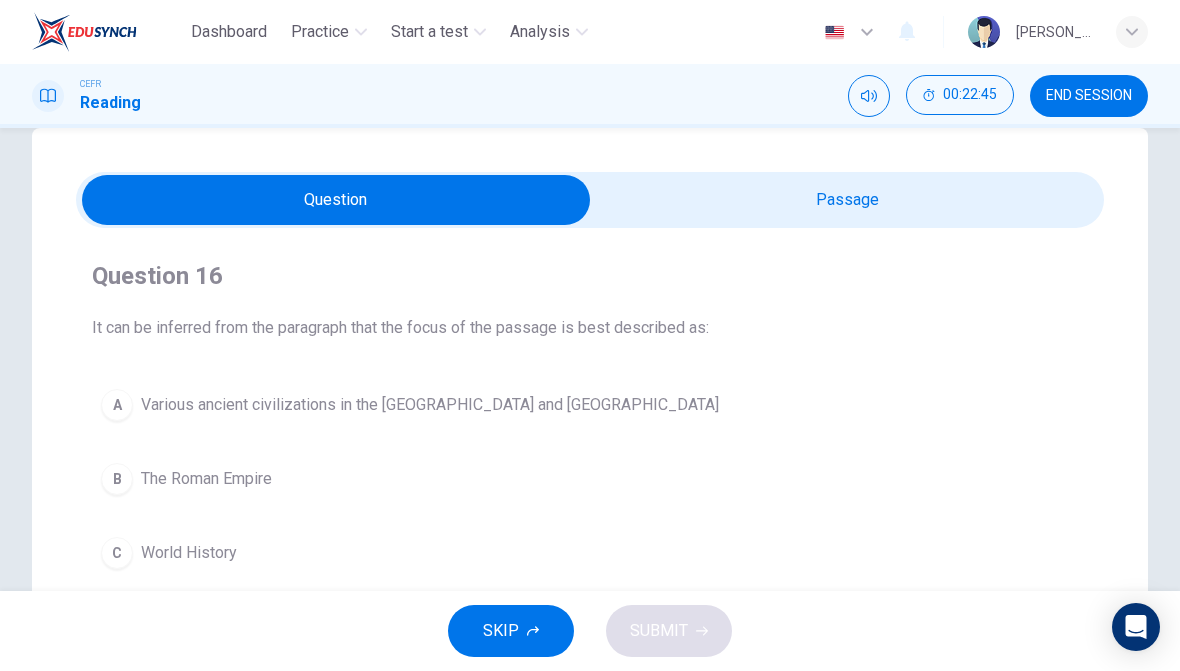 click at bounding box center (336, 200) 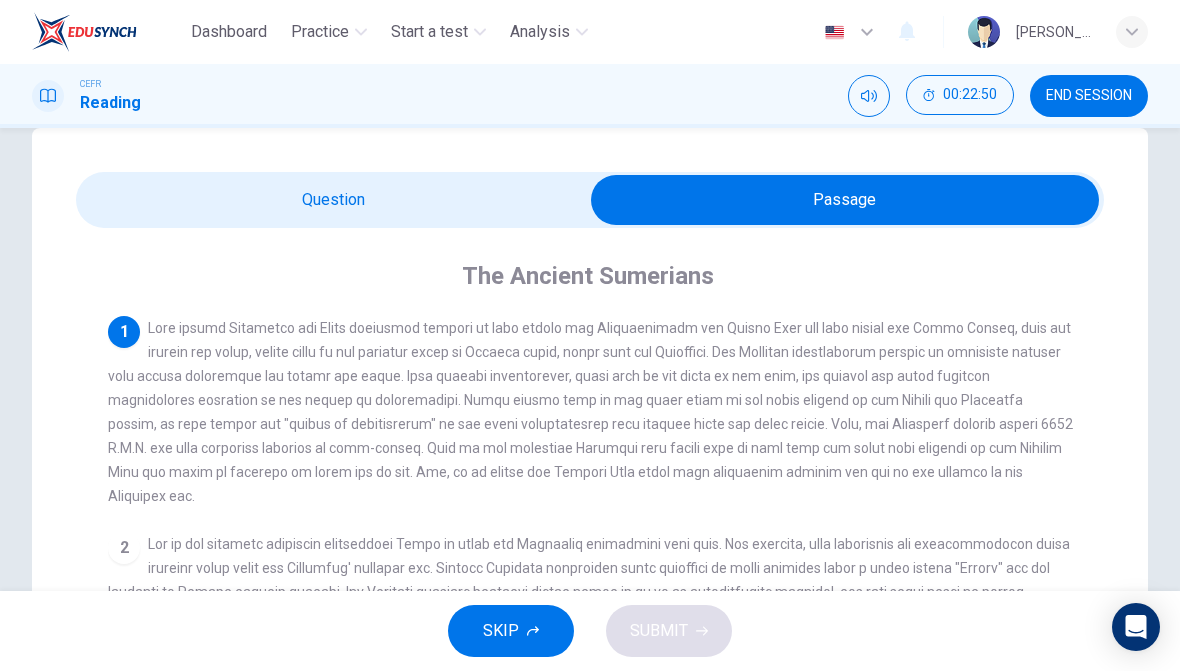 scroll, scrollTop: 1, scrollLeft: 0, axis: vertical 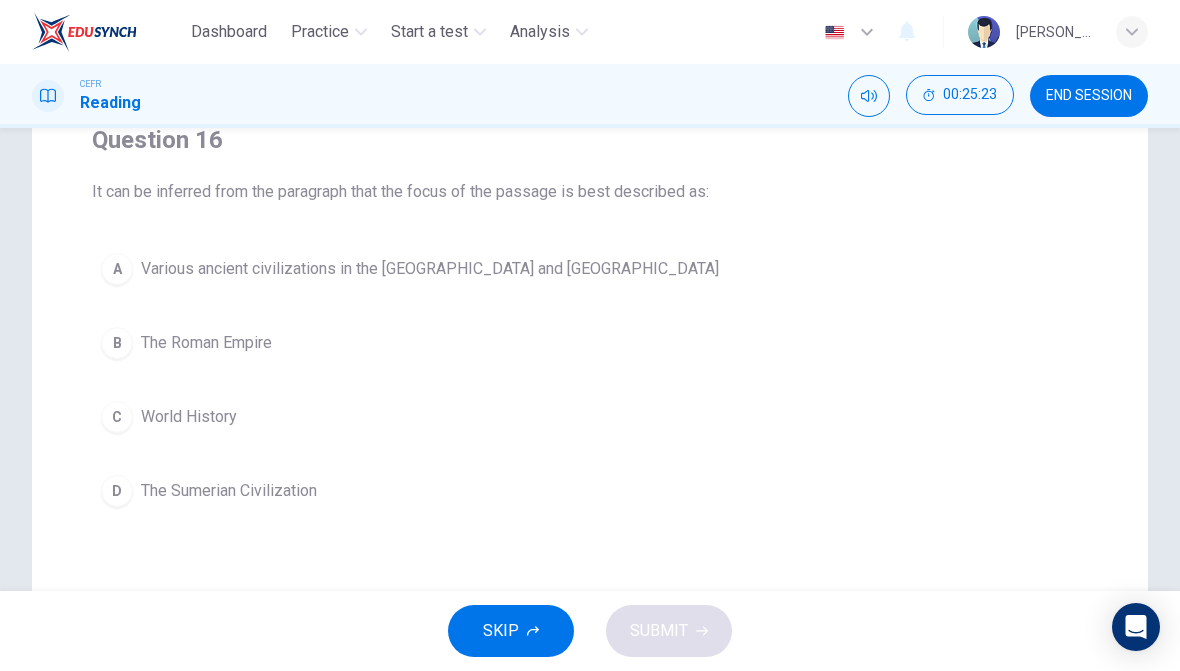click on "D" at bounding box center [117, 491] 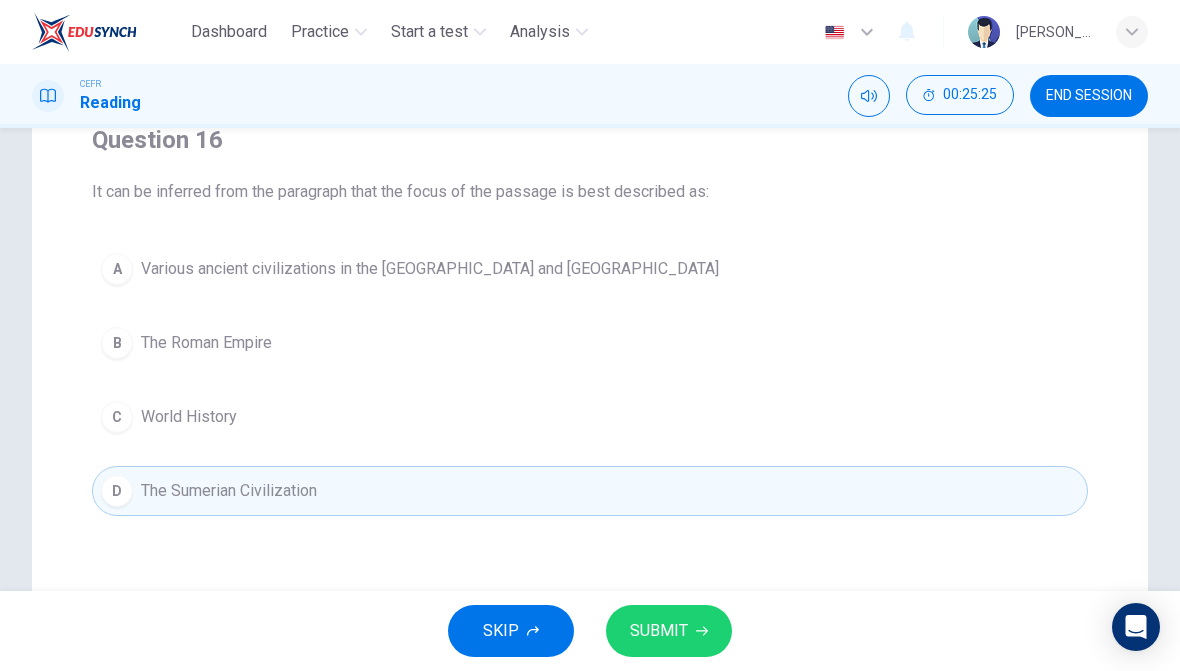 click on "SUBMIT" at bounding box center [659, 631] 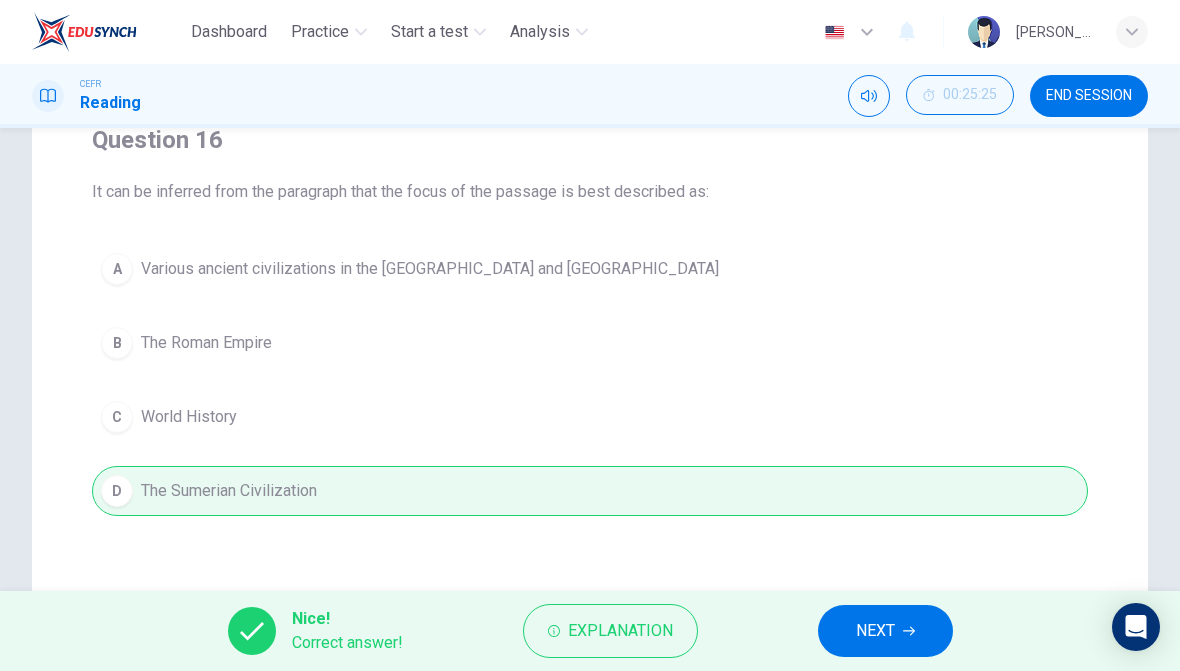 click on "Explanation" at bounding box center [620, 631] 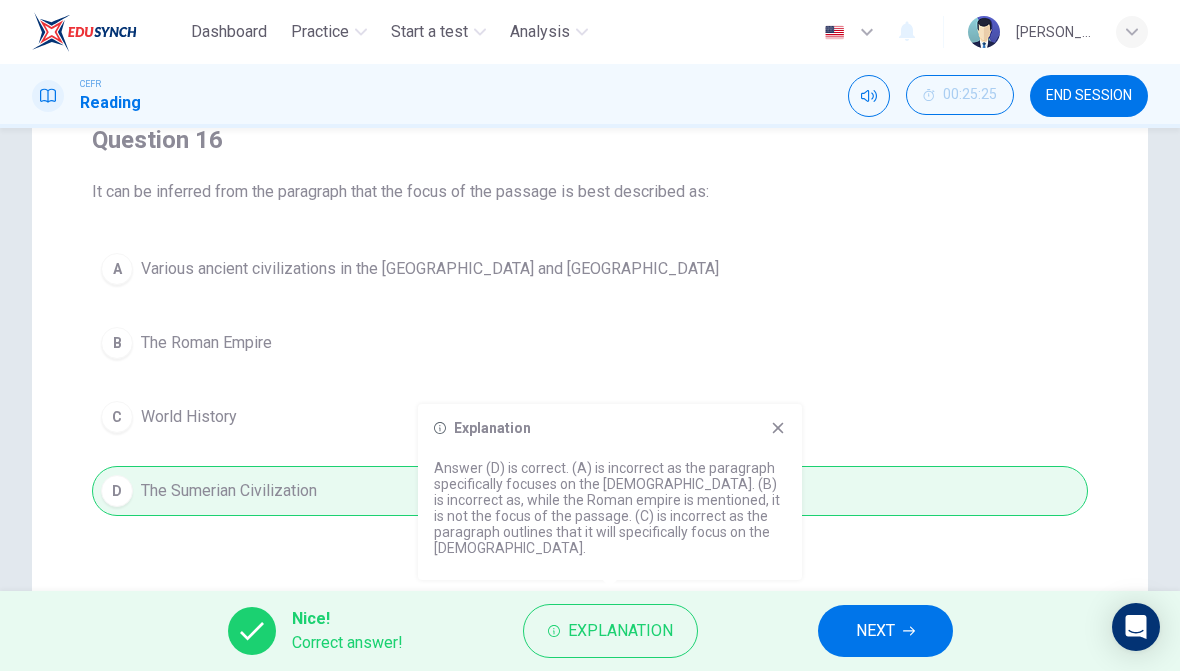 click on "Explanation Answer (D) is correct. (A) is incorrect as the paragraph specifically focuses on the [DEMOGRAPHIC_DATA]. (B) is incorrect as, while the Roman empire is mentioned, it is not the focus of the passage. (C) is incorrect as the paragraph outlines that it will specifically focus on the [DEMOGRAPHIC_DATA]." at bounding box center [610, 492] 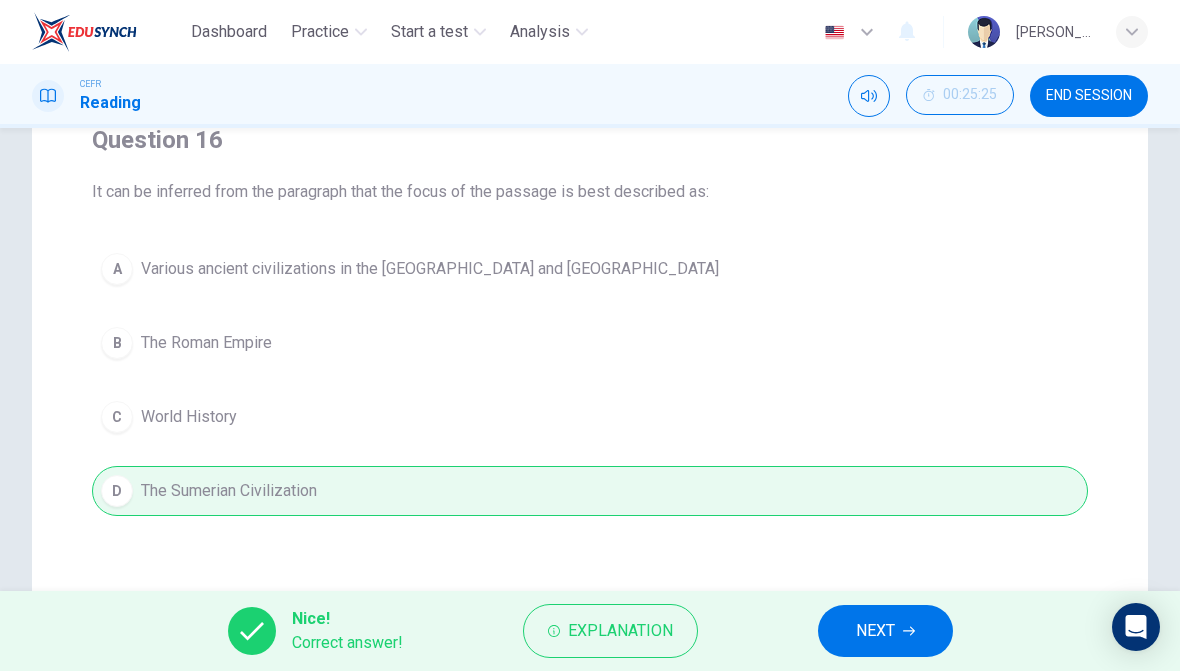 click on "END SESSION" at bounding box center (1089, 96) 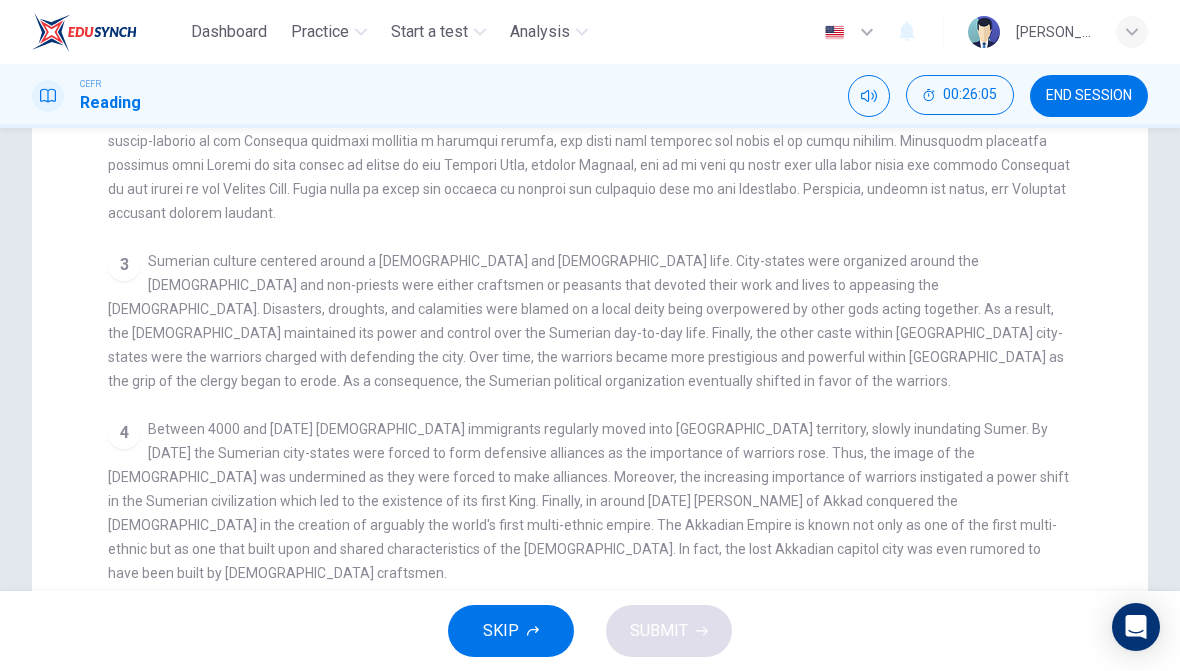 scroll, scrollTop: 381, scrollLeft: 0, axis: vertical 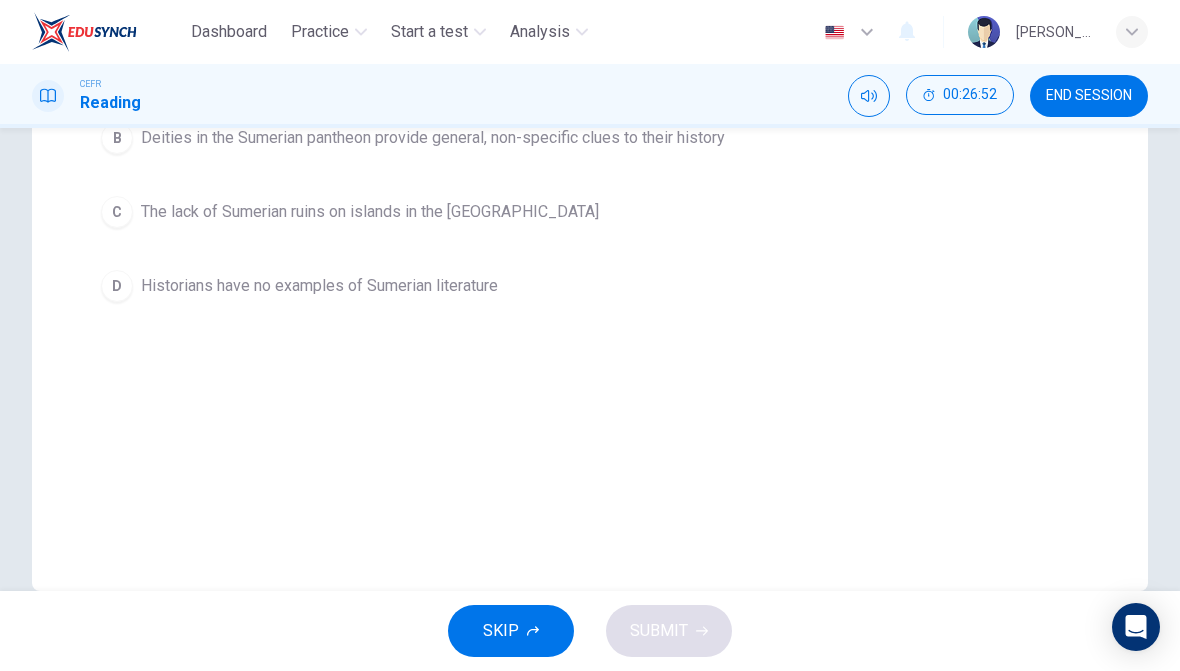 checkbox on "false" 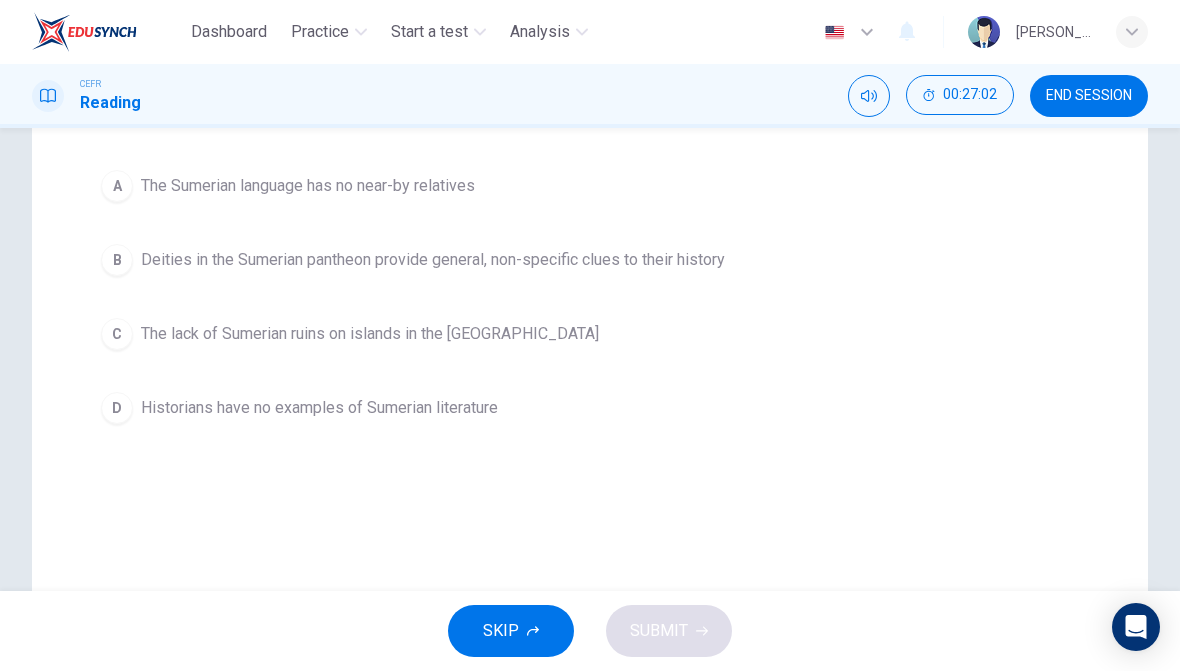 scroll, scrollTop: 215, scrollLeft: 0, axis: vertical 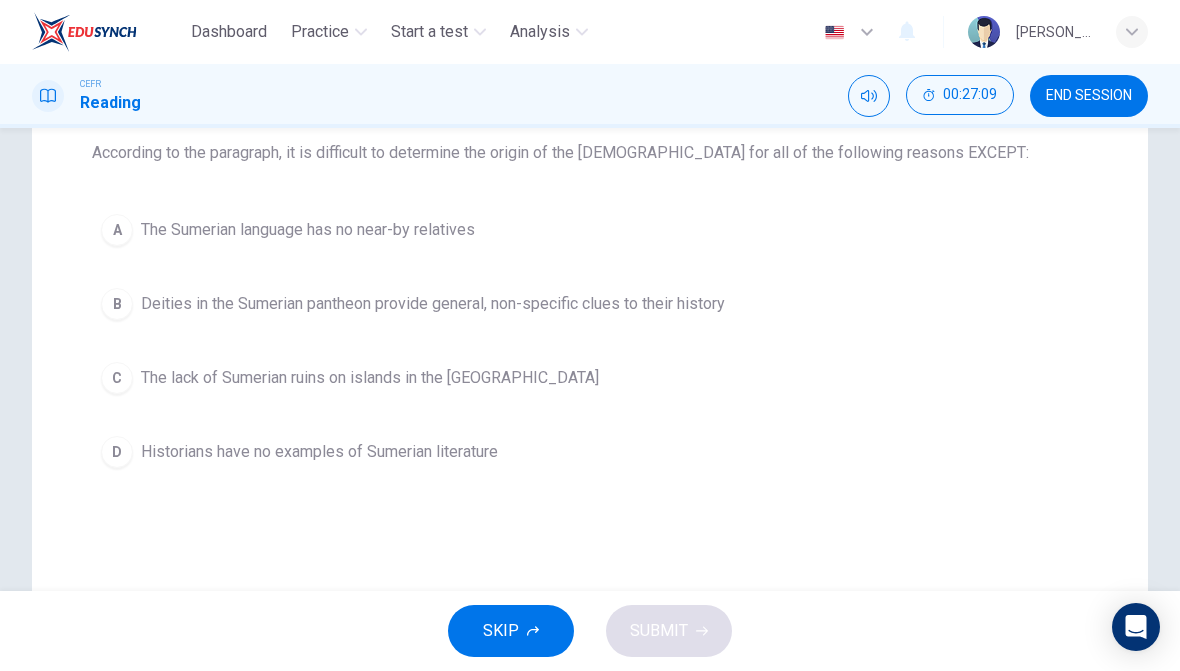 click on "D Historians have no examples of Sumerian literature" at bounding box center (590, 452) 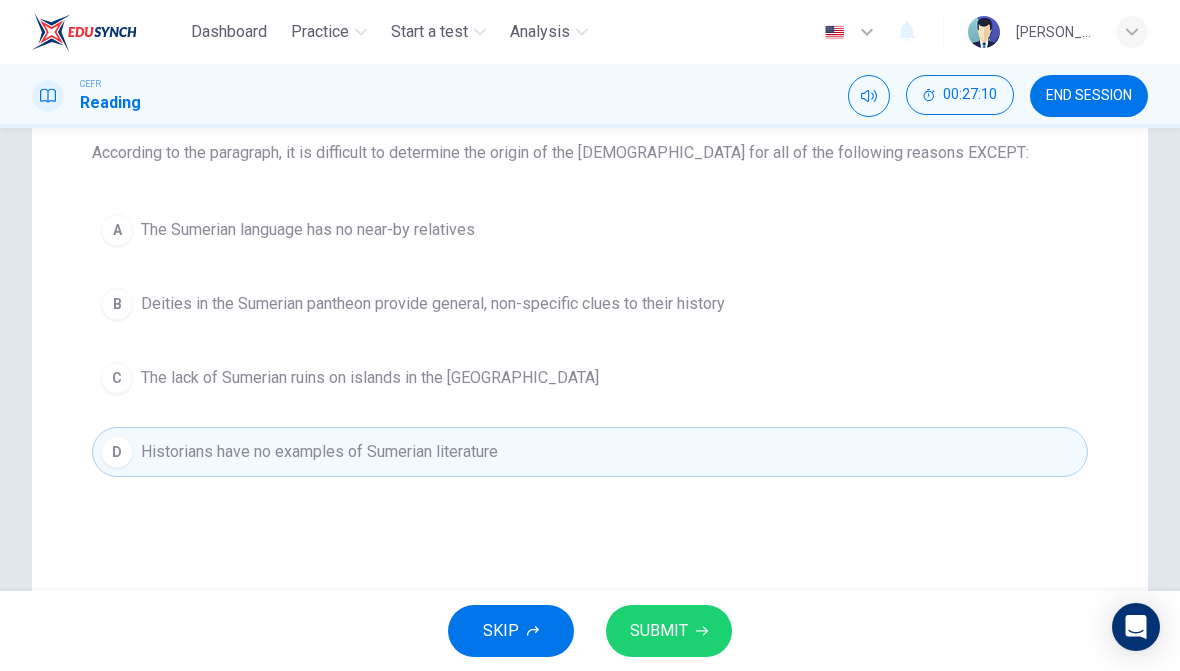 click on "SUBMIT" at bounding box center [659, 631] 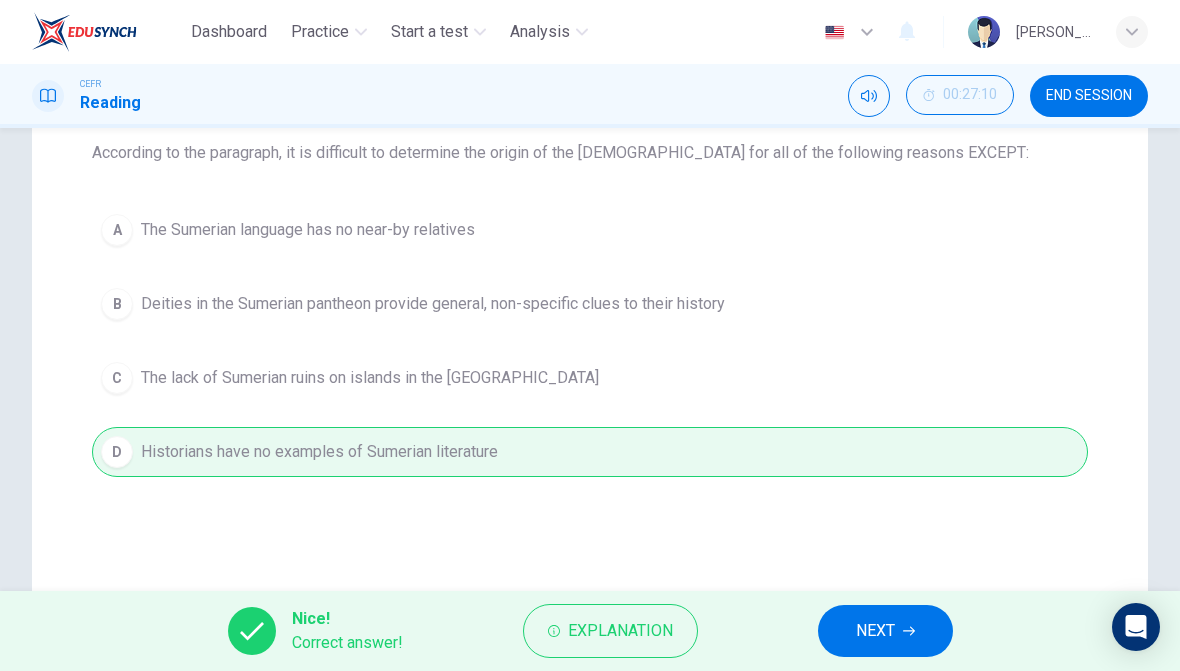 click on "Explanation" at bounding box center [610, 631] 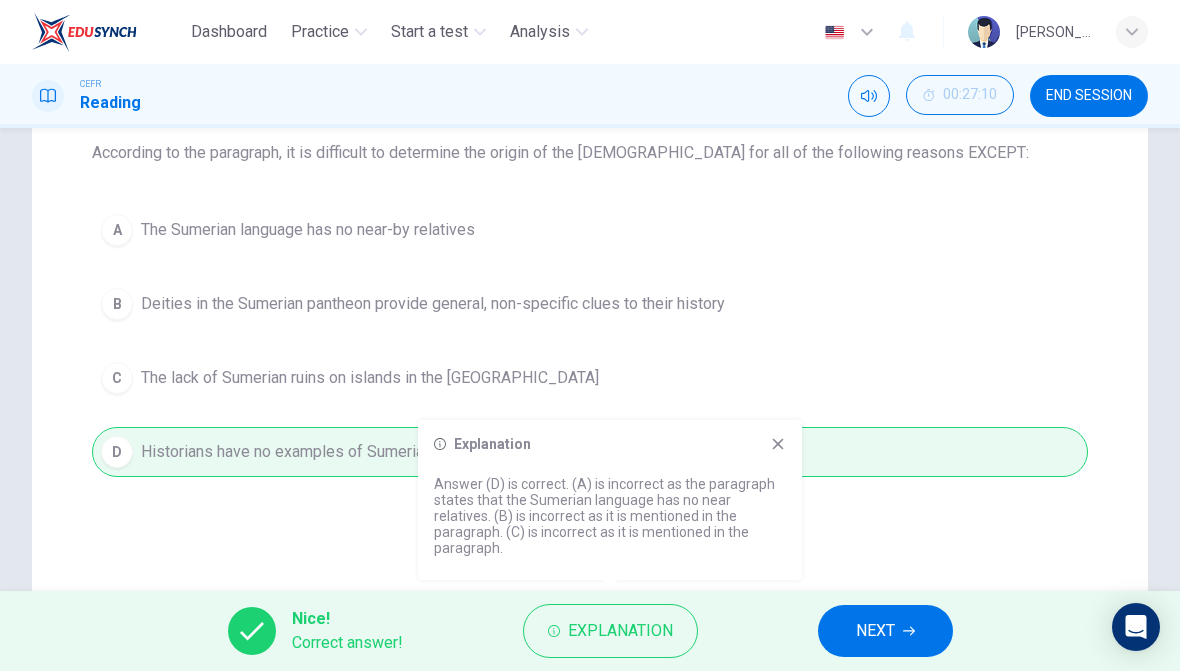 click on "A The Sumerian language has no near-by relatives B Deities in the Sumerian pantheon provide general, non-specific clues to their history C The lack of Sumerian ruins on islands in the Persian Gulf D Historians have no examples of Sumerian literature" at bounding box center [590, 341] 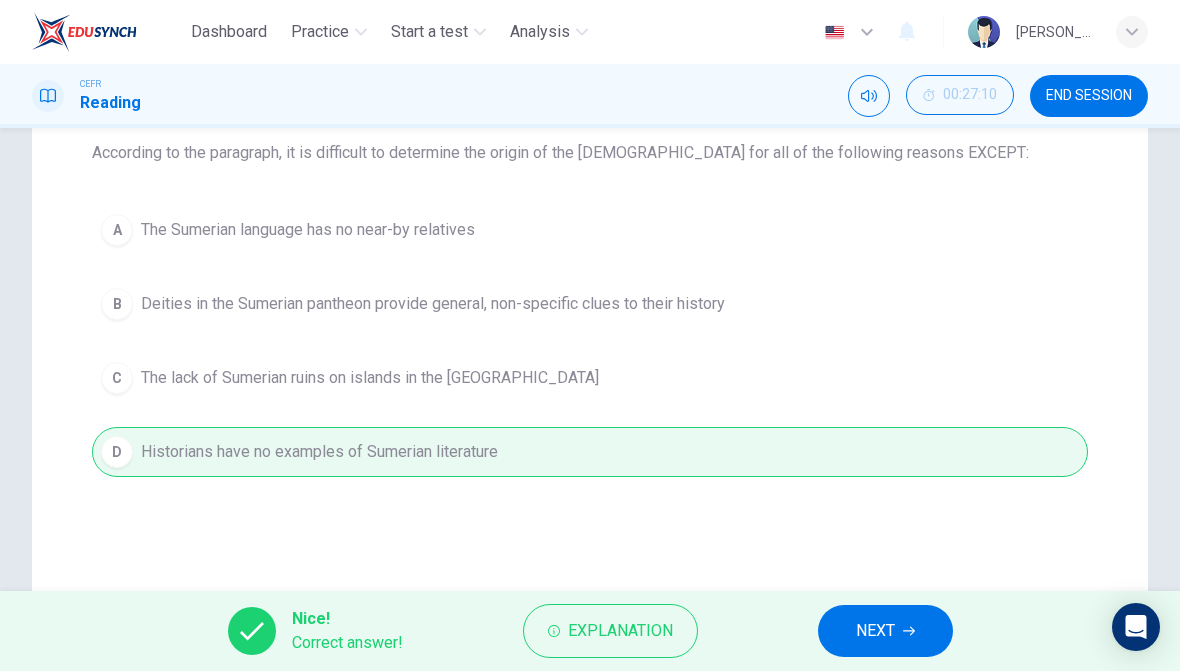 click on "NEXT" at bounding box center (875, 631) 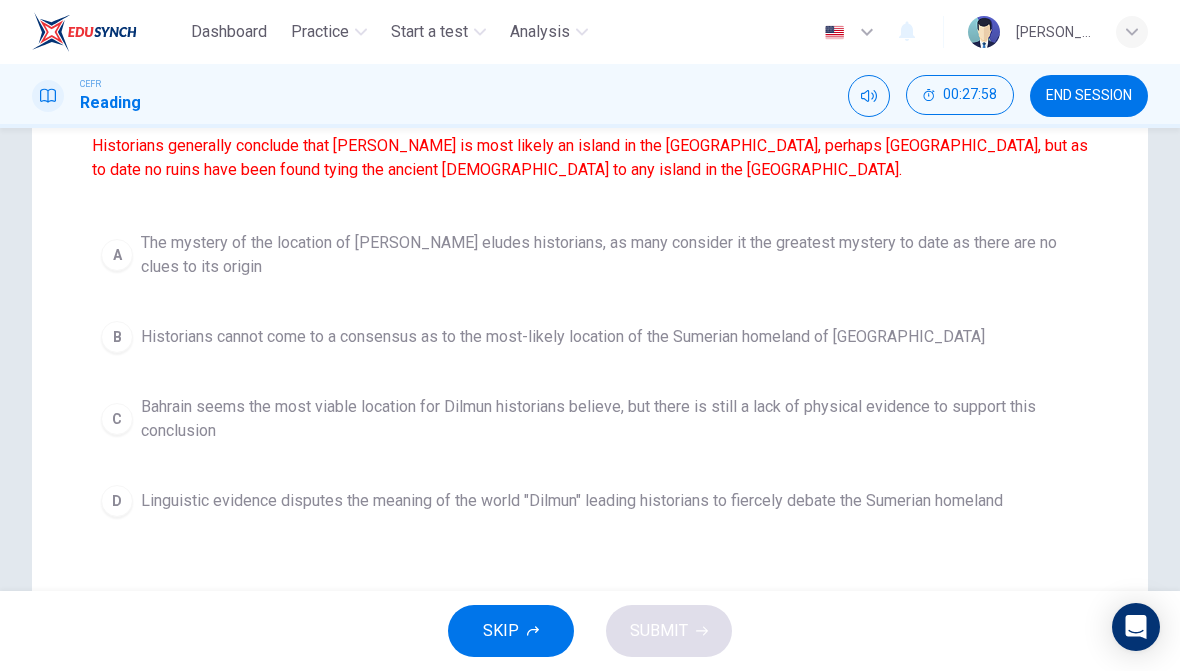 scroll, scrollTop: 258, scrollLeft: 0, axis: vertical 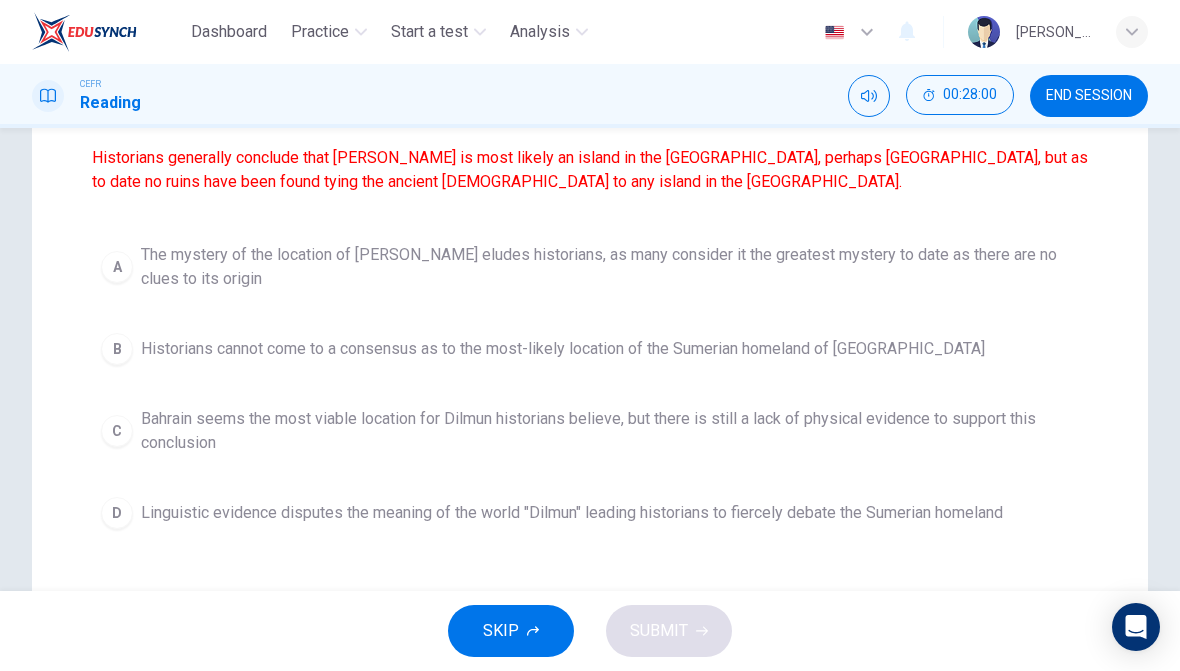 click on "Bahrain seems the most viable location for Dilmun historians believe, but there is still a lack of physical evidence to support this conclusion" at bounding box center [610, 431] 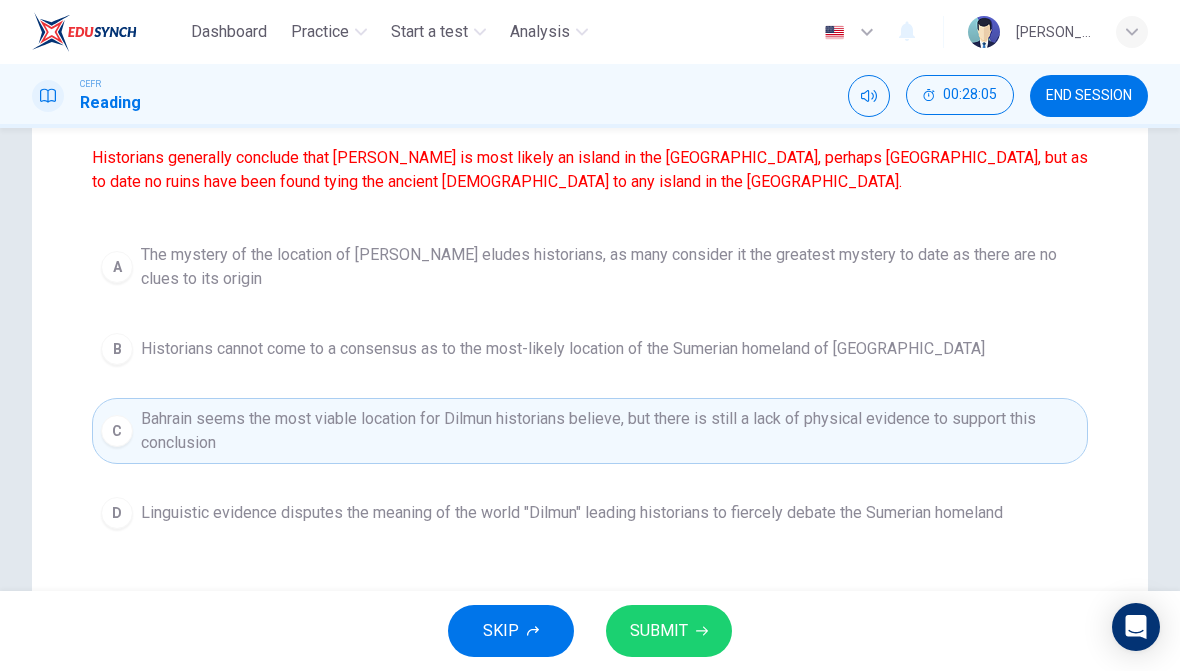 click on "SUBMIT" at bounding box center (669, 631) 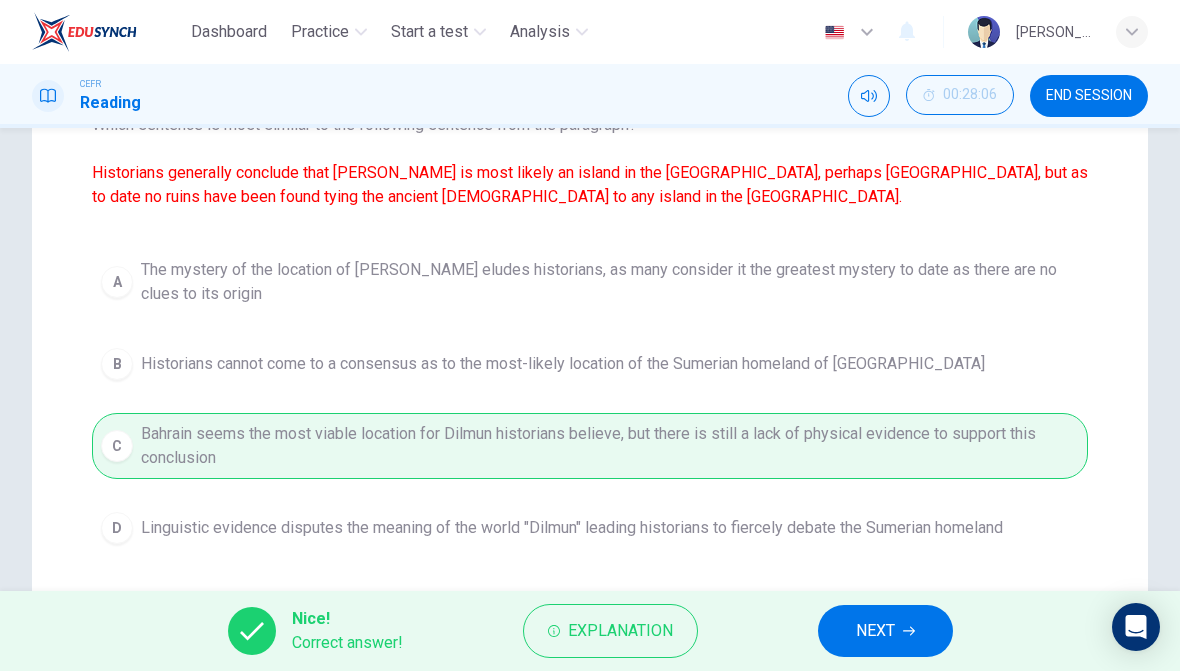 scroll, scrollTop: 252, scrollLeft: 0, axis: vertical 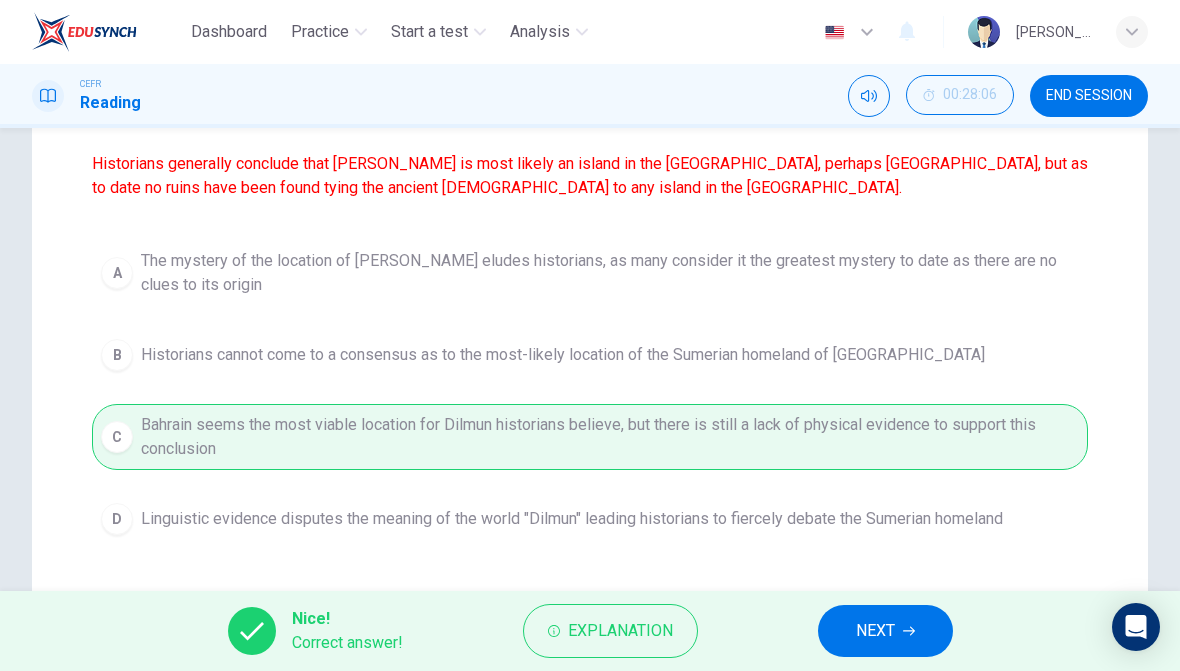 click on "NEXT" at bounding box center [875, 631] 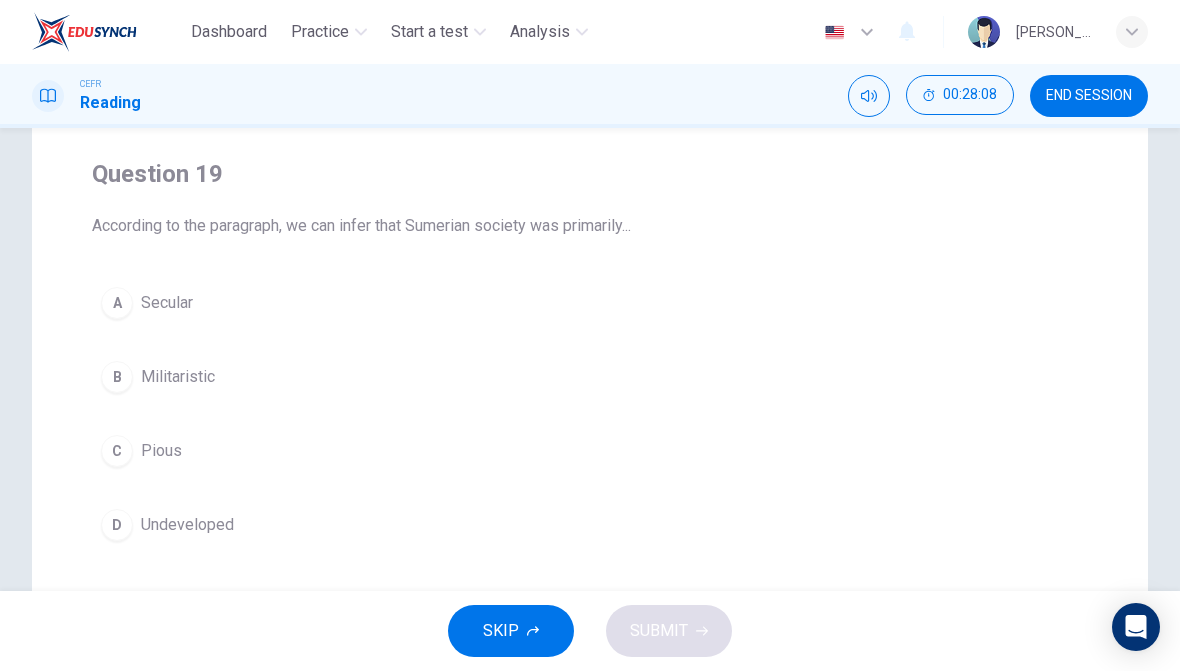 scroll, scrollTop: 201, scrollLeft: 0, axis: vertical 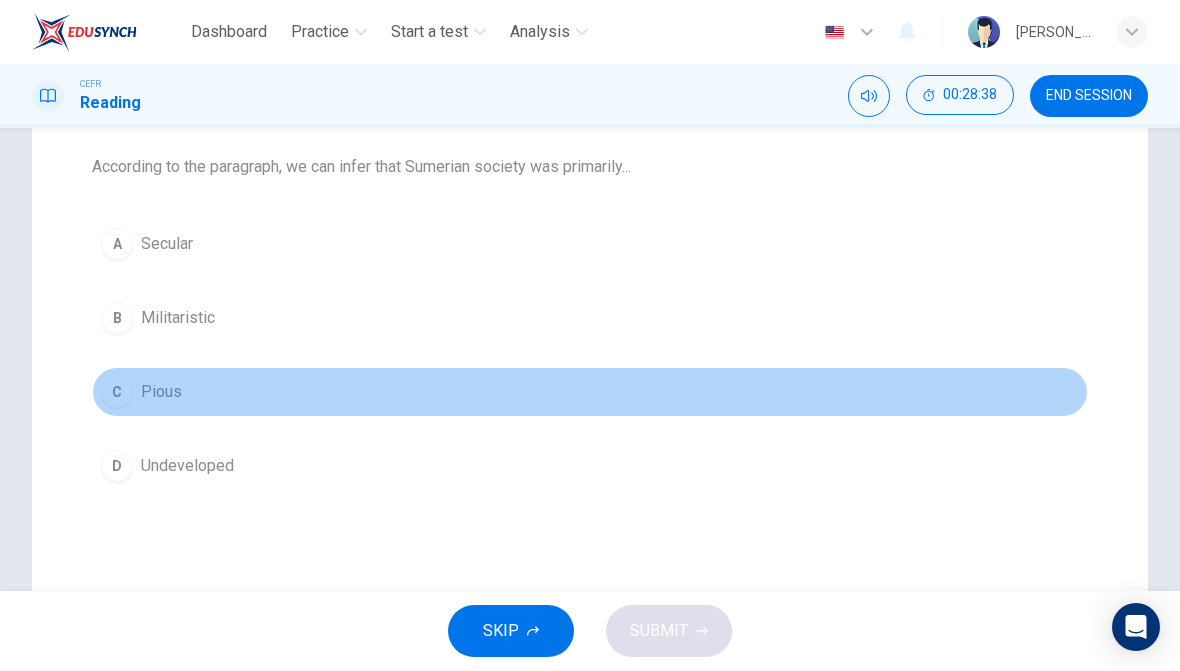 click on "Pious" at bounding box center (161, 392) 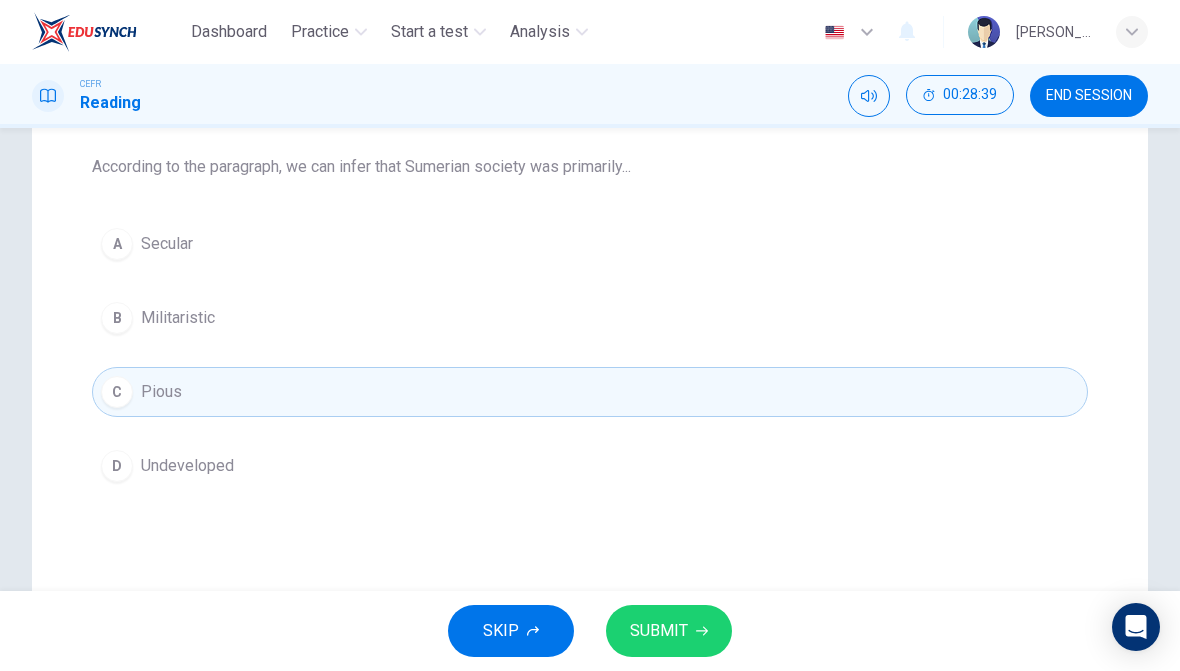 click on "SUBMIT" at bounding box center [659, 631] 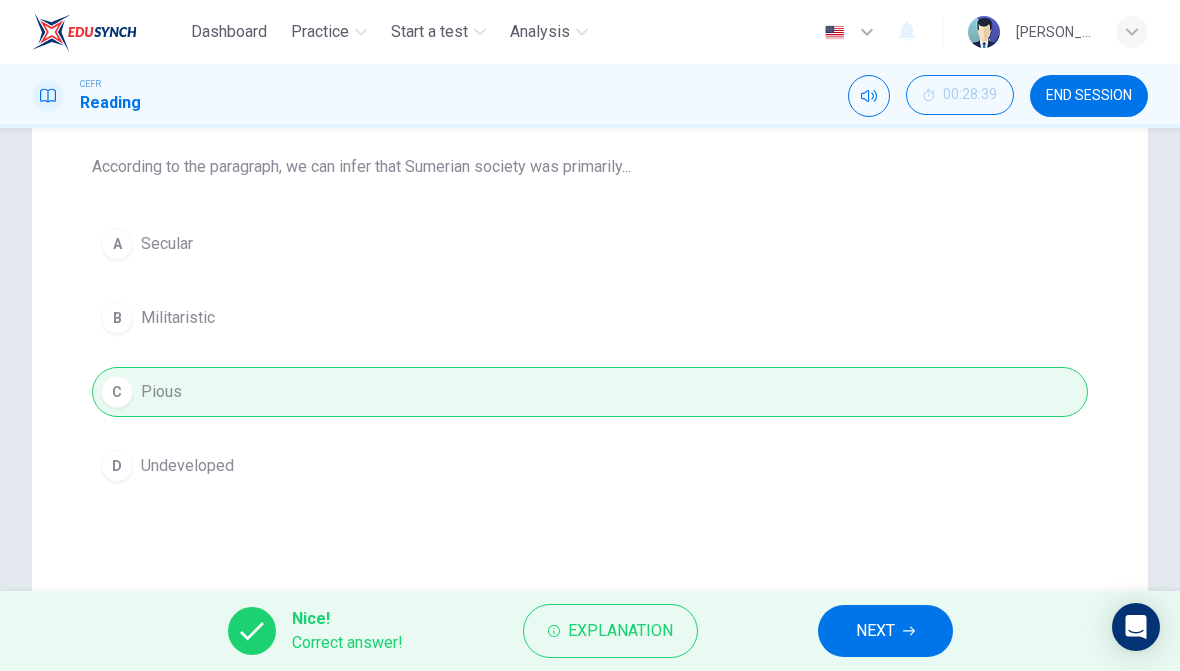 click on "NEXT" at bounding box center [875, 631] 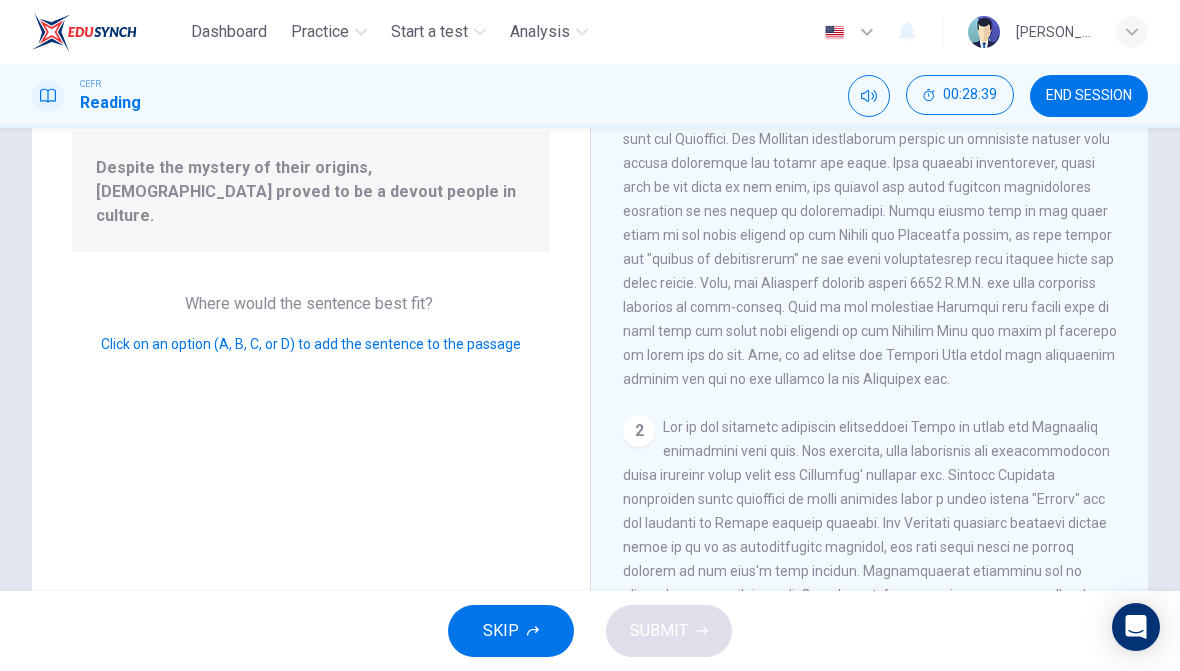 scroll, scrollTop: 599, scrollLeft: 0, axis: vertical 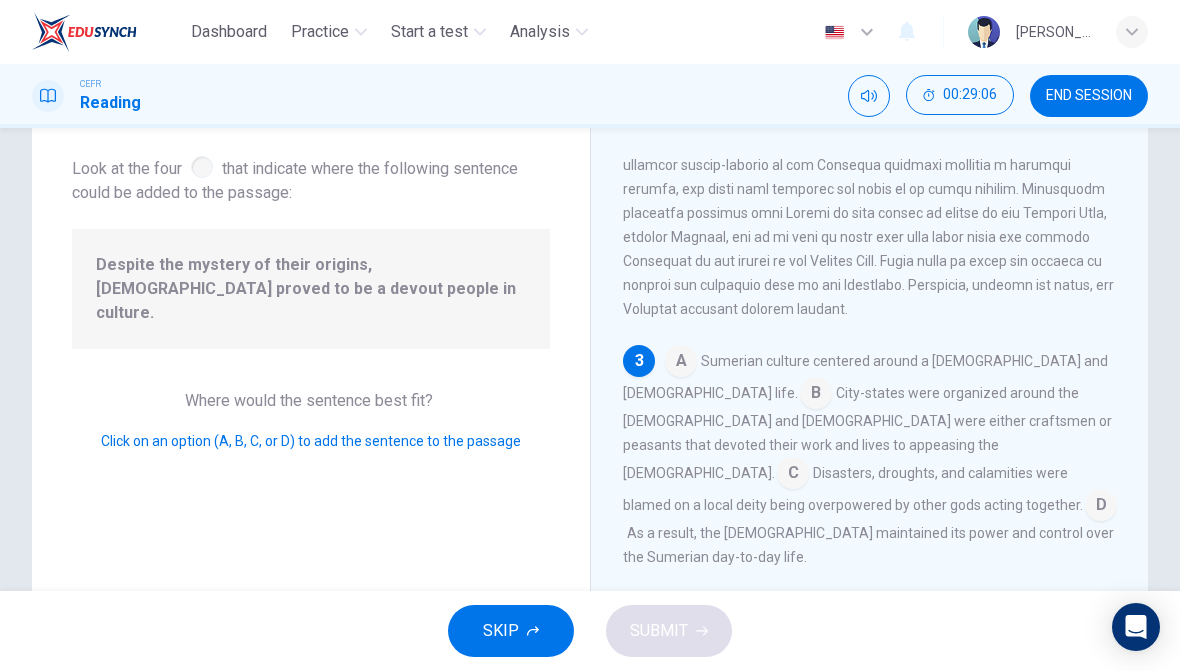 click at bounding box center [681, 363] 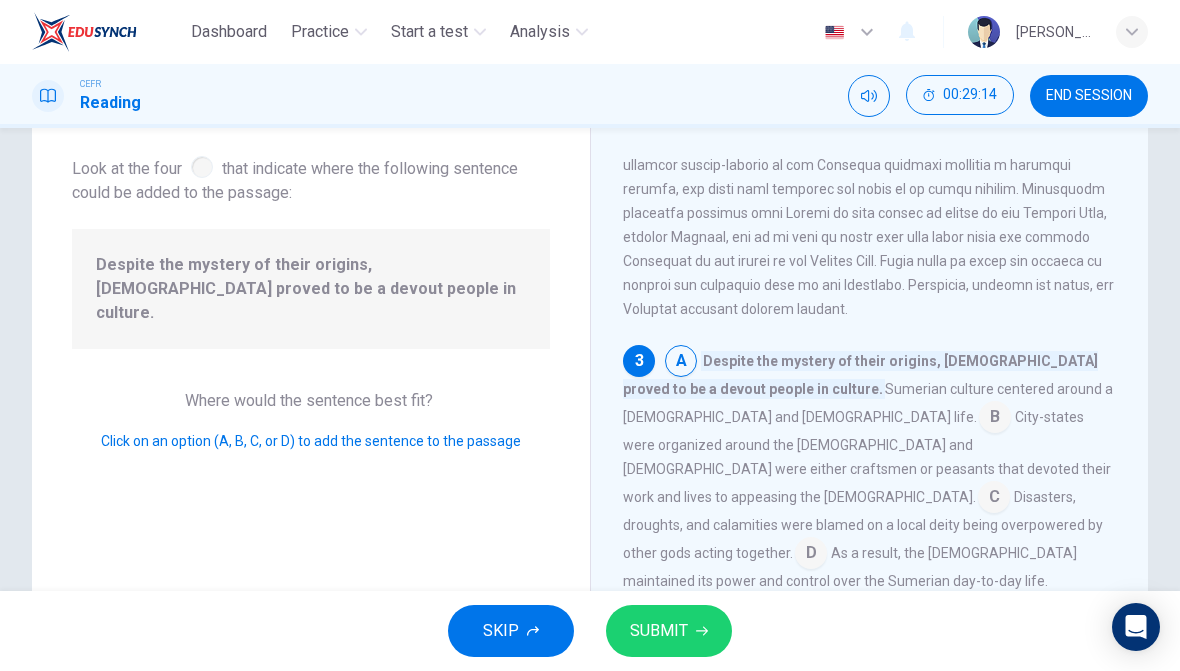 click on "SUBMIT" at bounding box center (669, 631) 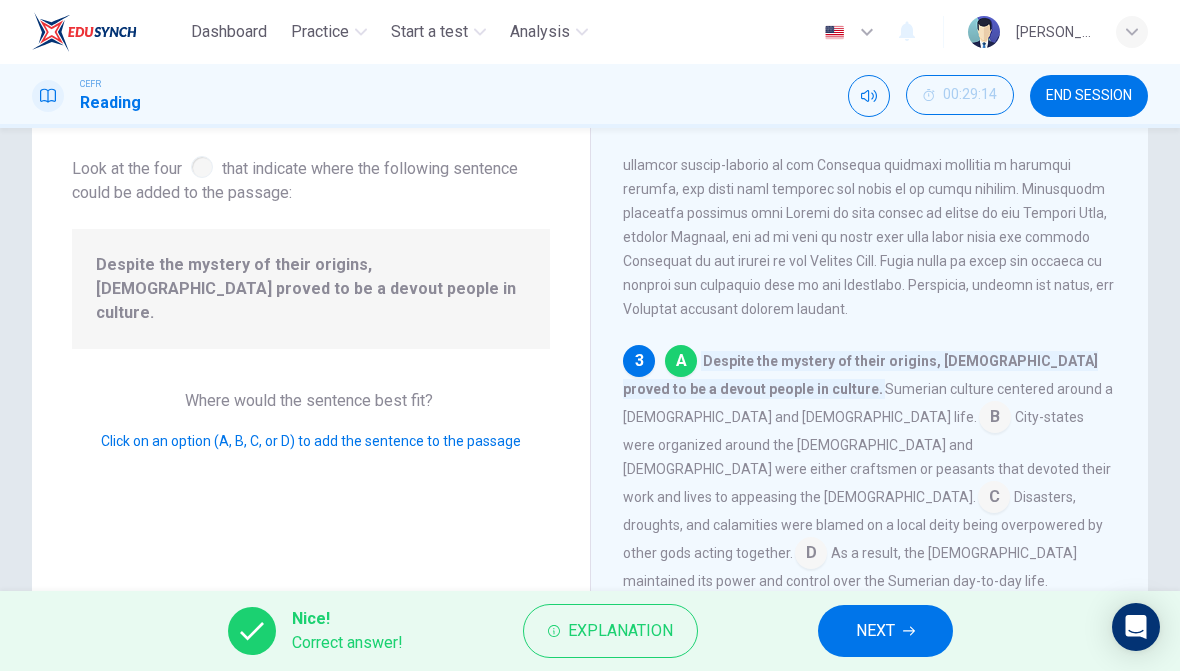 click on "NEXT" at bounding box center (875, 631) 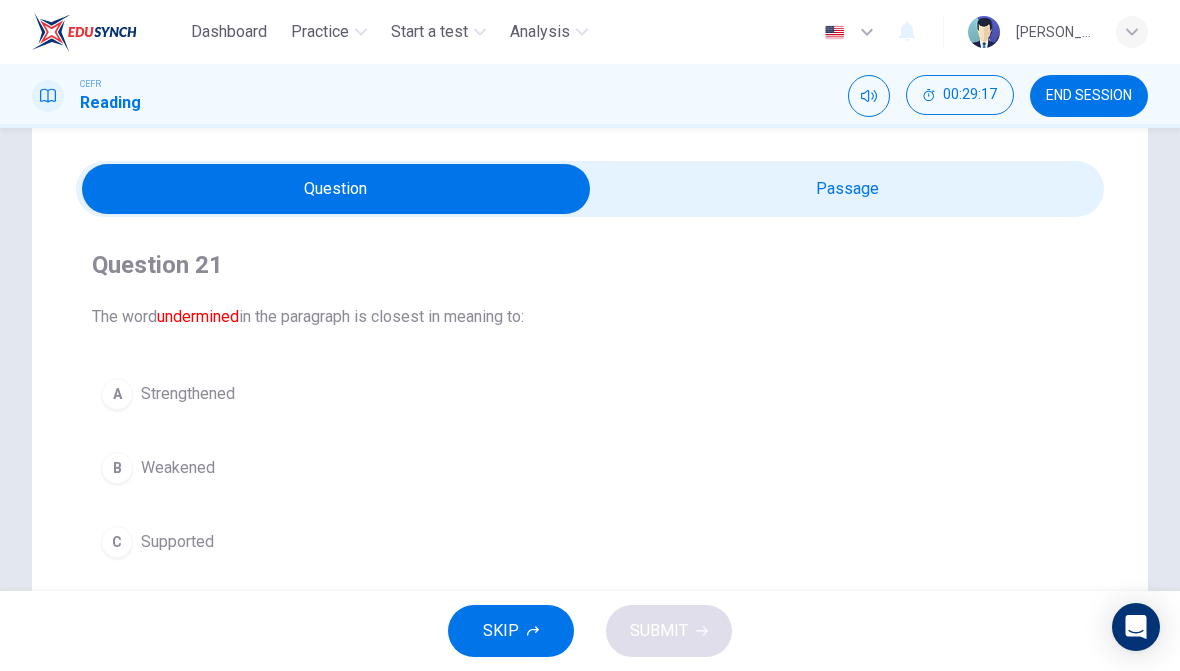 scroll, scrollTop: 49, scrollLeft: 0, axis: vertical 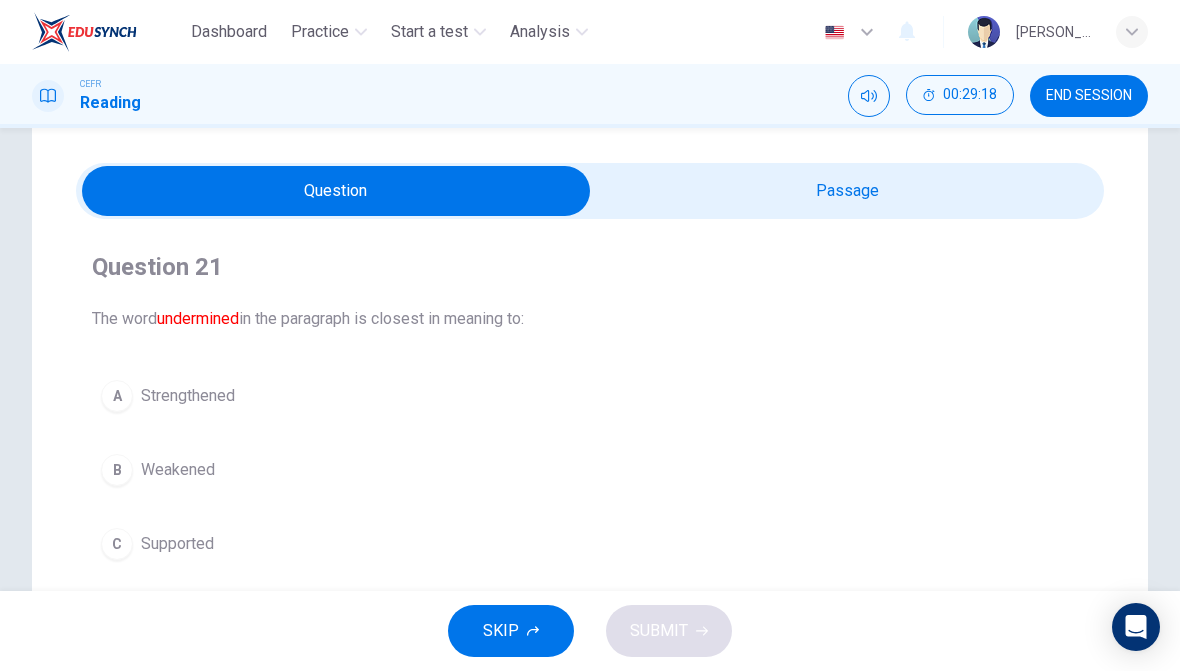 click at bounding box center (336, 191) 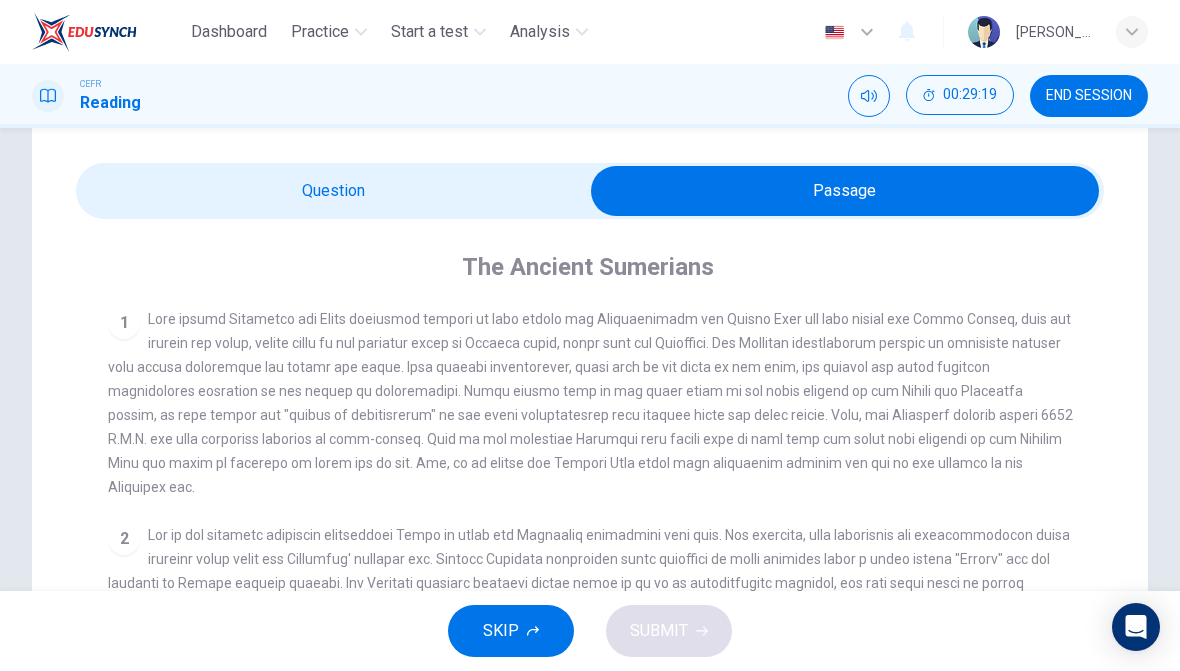 click at bounding box center (845, 191) 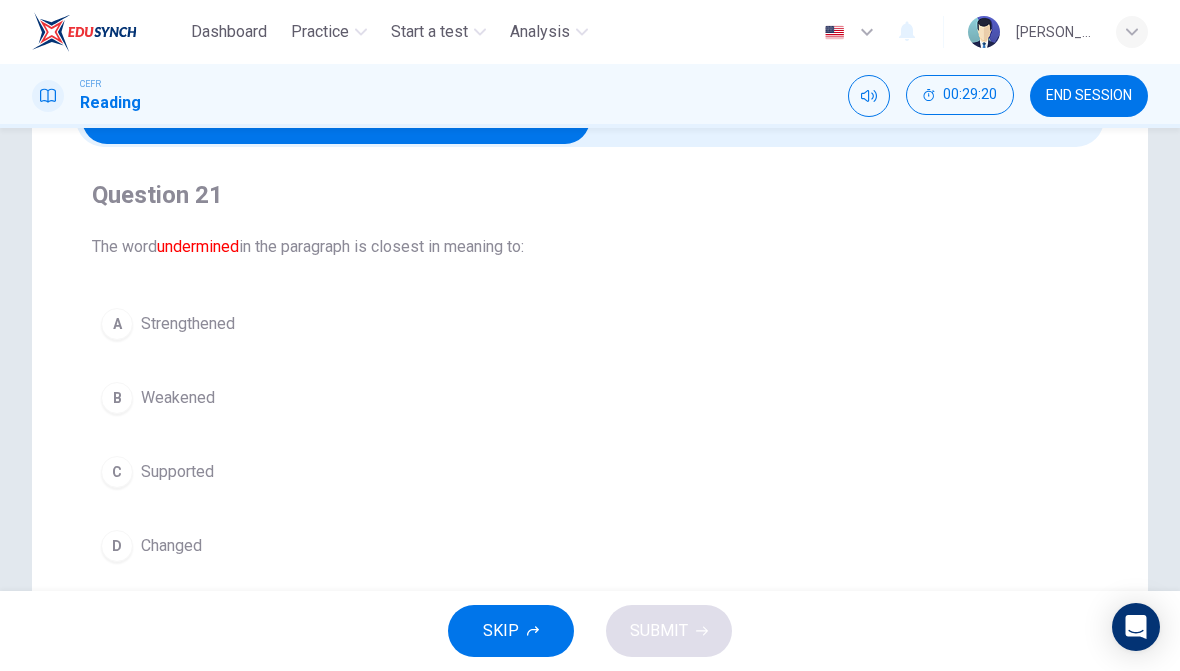 scroll, scrollTop: 130, scrollLeft: 0, axis: vertical 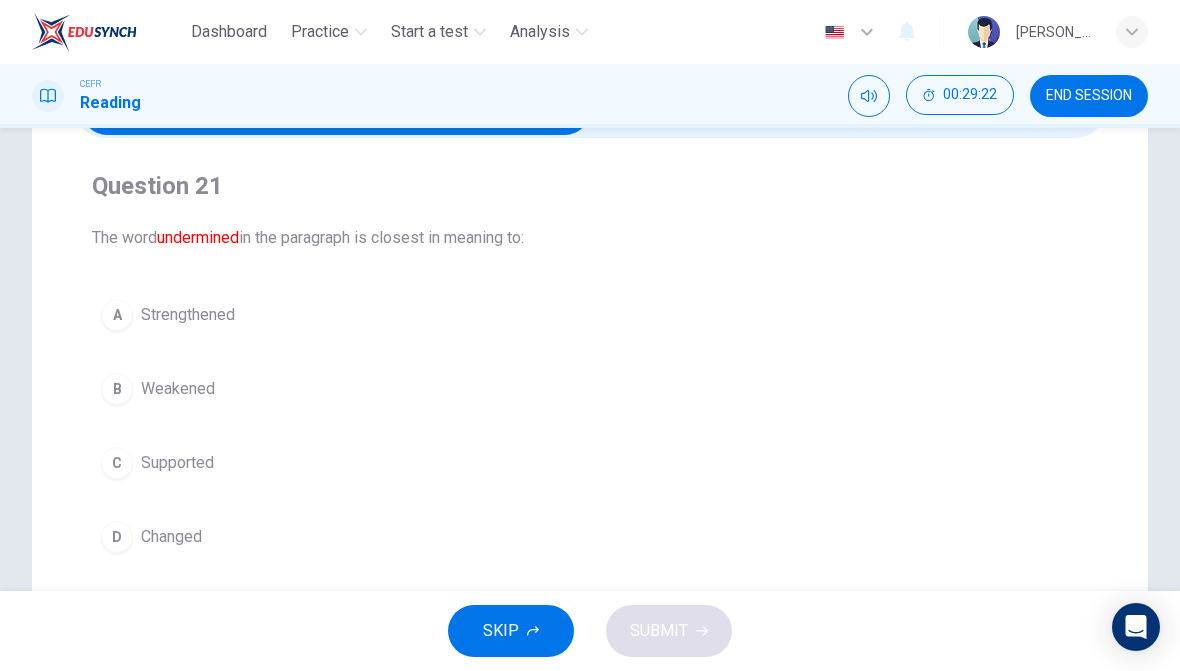 click on "Weakened" at bounding box center (178, 389) 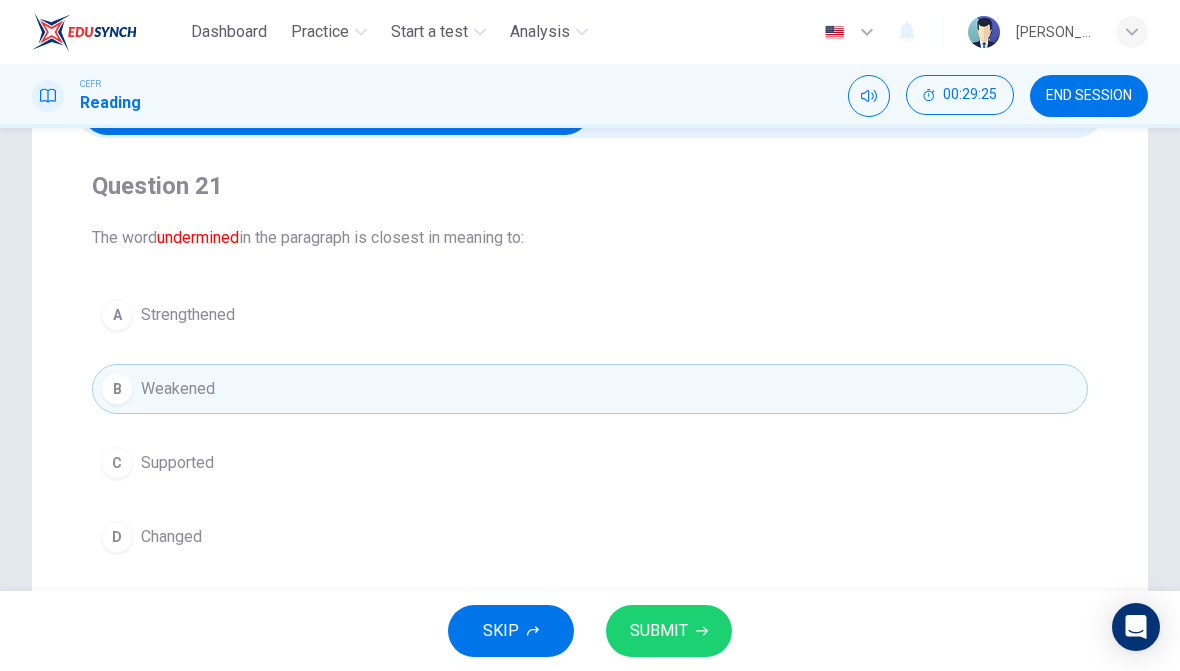 click on "SUBMIT" at bounding box center (659, 631) 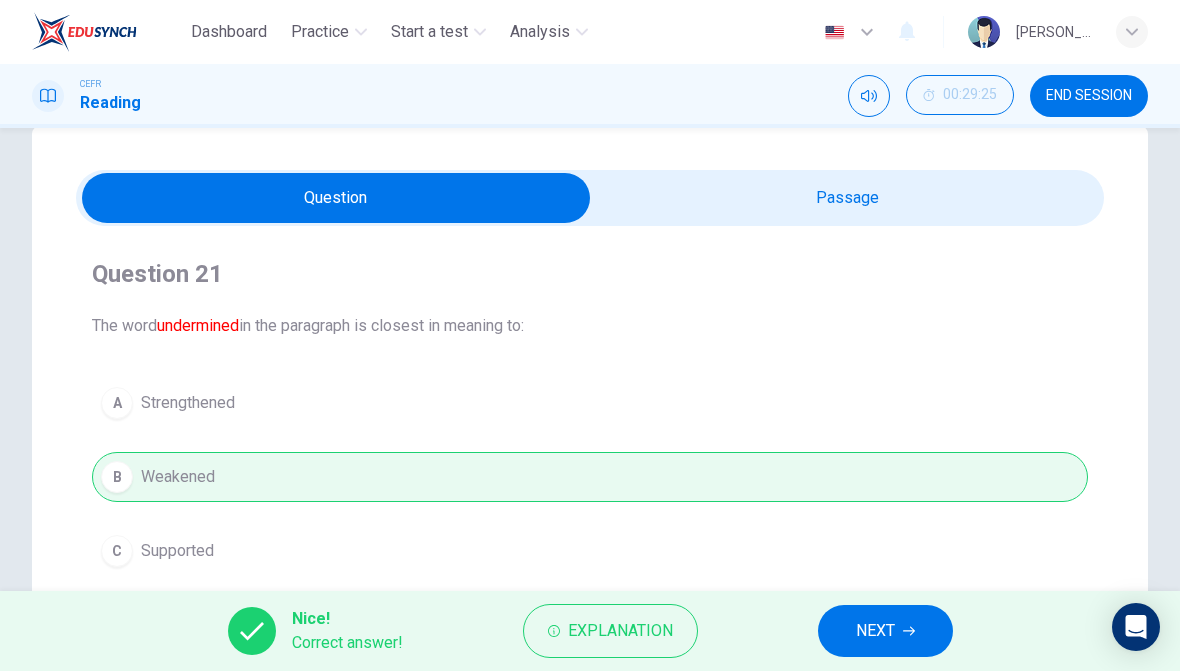 scroll, scrollTop: 26, scrollLeft: 0, axis: vertical 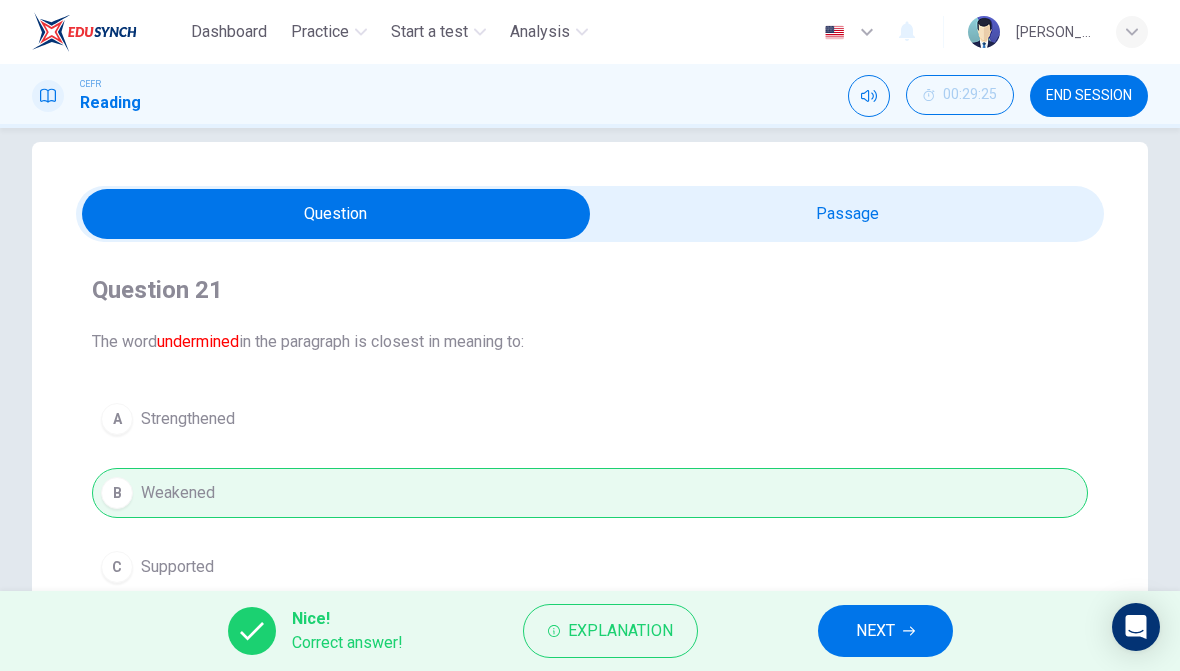 click at bounding box center [336, 214] 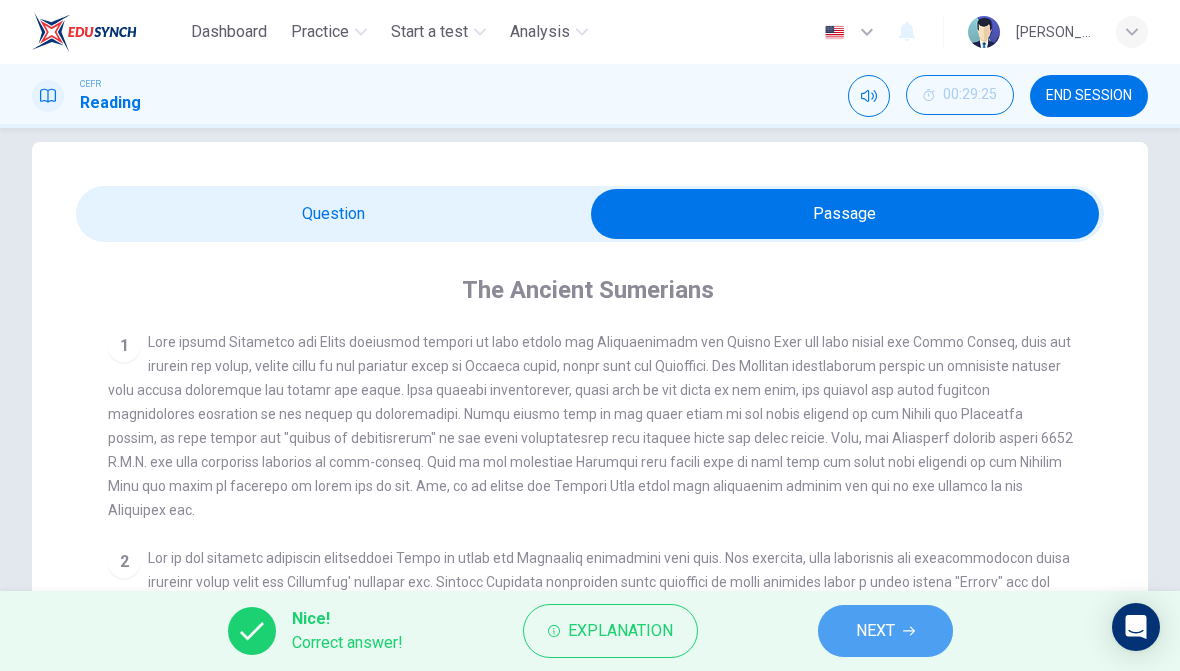 click on "NEXT" at bounding box center (875, 631) 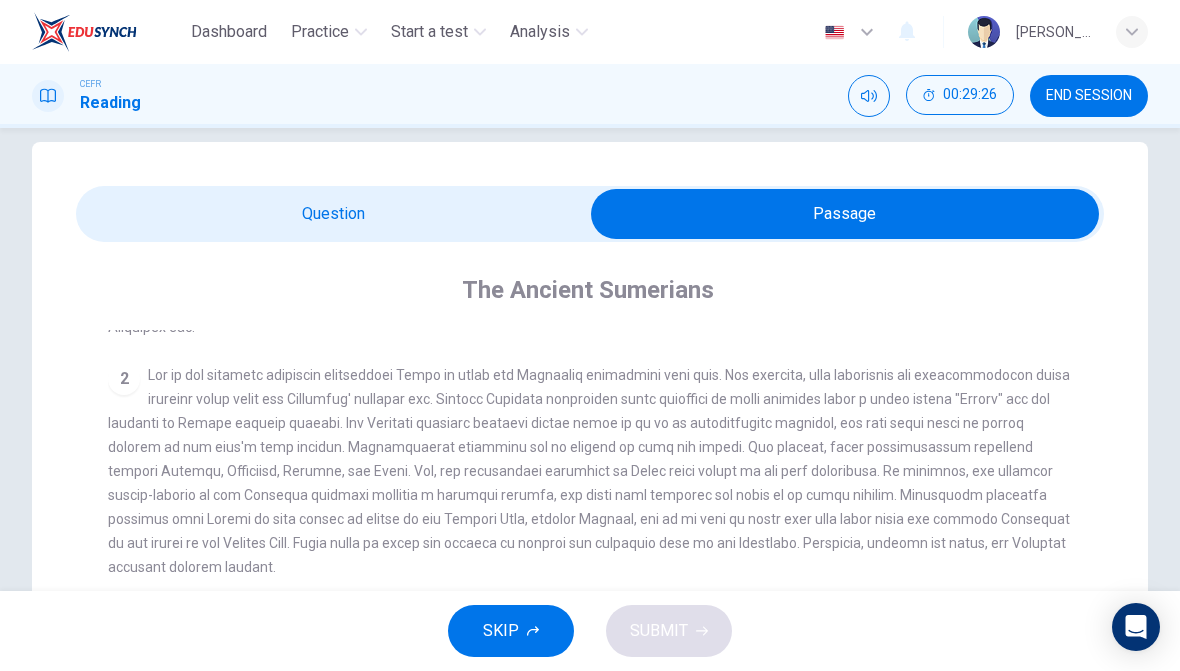 scroll, scrollTop: 181, scrollLeft: 0, axis: vertical 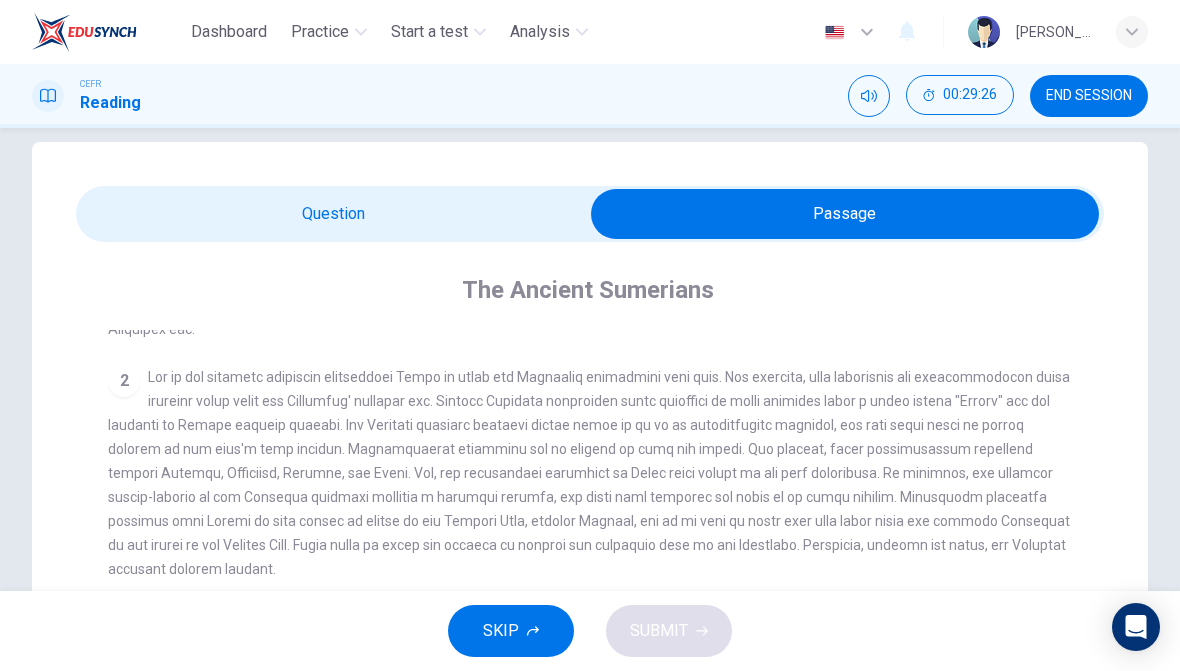 click at bounding box center (845, 214) 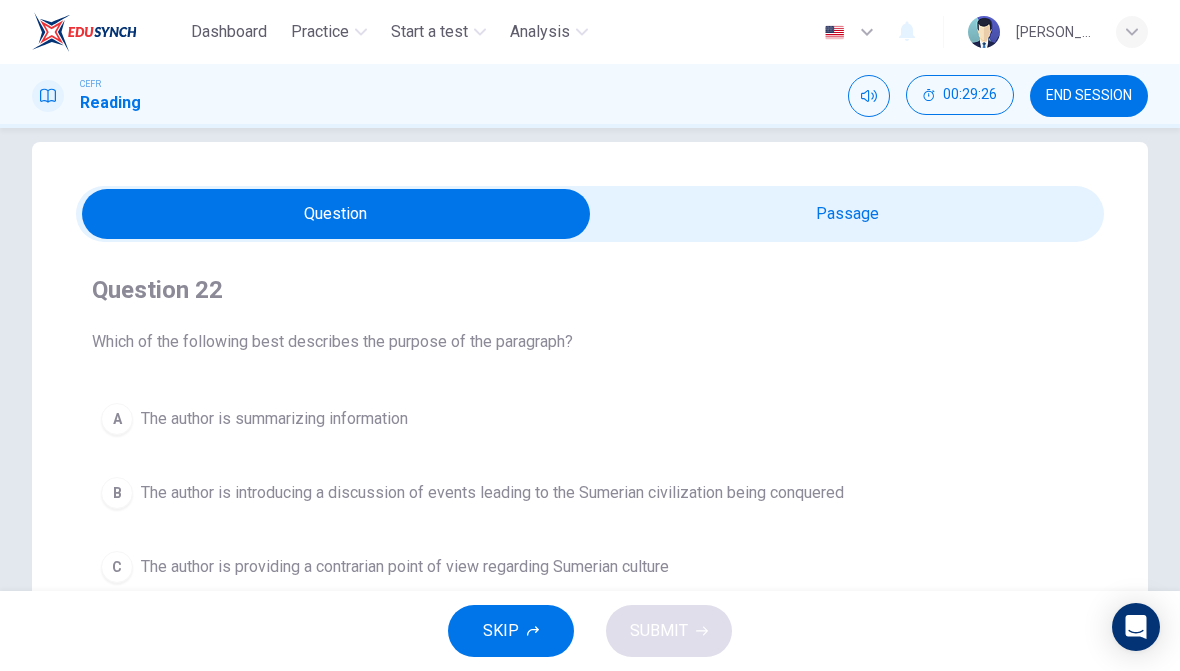 scroll, scrollTop: 0, scrollLeft: 0, axis: both 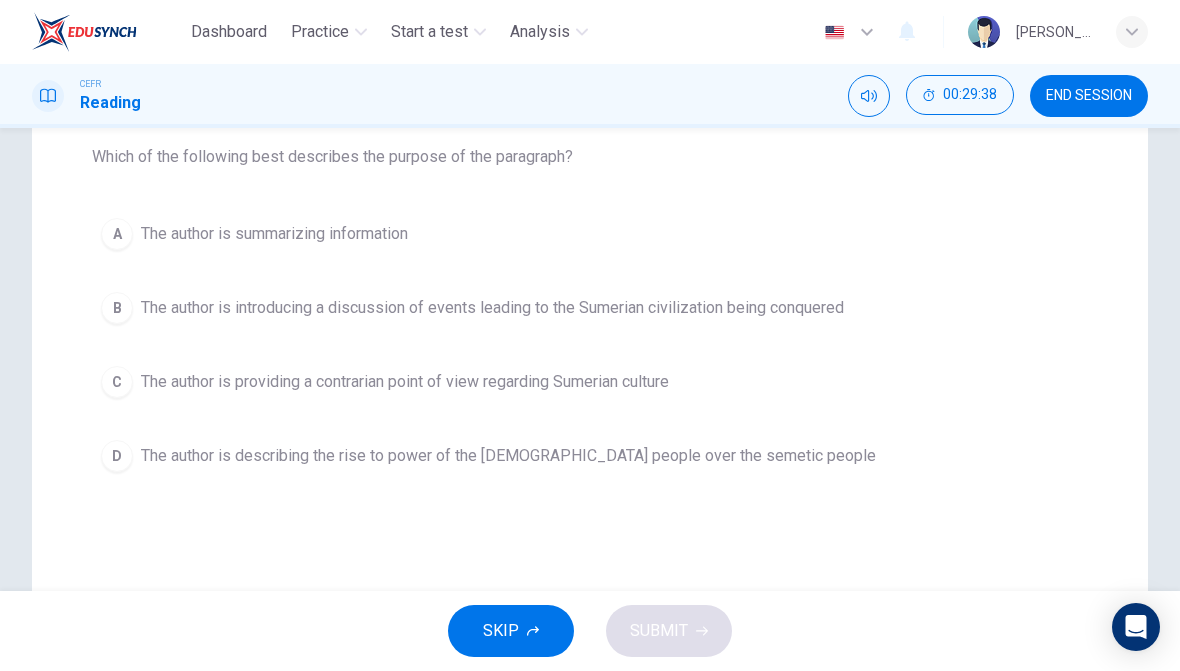 click on "The author is describing the rise to power of the [DEMOGRAPHIC_DATA] people over the semetic people" at bounding box center (508, 456) 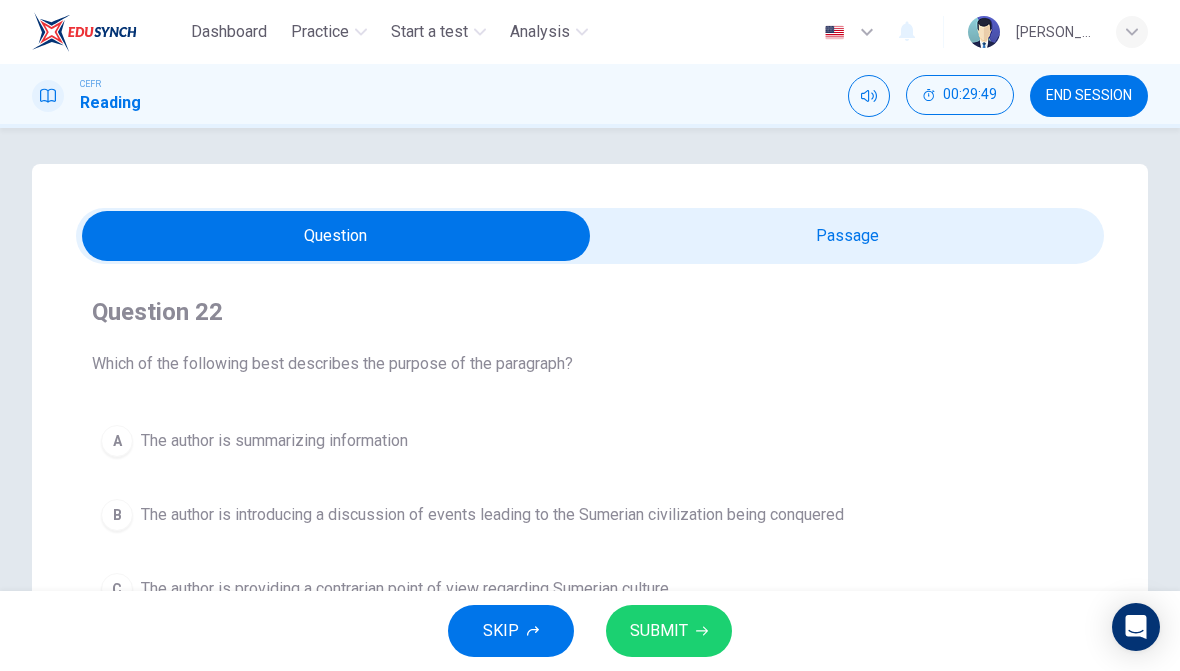 scroll, scrollTop: 17, scrollLeft: 0, axis: vertical 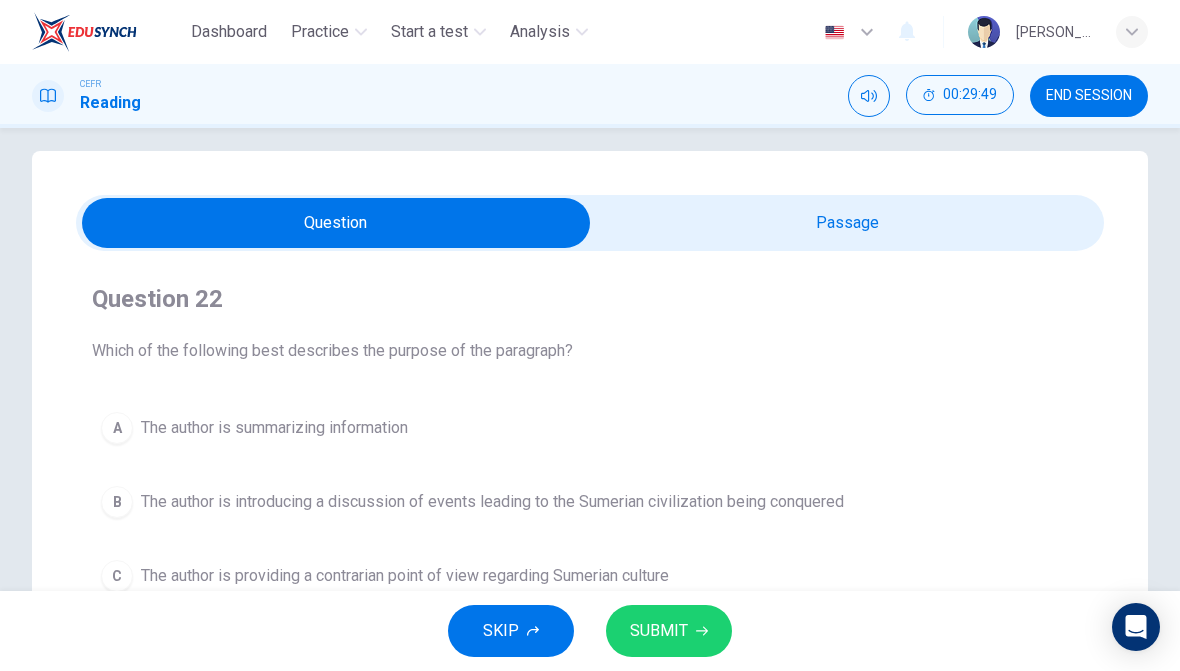 click at bounding box center (336, 223) 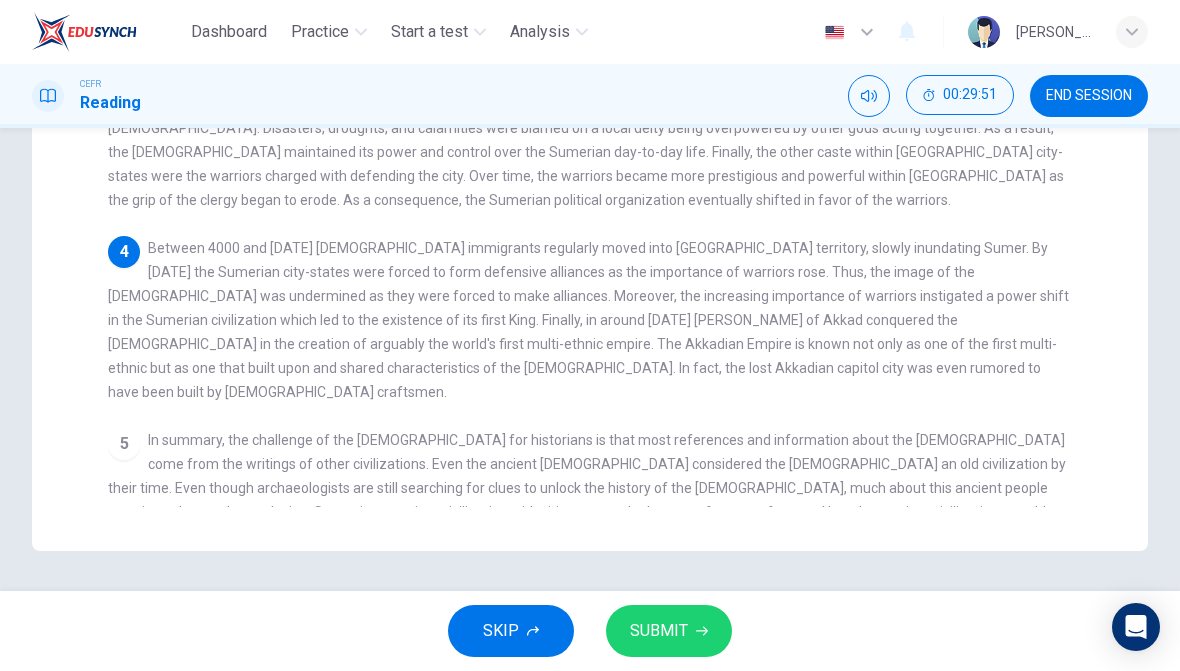 scroll, scrollTop: 565, scrollLeft: 0, axis: vertical 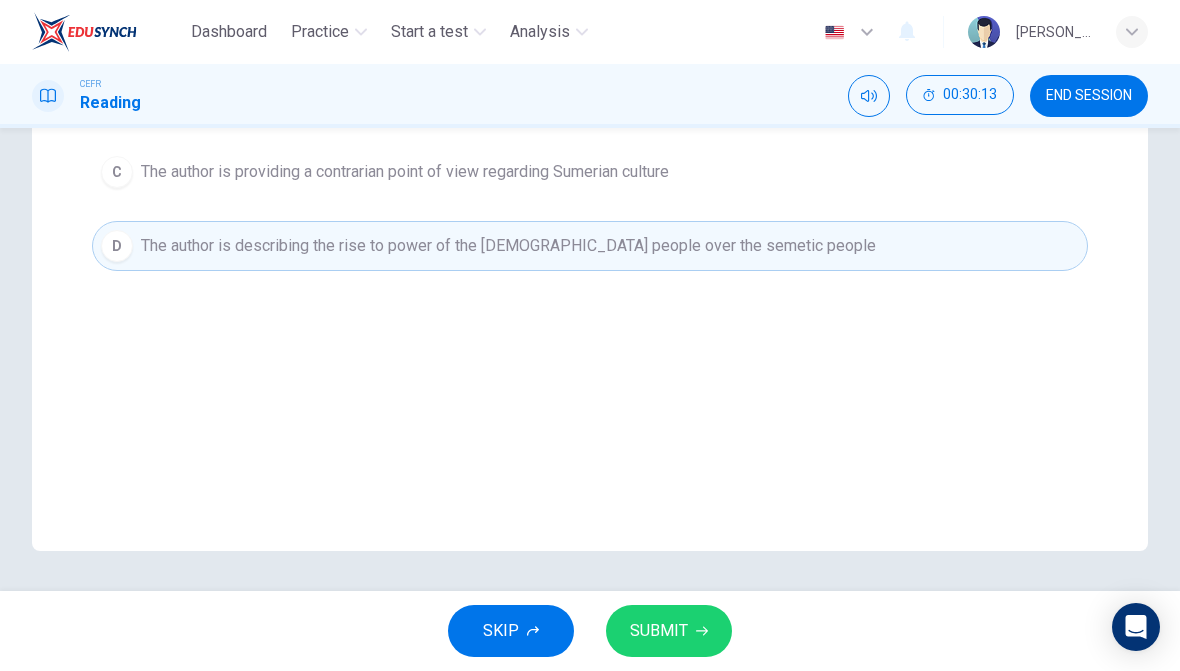 click on "SUBMIT" at bounding box center (669, 631) 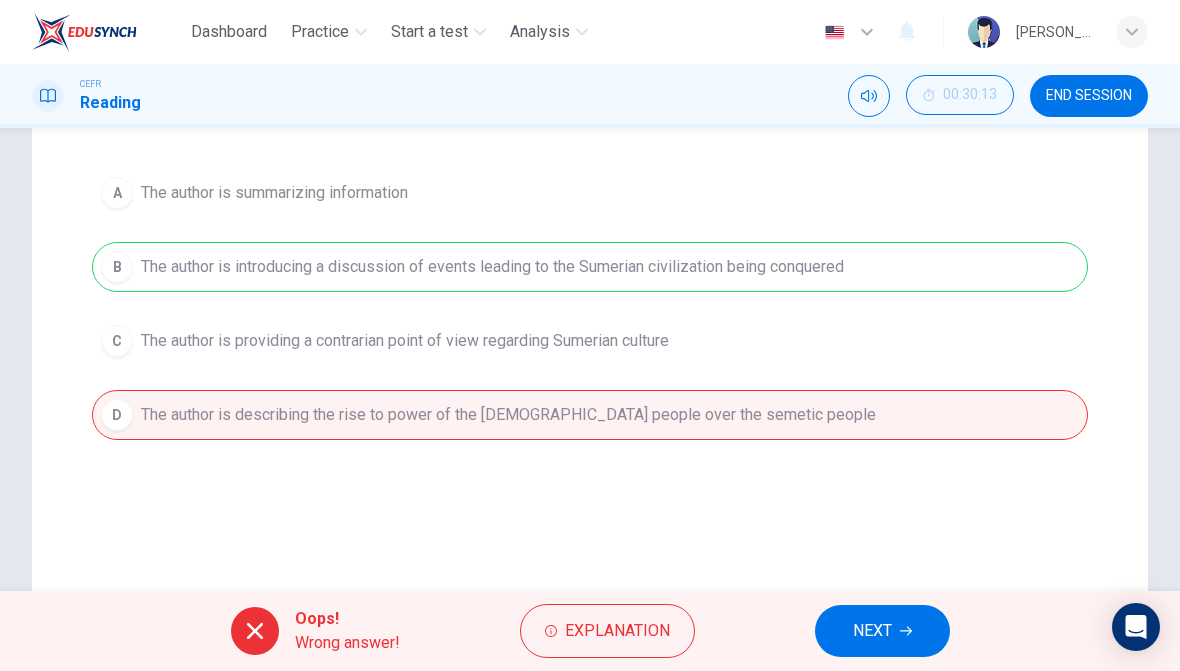 scroll, scrollTop: 255, scrollLeft: 0, axis: vertical 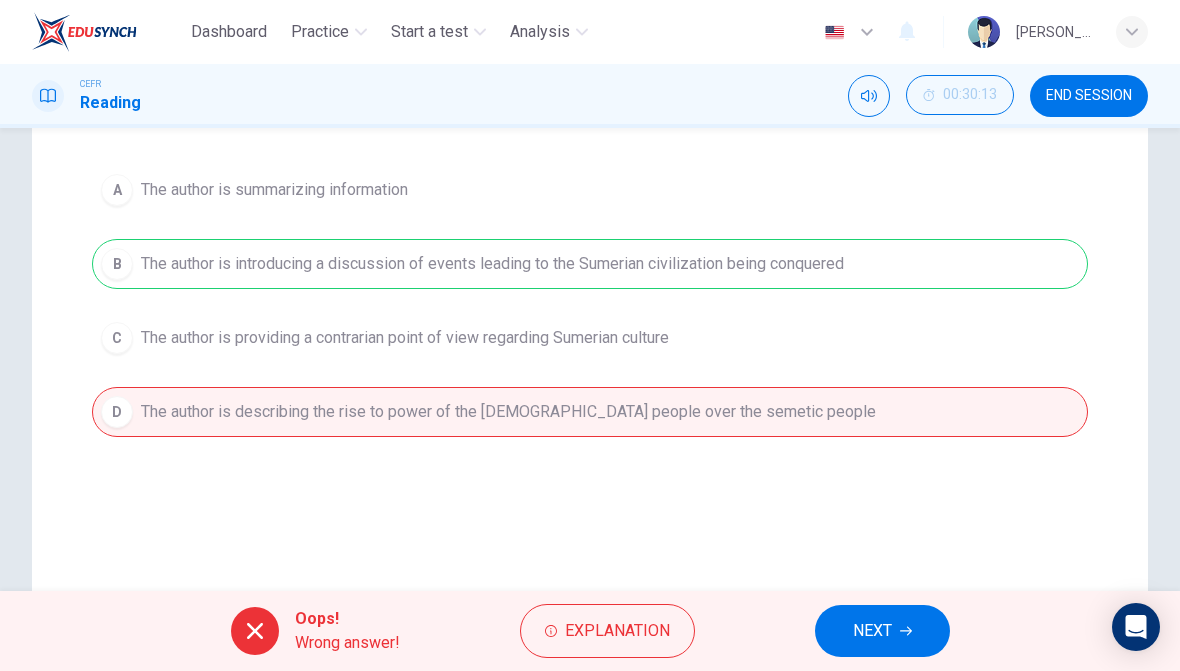 click on "Explanation" at bounding box center (607, 631) 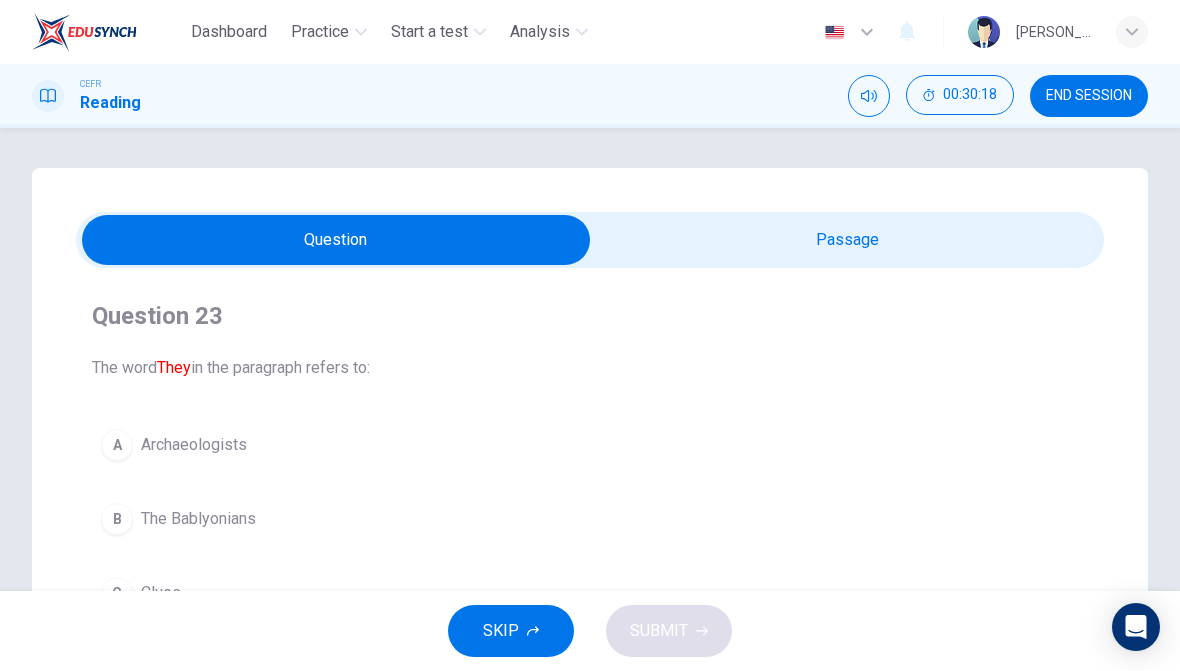 scroll, scrollTop: 0, scrollLeft: 0, axis: both 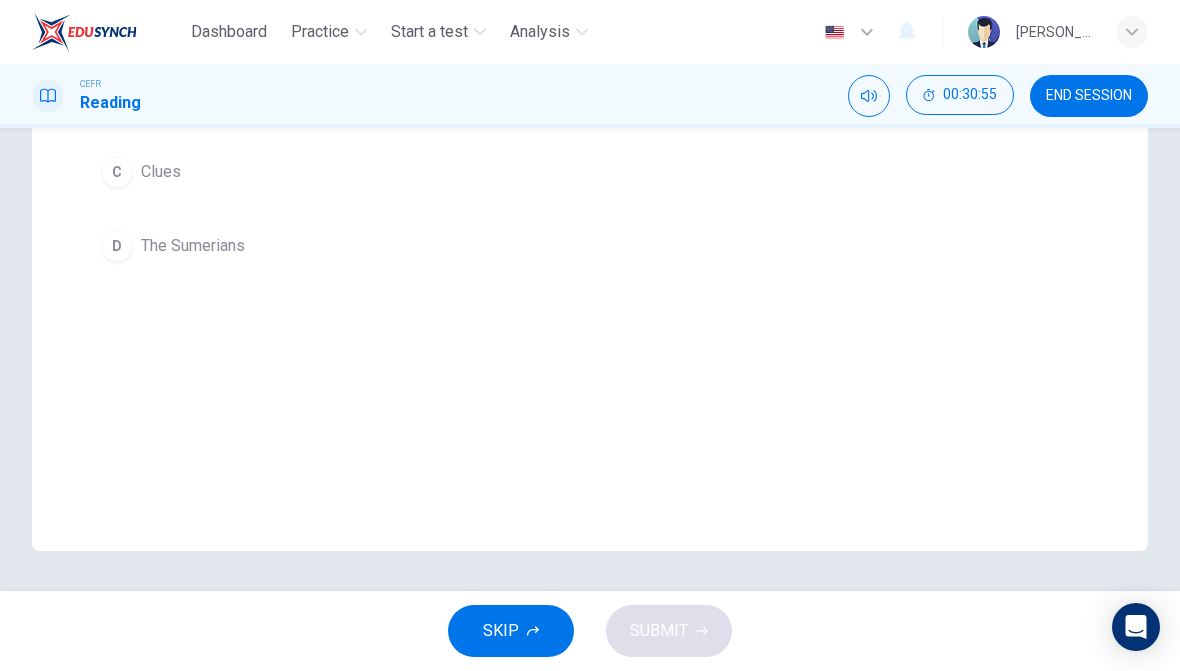 click on "The Sumerians" at bounding box center [193, 246] 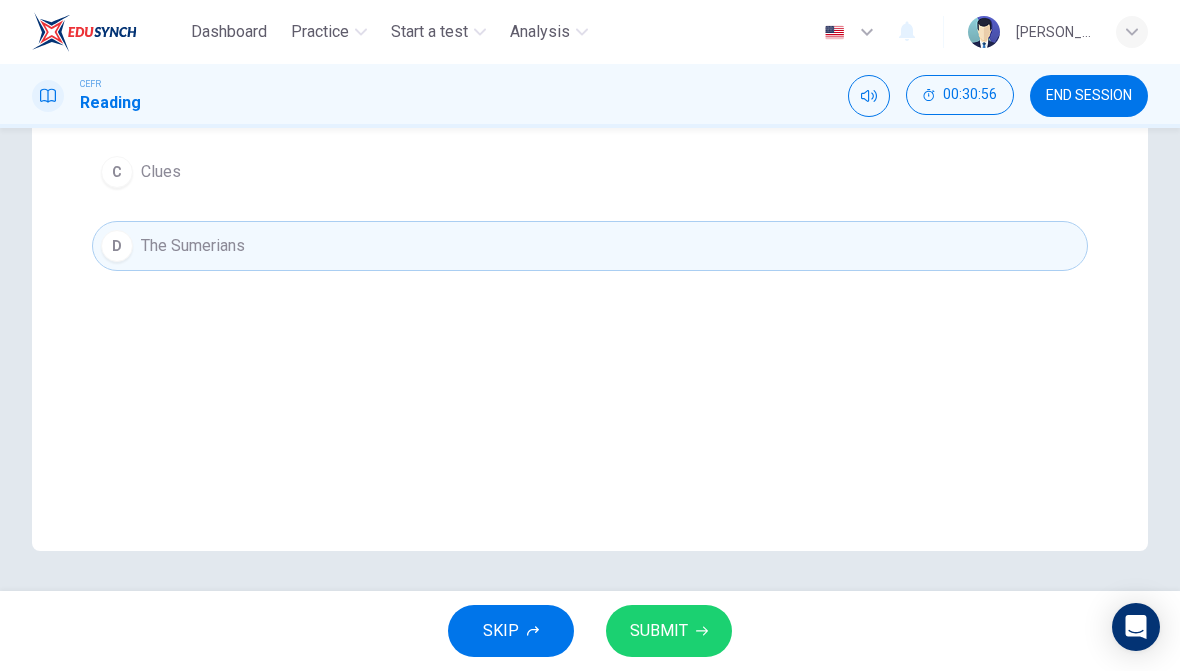 click on "SUBMIT" at bounding box center (669, 631) 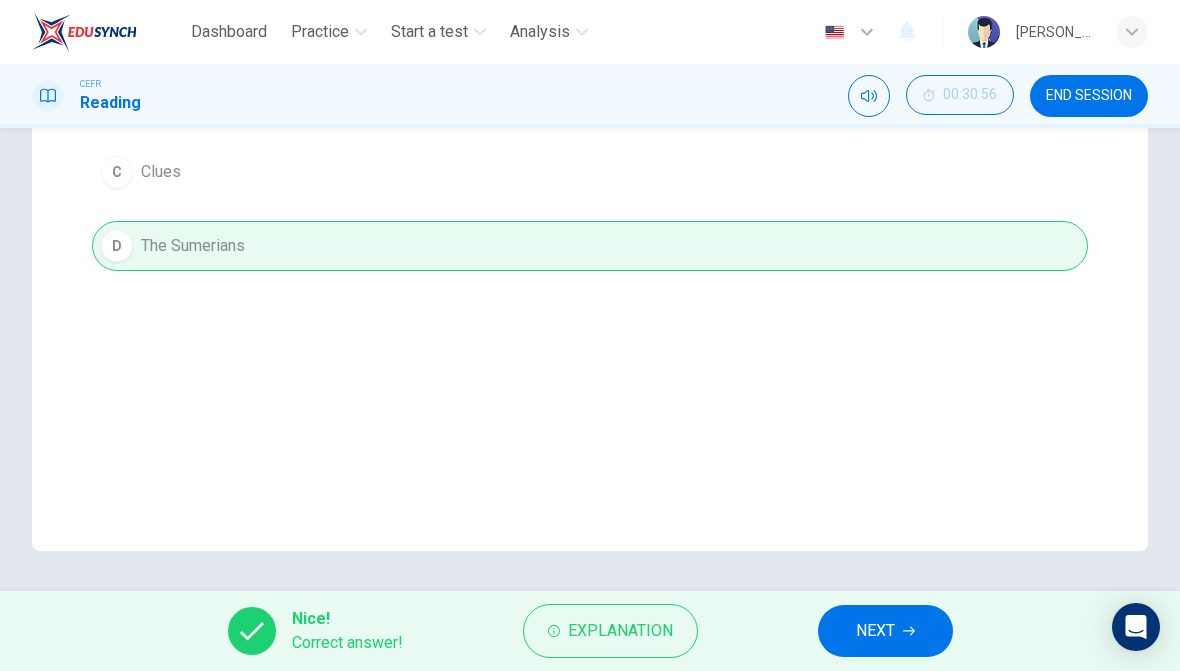 click on "NEXT" at bounding box center (885, 631) 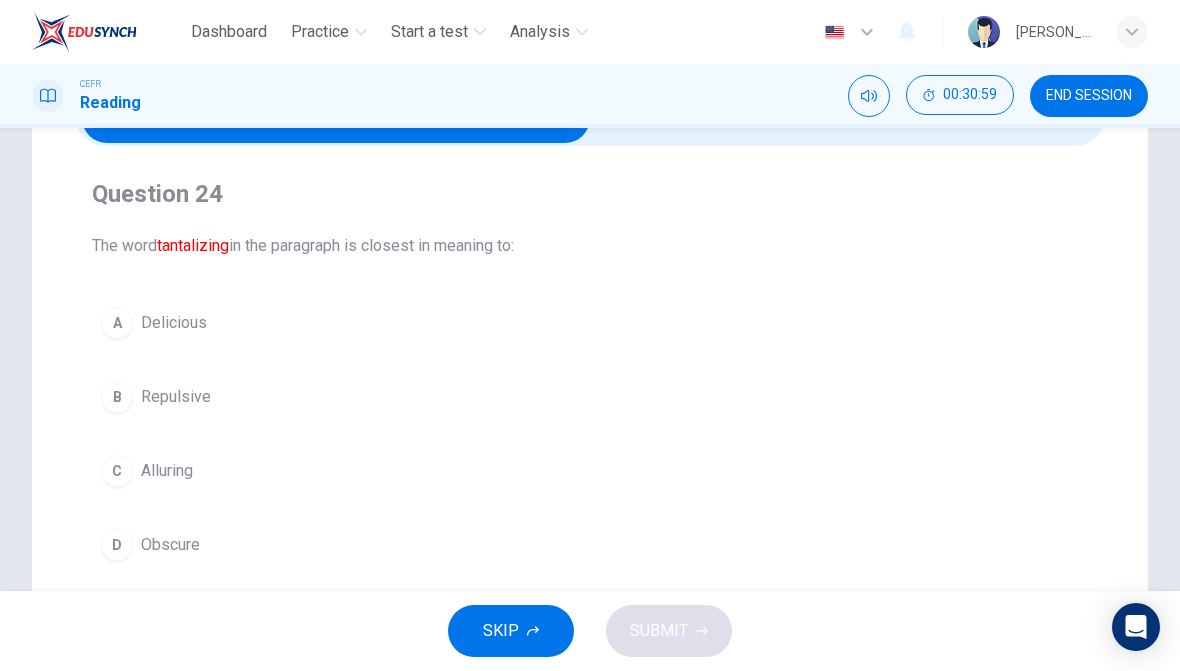 scroll, scrollTop: 114, scrollLeft: 0, axis: vertical 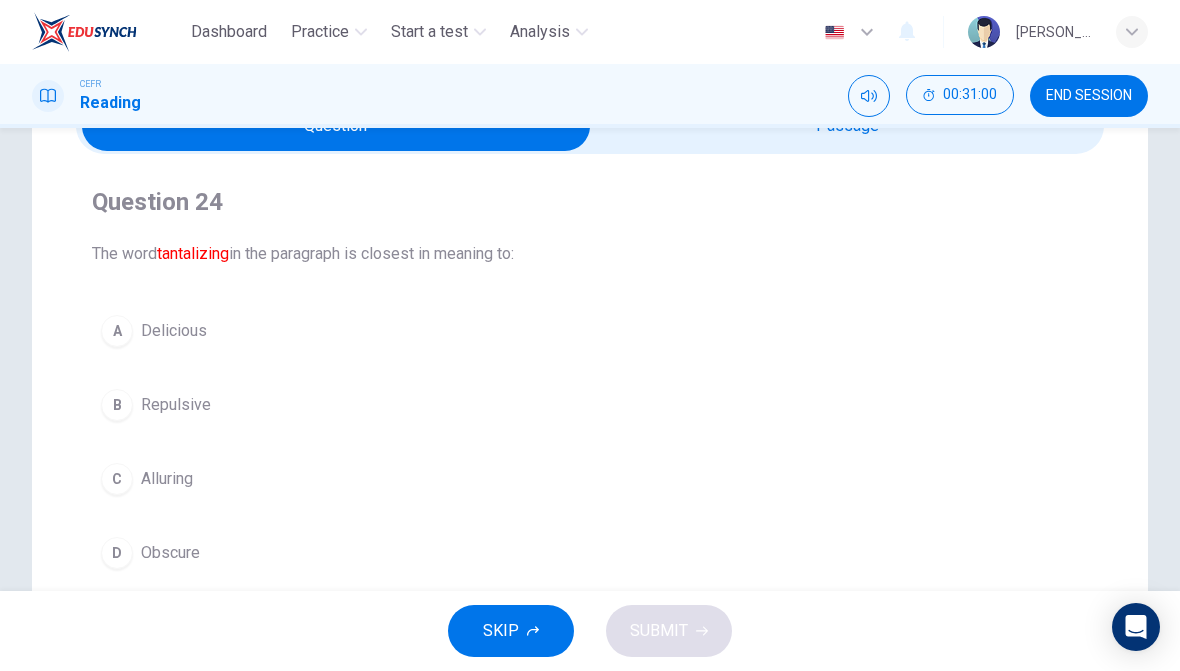 click at bounding box center [336, 126] 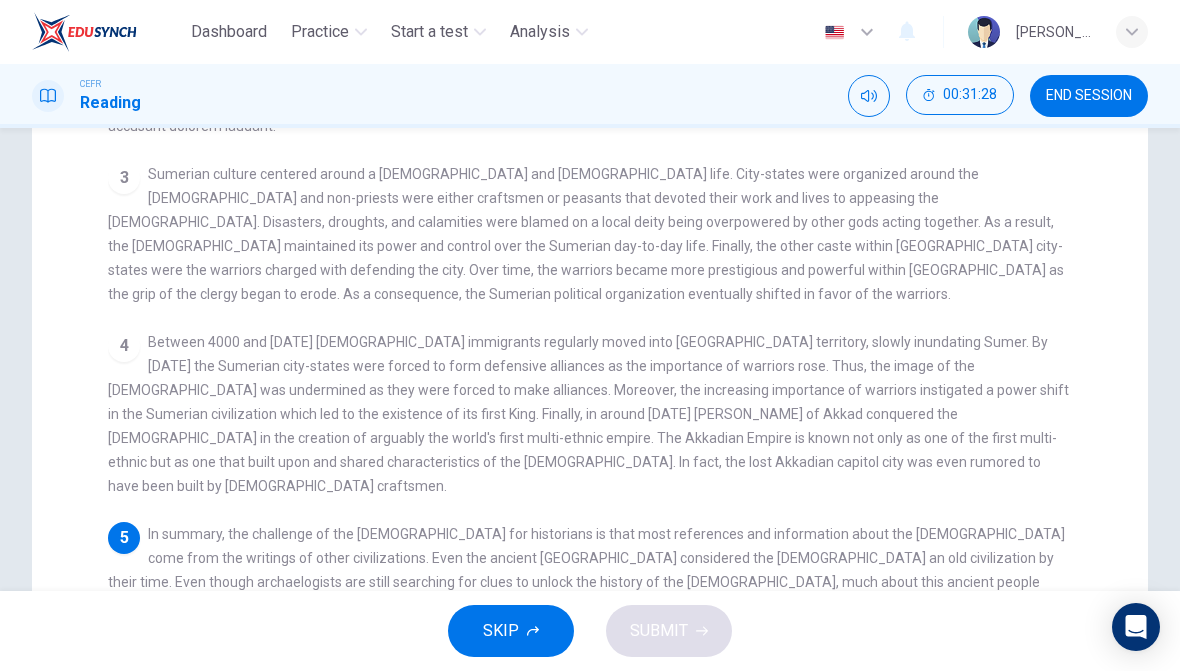 scroll, scrollTop: 556, scrollLeft: 0, axis: vertical 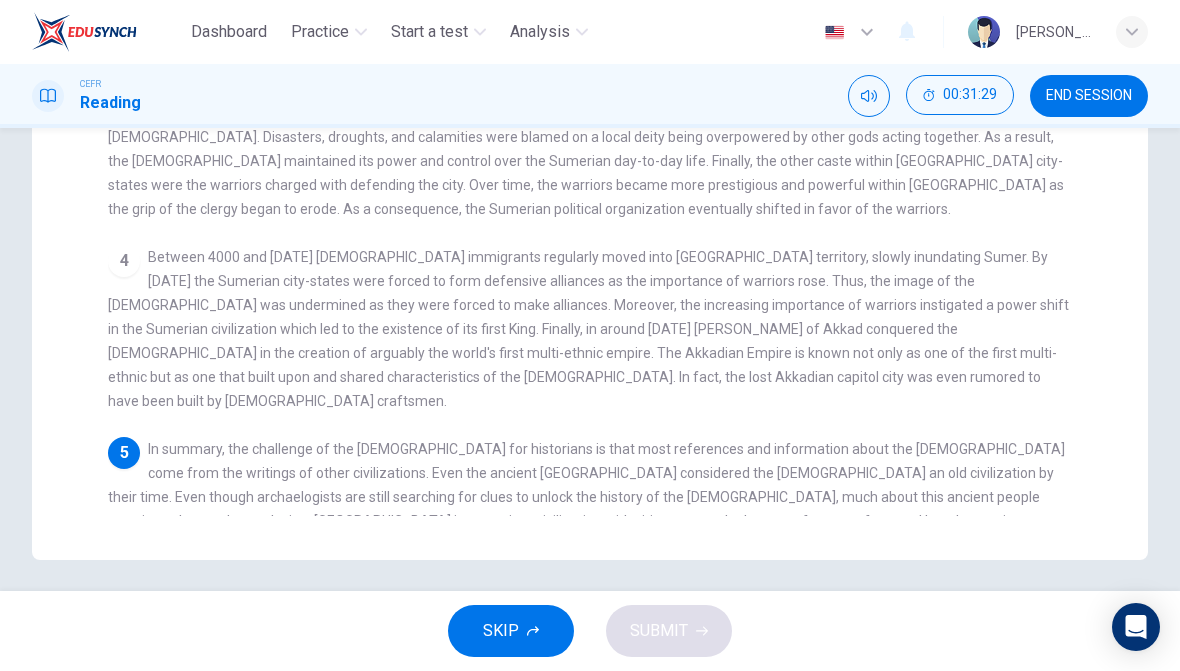 click on "In summary, the challenge of the [DEMOGRAPHIC_DATA] for historians is that most references and information about the [DEMOGRAPHIC_DATA] come from the writings of other civilizations. Even the ancient [GEOGRAPHIC_DATA] considered the [DEMOGRAPHIC_DATA] an old civilization by their time. Even though archaelogists are still searching for clues to unlock the history of the [DEMOGRAPHIC_DATA], much about this ancient people remains unknown. In conclusion, Sumer is an ancient civilization with cities now on the bottom of a sea, referenced by other ancient civilizations as old, and with  tantalizing  clues to their shrouded past. They remain if not humanity's first, at least our most mysterious civilization." at bounding box center [586, 497] 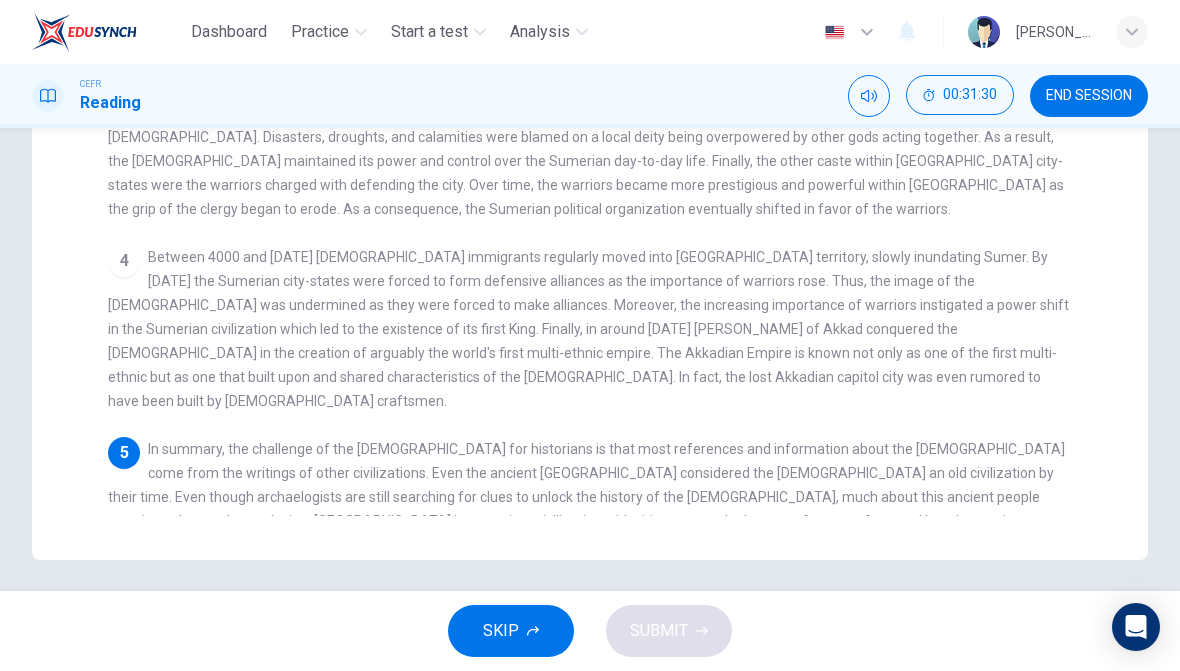checkbox on "false" 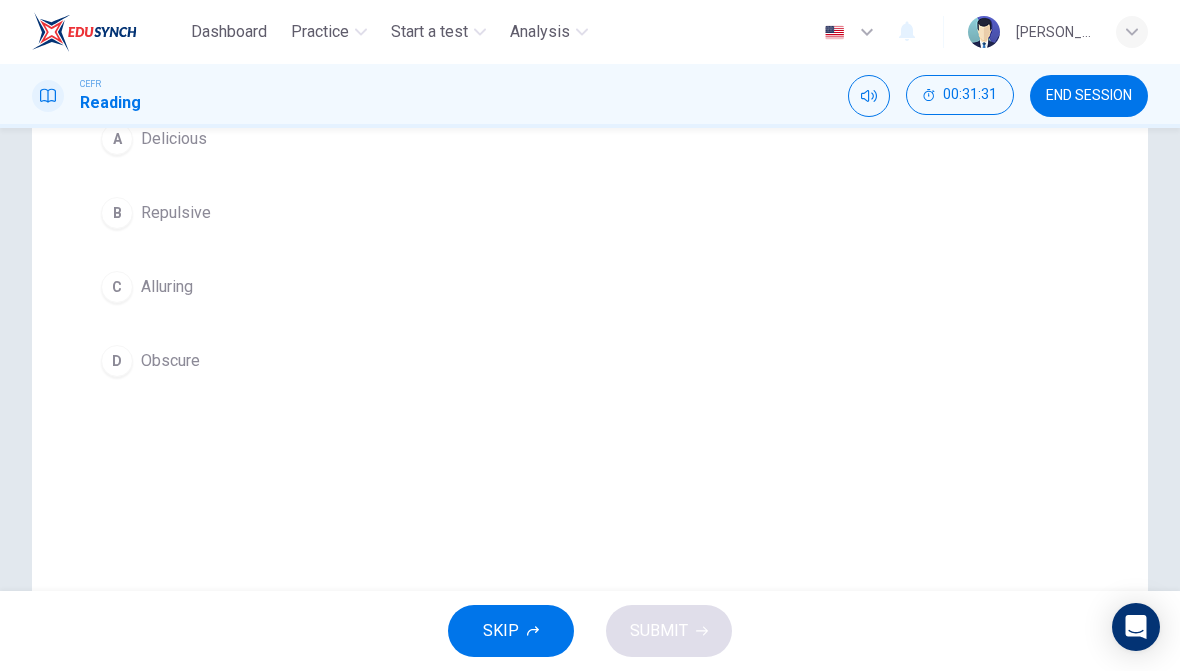 scroll, scrollTop: 201, scrollLeft: 0, axis: vertical 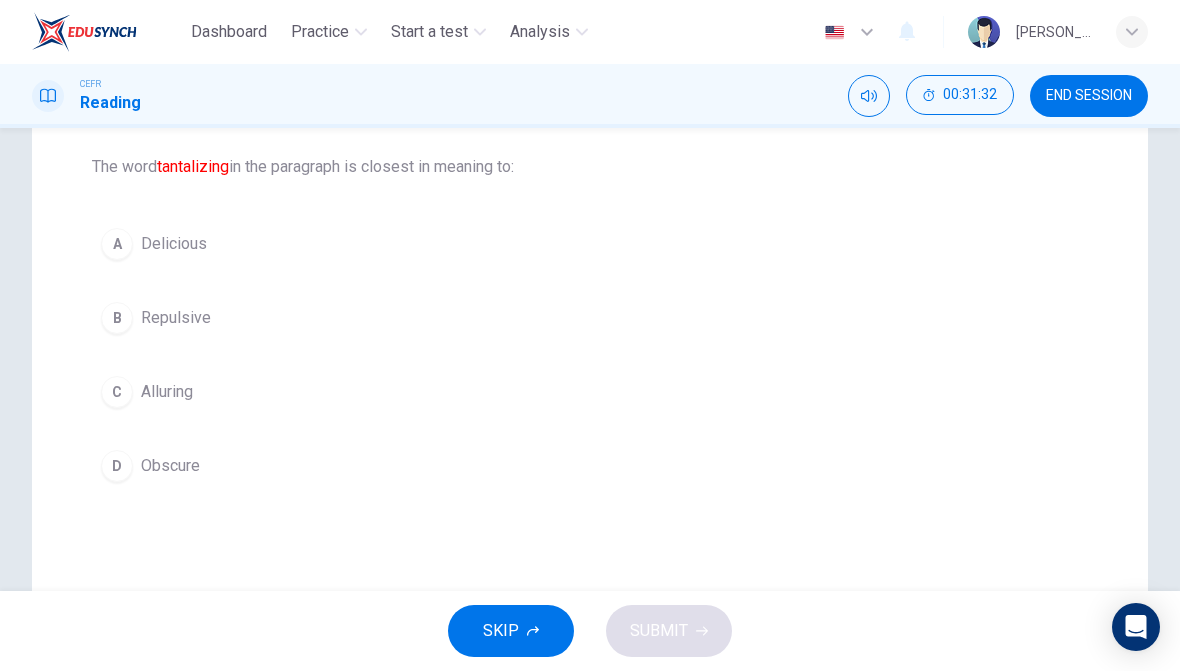 click on "Alluring" at bounding box center (167, 392) 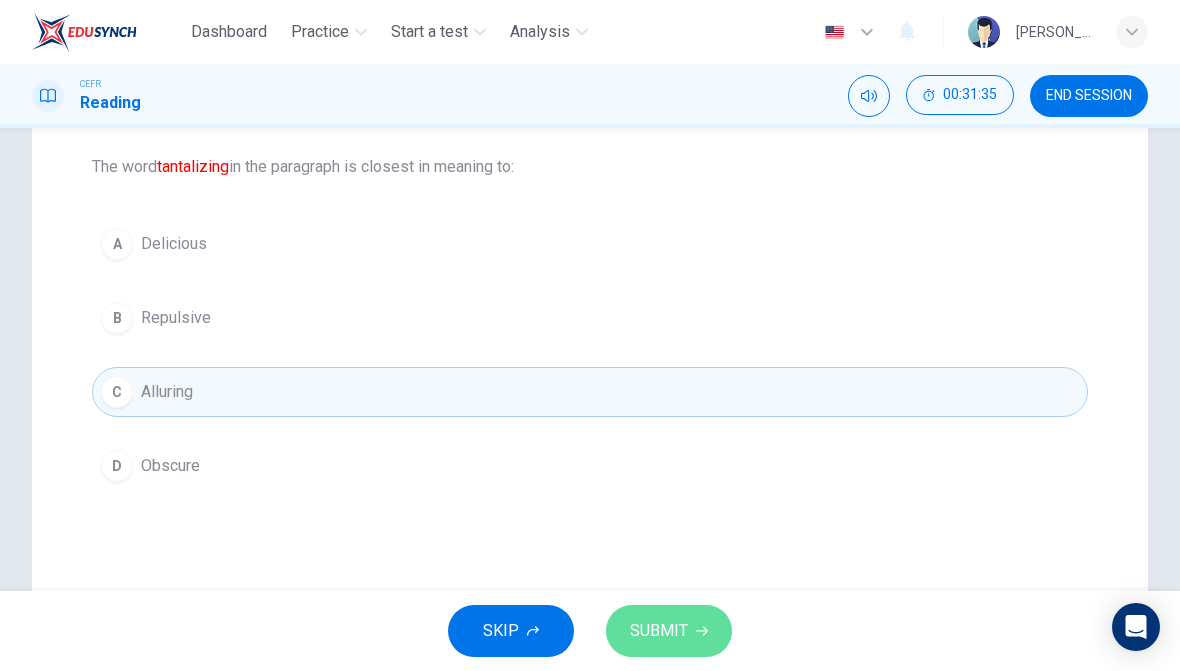 click on "SUBMIT" at bounding box center (669, 631) 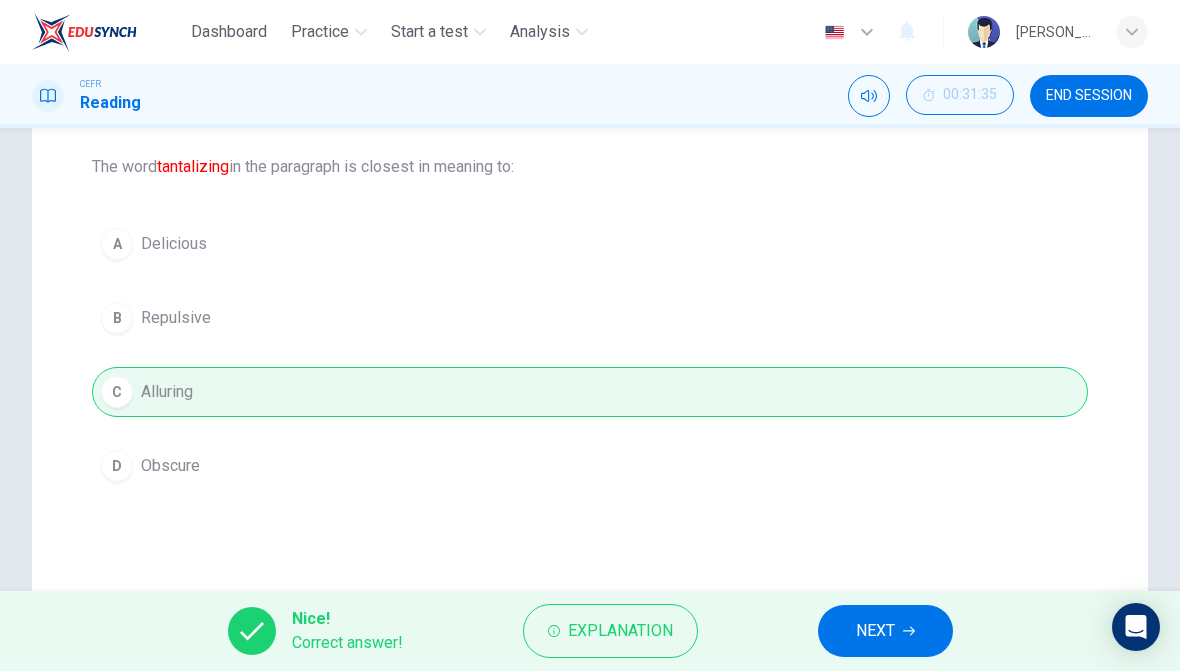 click on "Explanation" at bounding box center (610, 631) 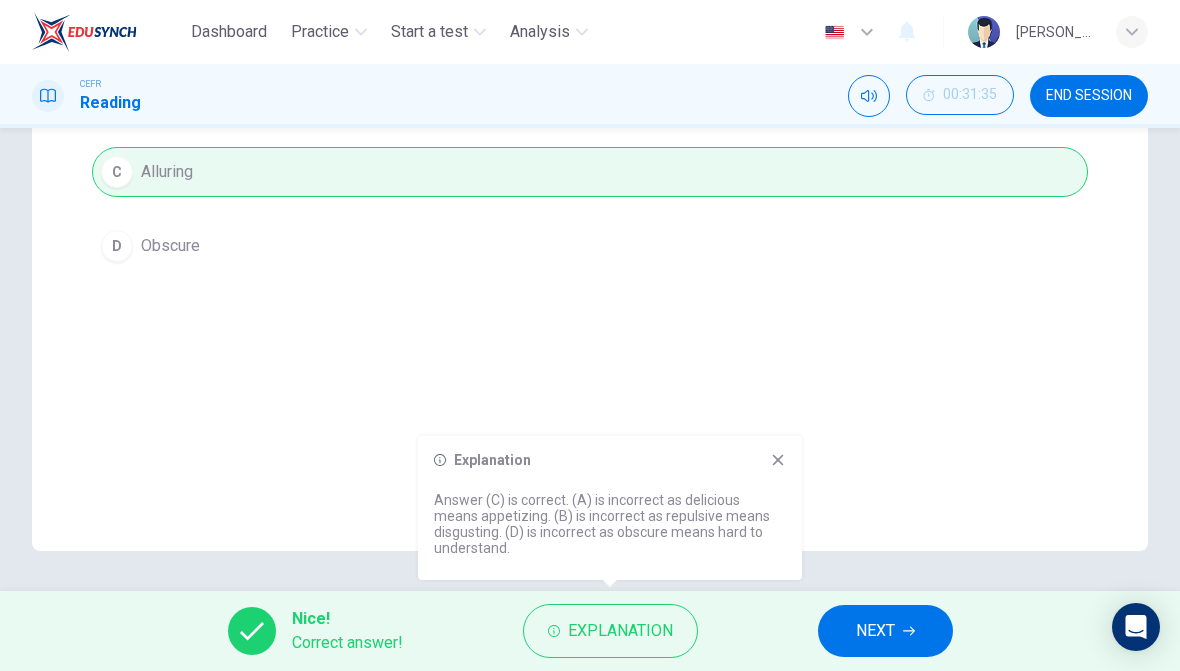 scroll, scrollTop: 421, scrollLeft: 0, axis: vertical 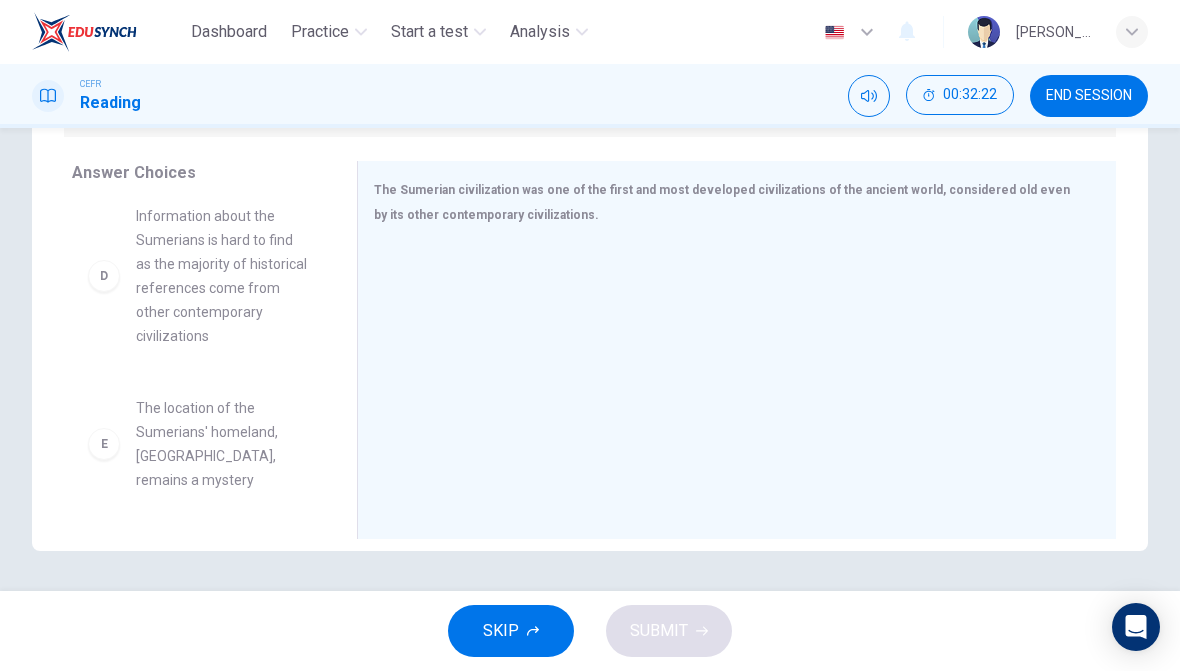 click on "Information about the Sumerians is hard to find as the majority of historical references come from other contemporary civilizations" at bounding box center [222, 276] 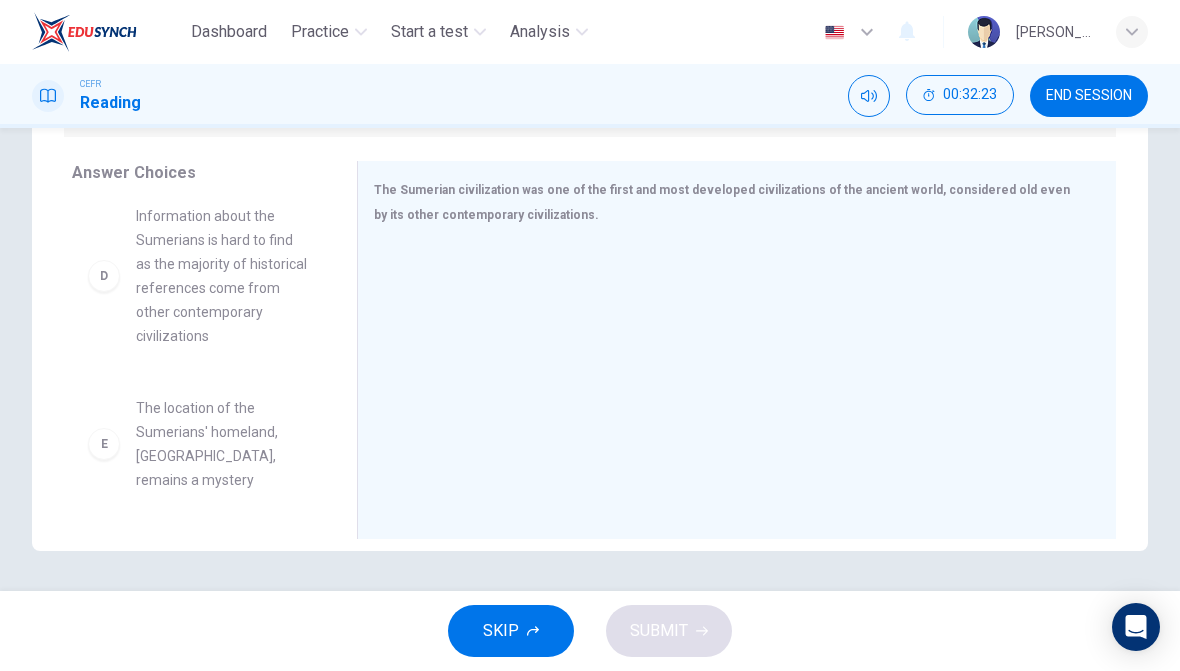click on "D" at bounding box center [104, 276] 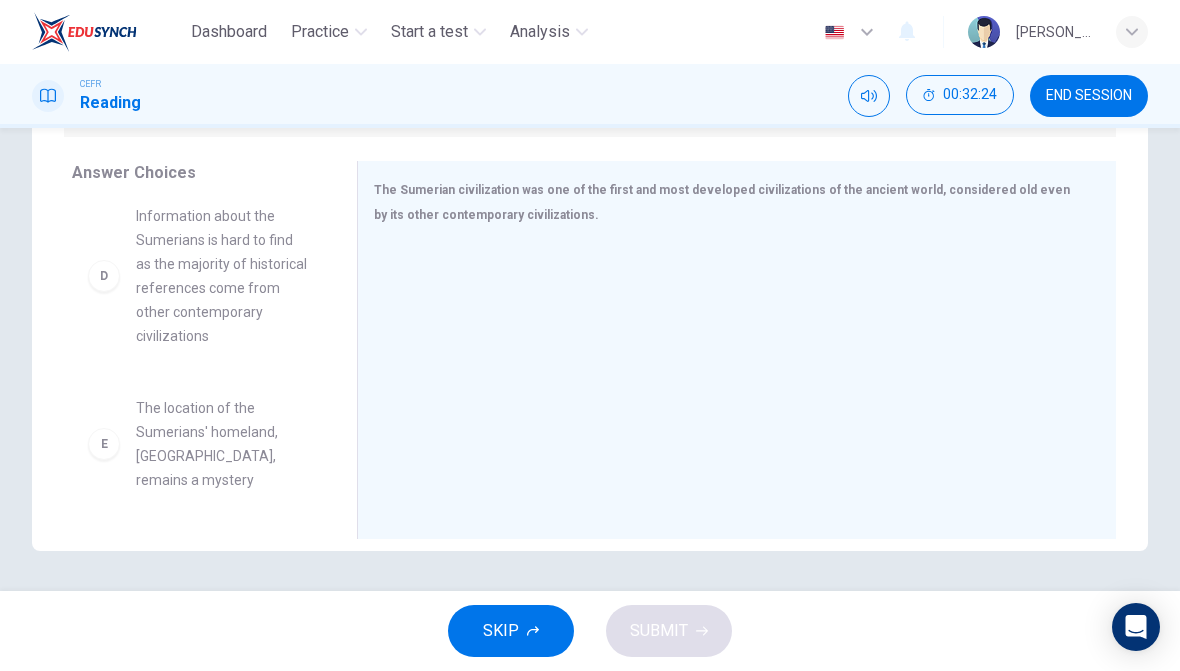 click on "D" at bounding box center (104, 276) 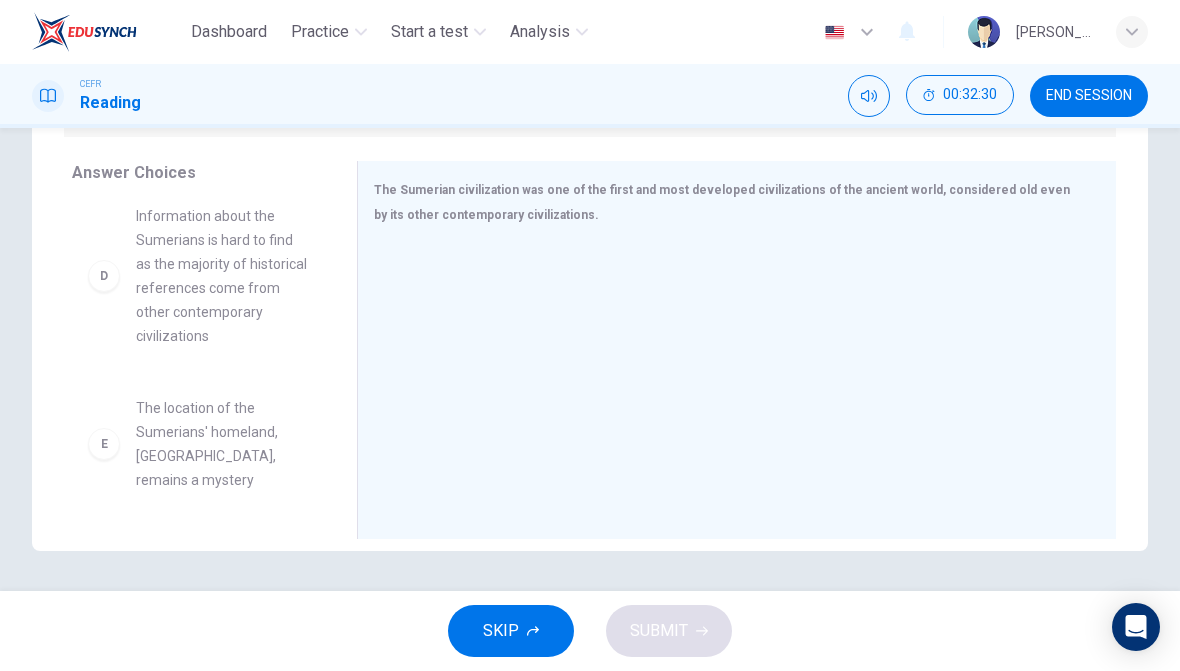 scroll, scrollTop: 312, scrollLeft: 0, axis: vertical 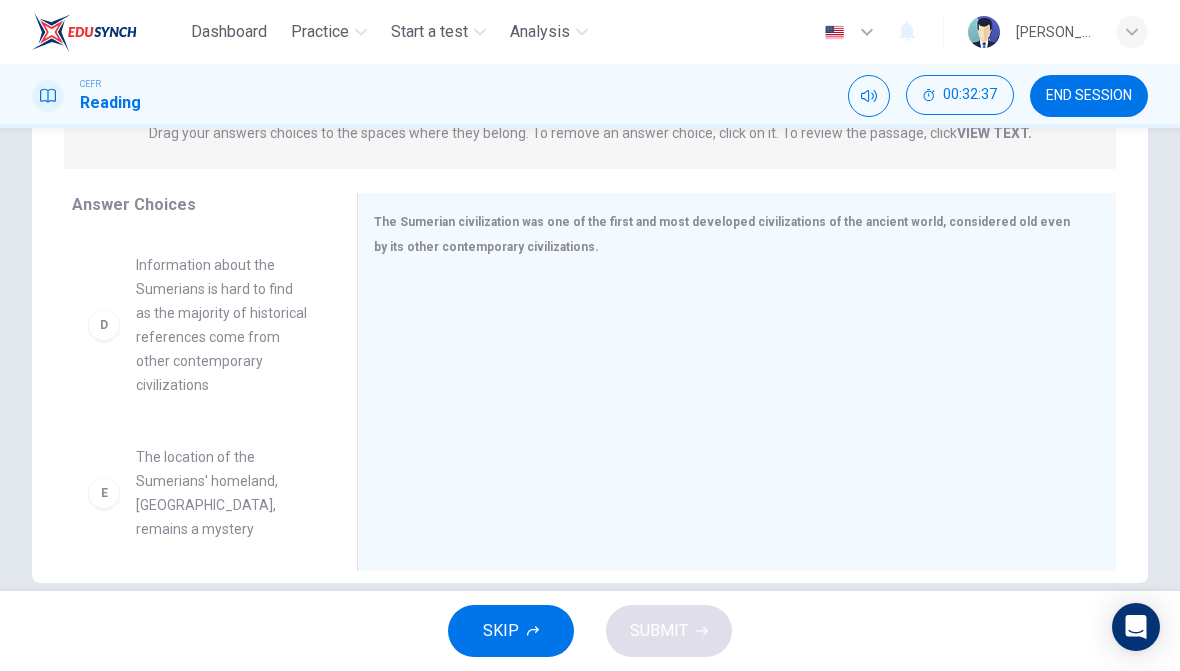 click on "D" at bounding box center [104, 325] 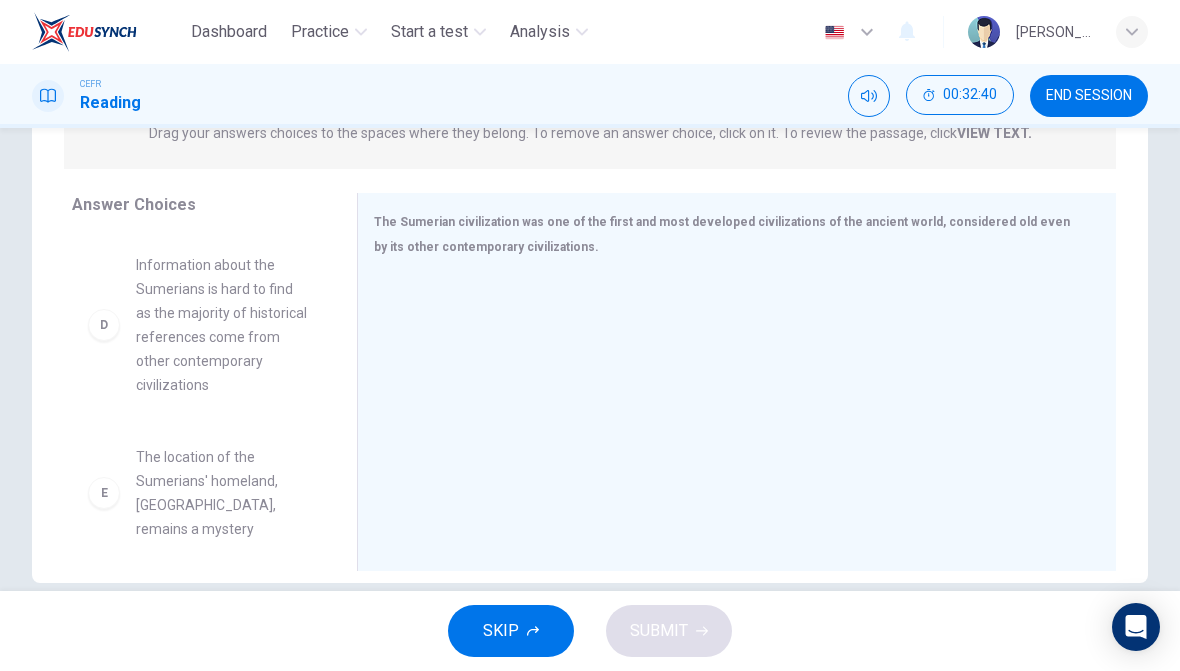 click on "The Sumerian civilization was one of the first and most developed civilizations of the ancient world, considered old even by its other contemporary civilizations." at bounding box center (722, 234) 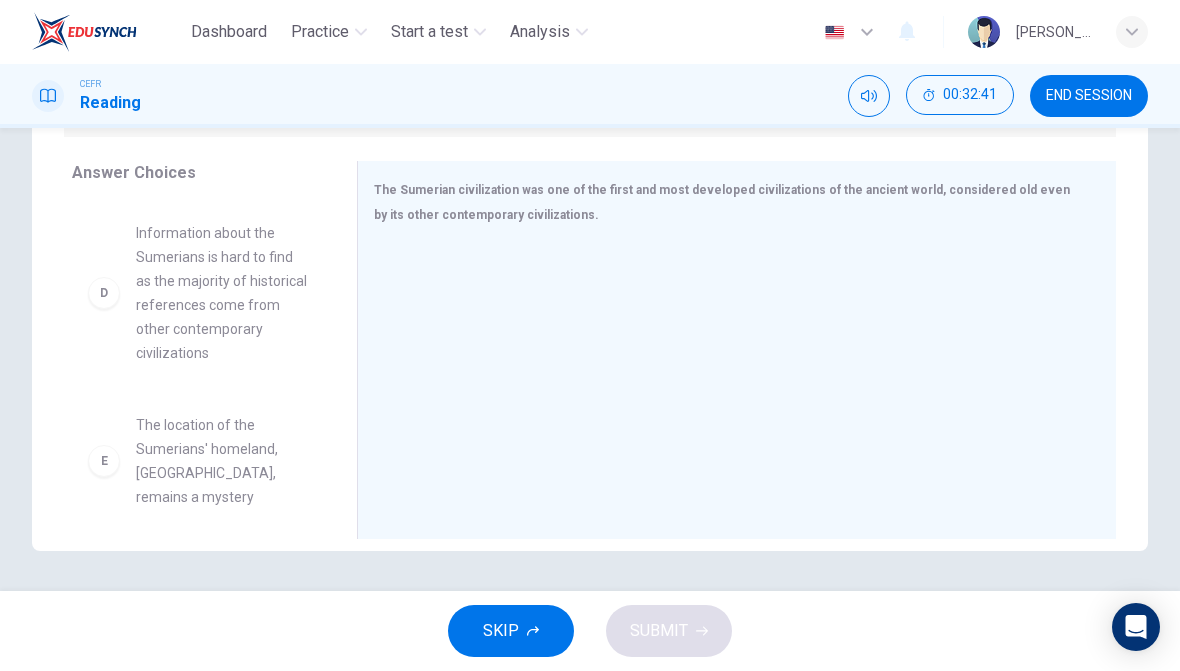 scroll, scrollTop: 312, scrollLeft: 0, axis: vertical 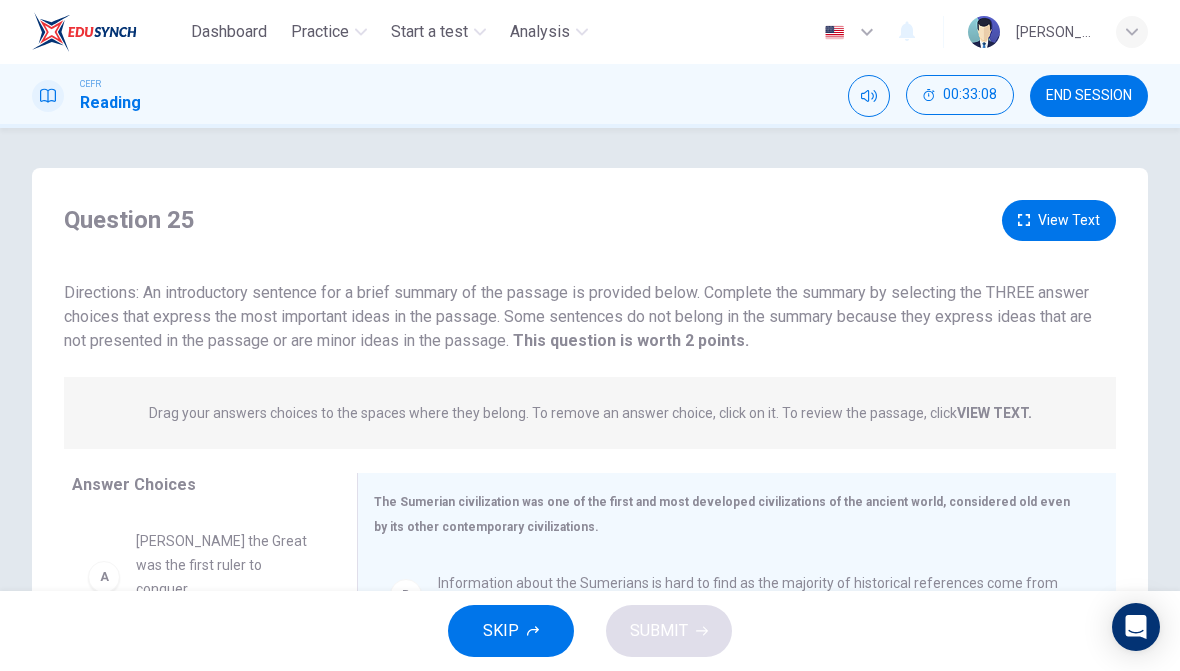 click on "View Text" at bounding box center [1059, 220] 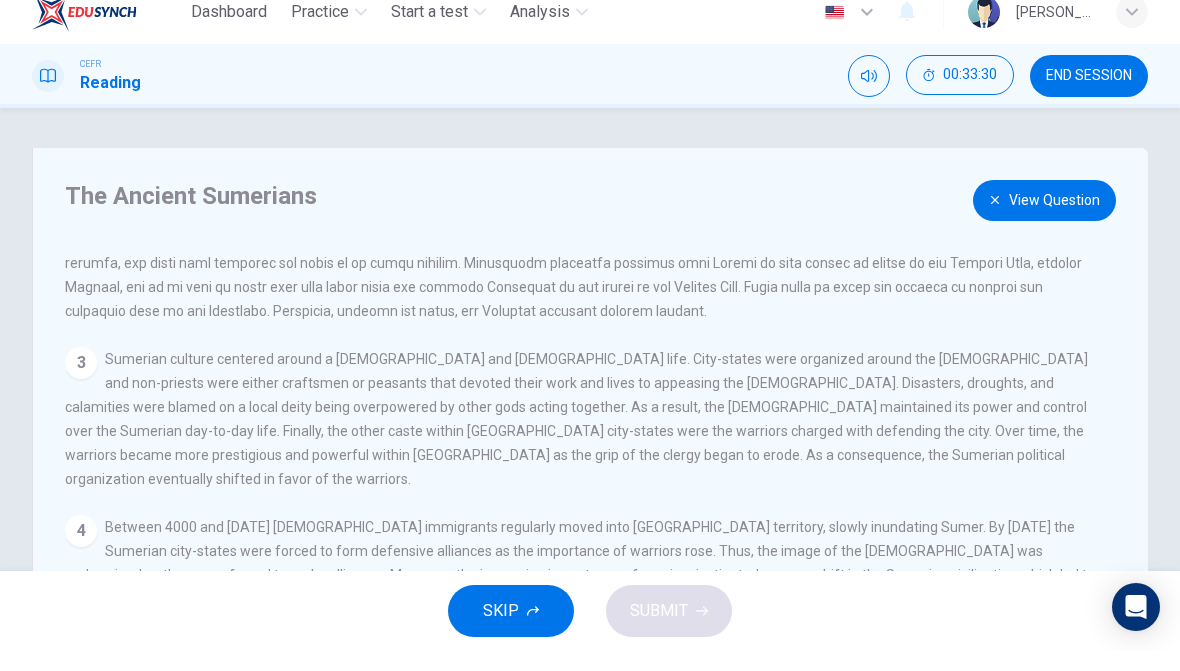scroll, scrollTop: 320, scrollLeft: 0, axis: vertical 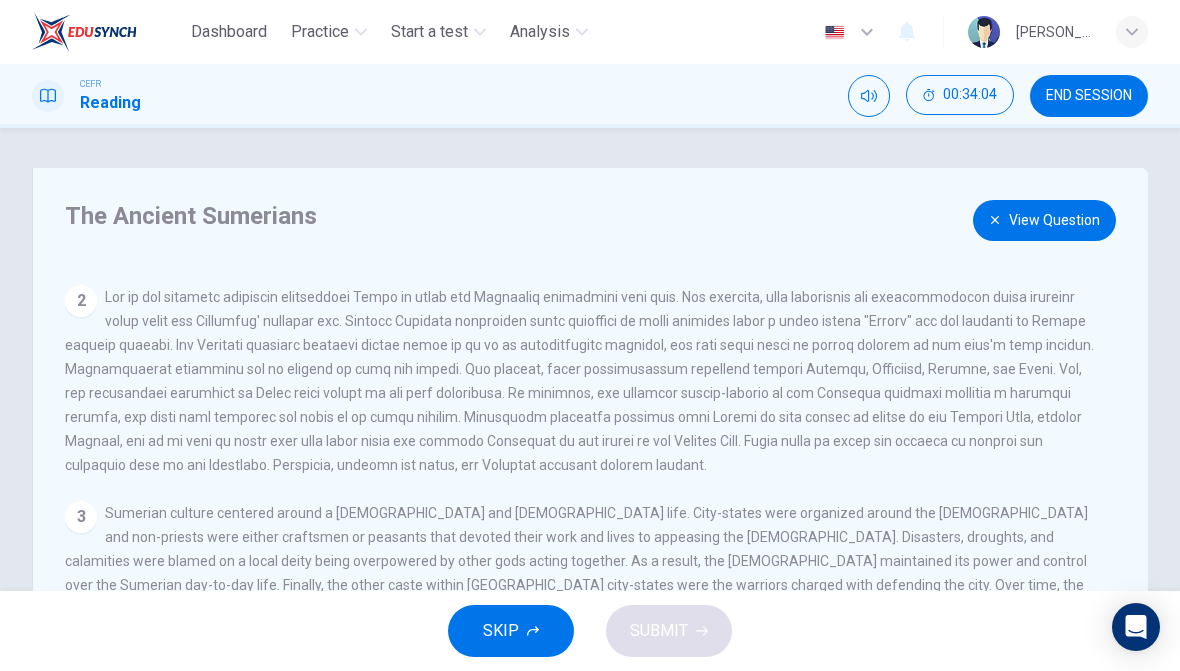 click on "View Question" at bounding box center [1044, 220] 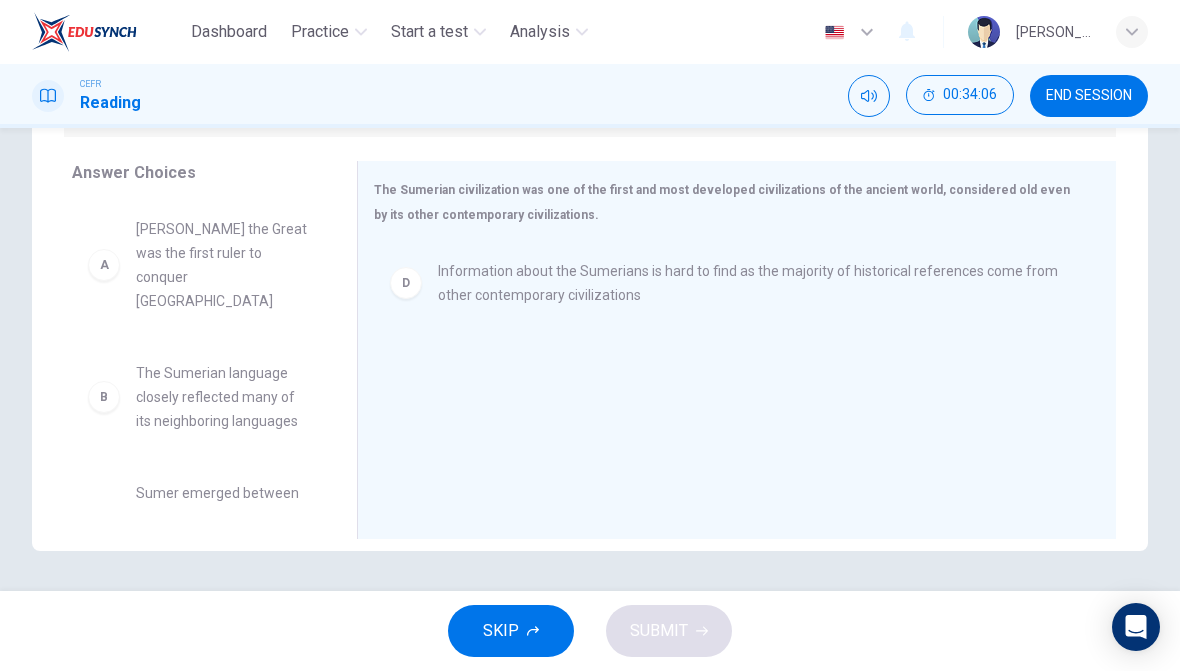 scroll, scrollTop: 312, scrollLeft: 0, axis: vertical 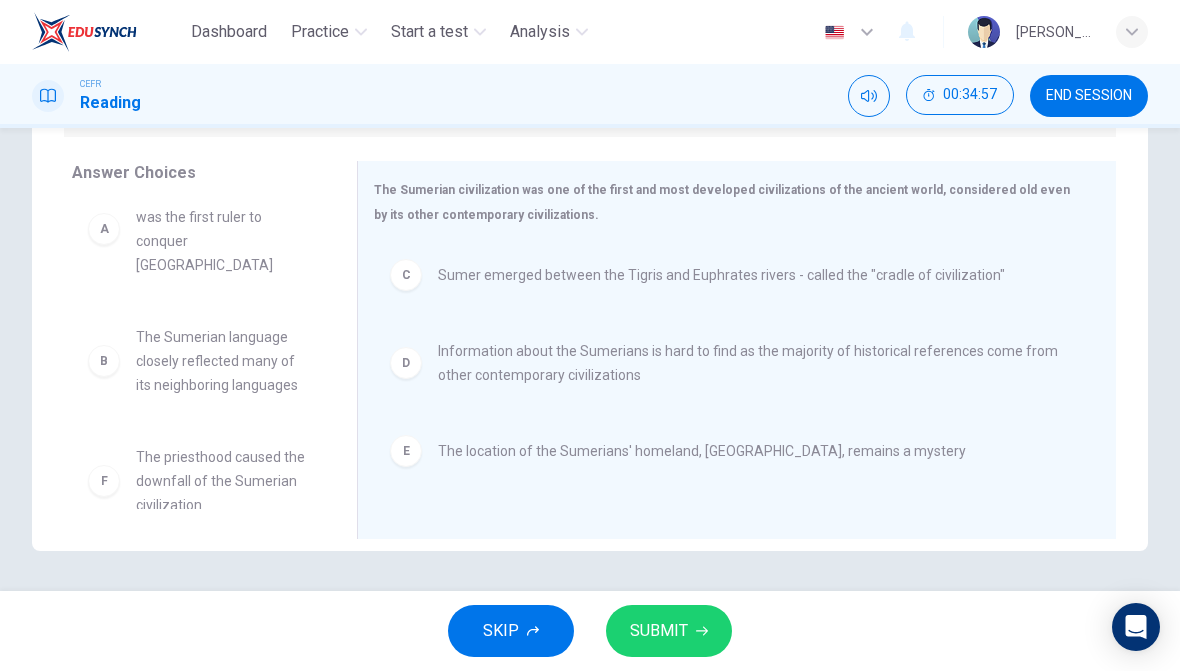 click on "SUBMIT" at bounding box center [669, 631] 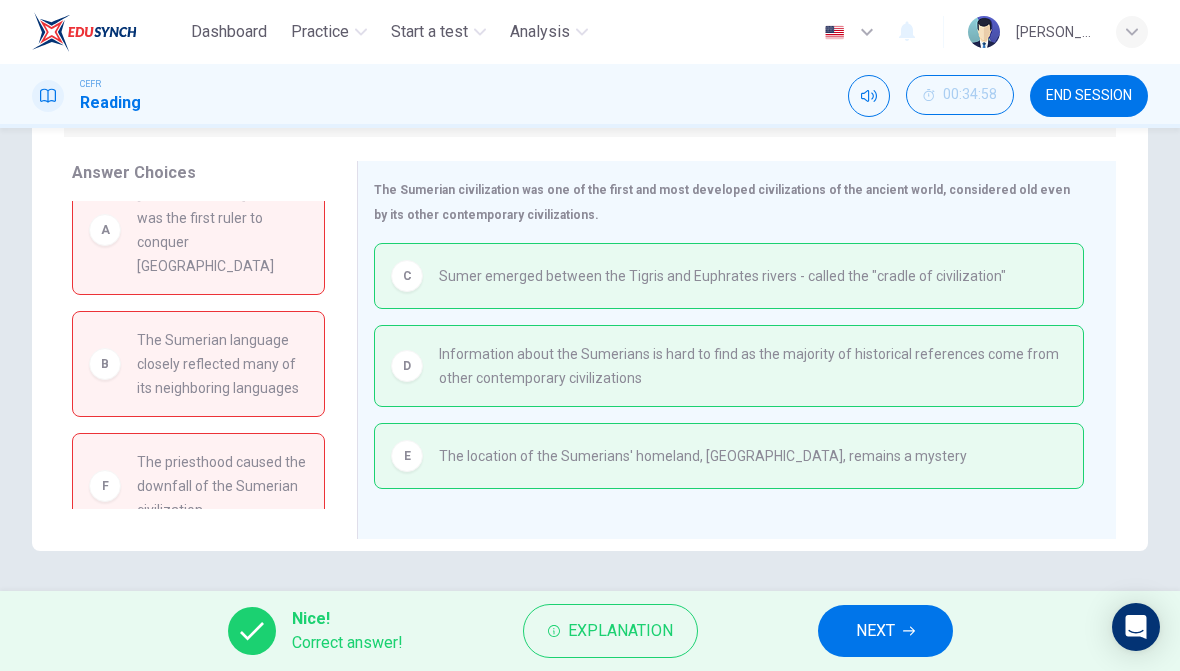 scroll, scrollTop: 312, scrollLeft: 0, axis: vertical 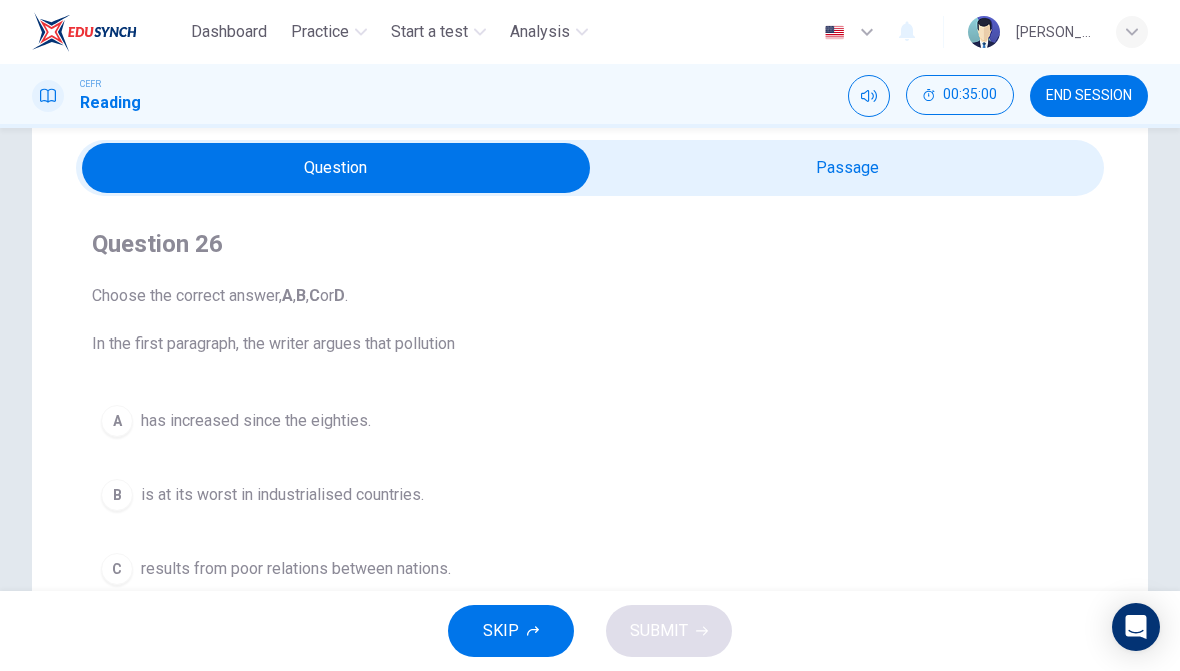 click at bounding box center [336, 168] 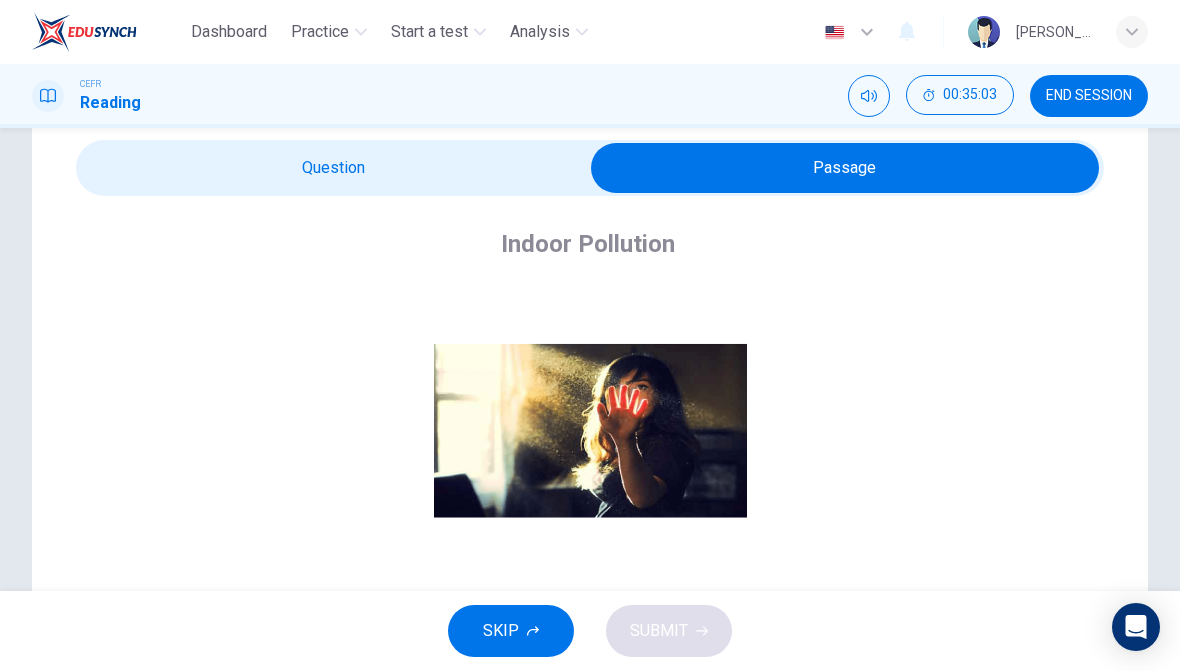 click on "END SESSION" at bounding box center (1089, 96) 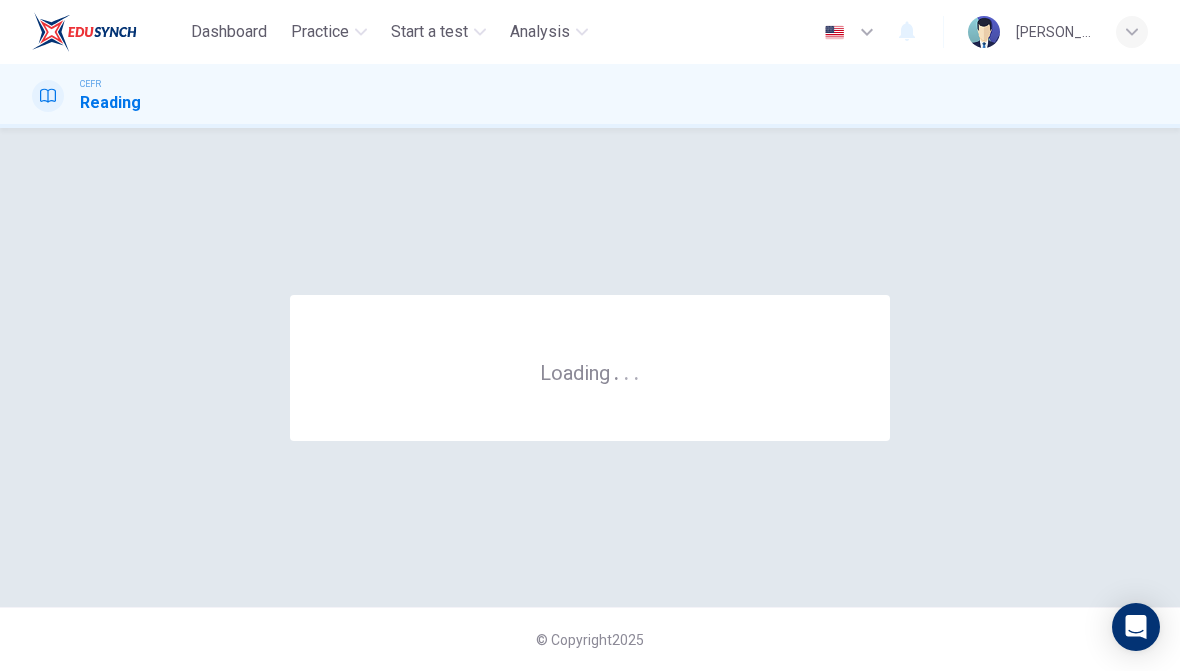 scroll, scrollTop: 0, scrollLeft: 0, axis: both 